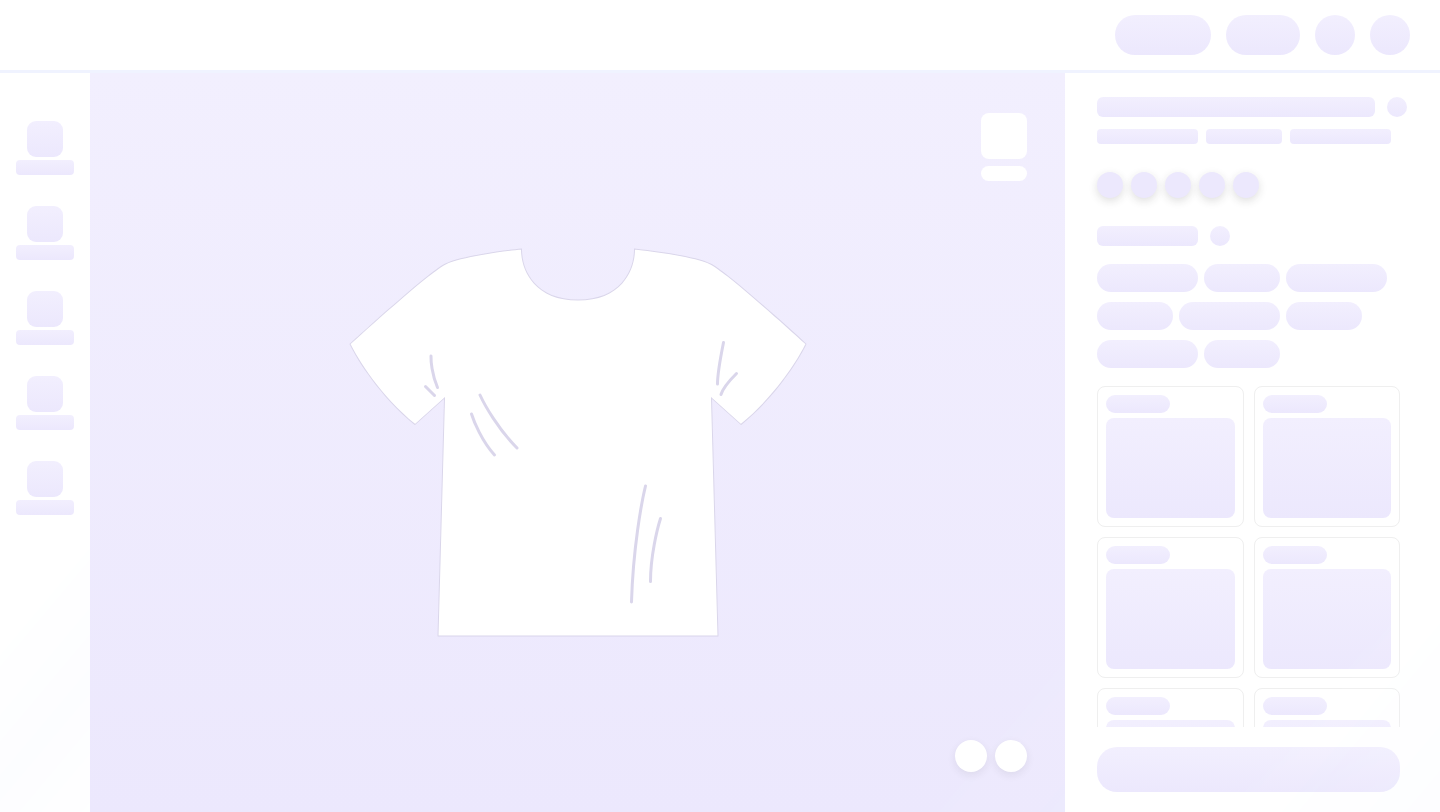 scroll, scrollTop: 0, scrollLeft: 0, axis: both 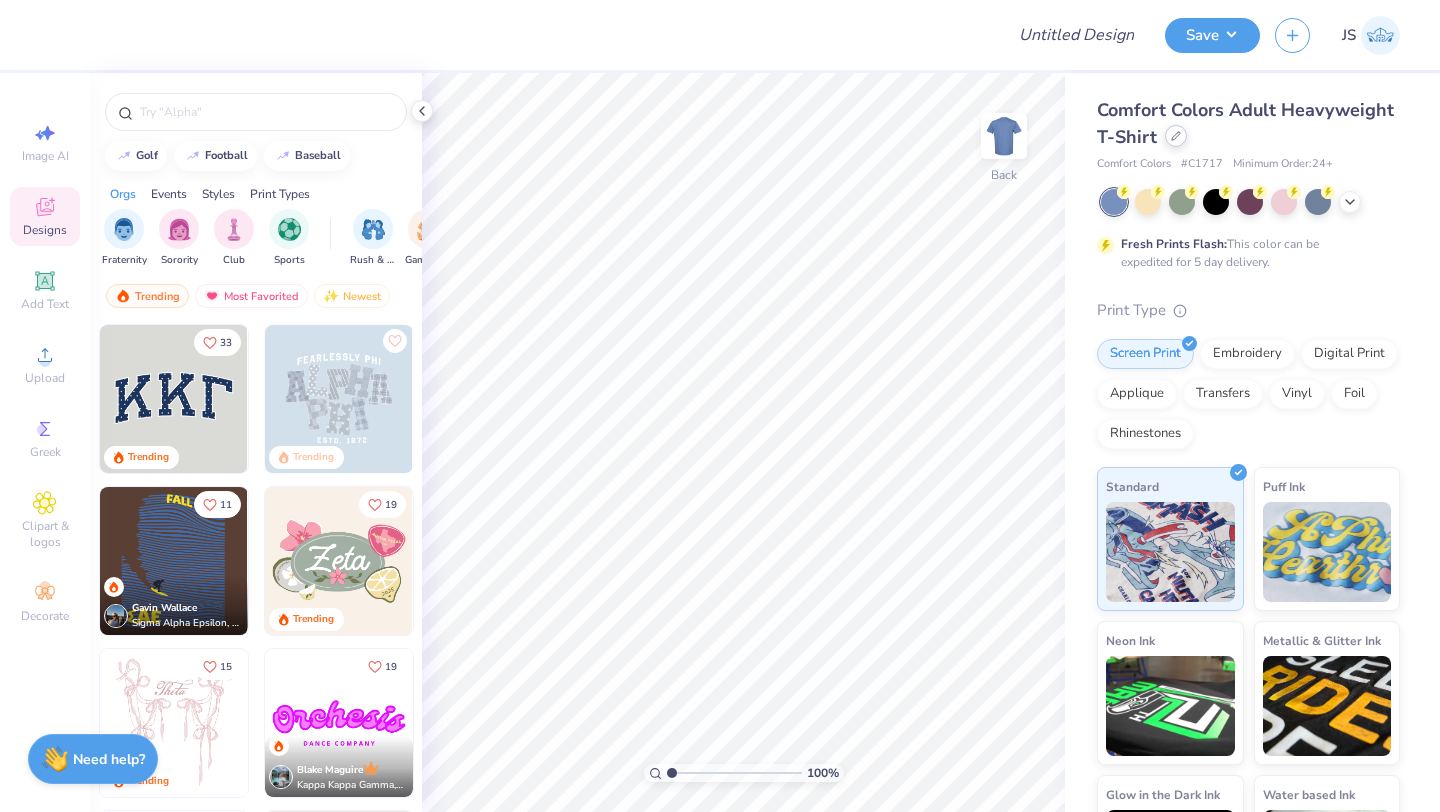 click 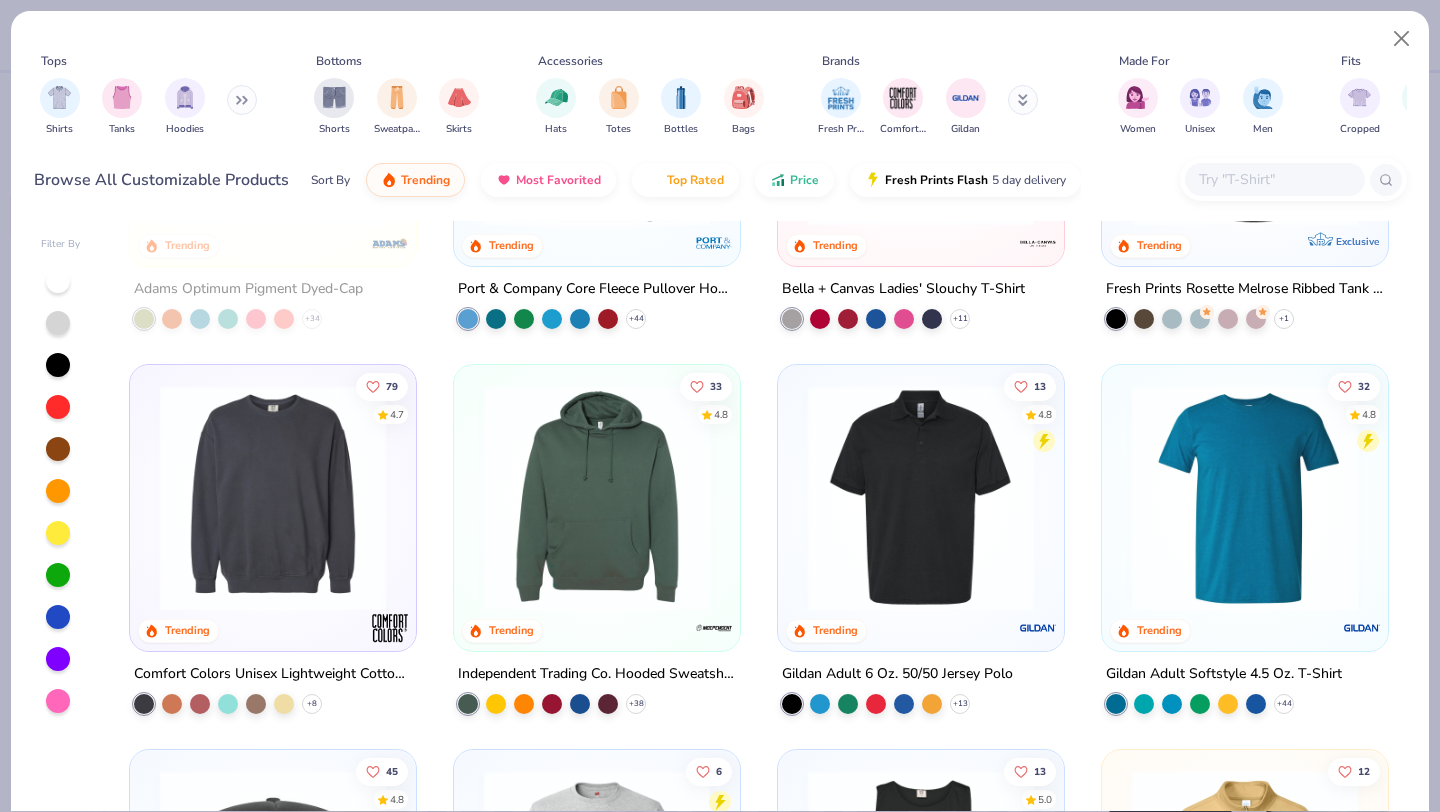scroll, scrollTop: 4483, scrollLeft: 0, axis: vertical 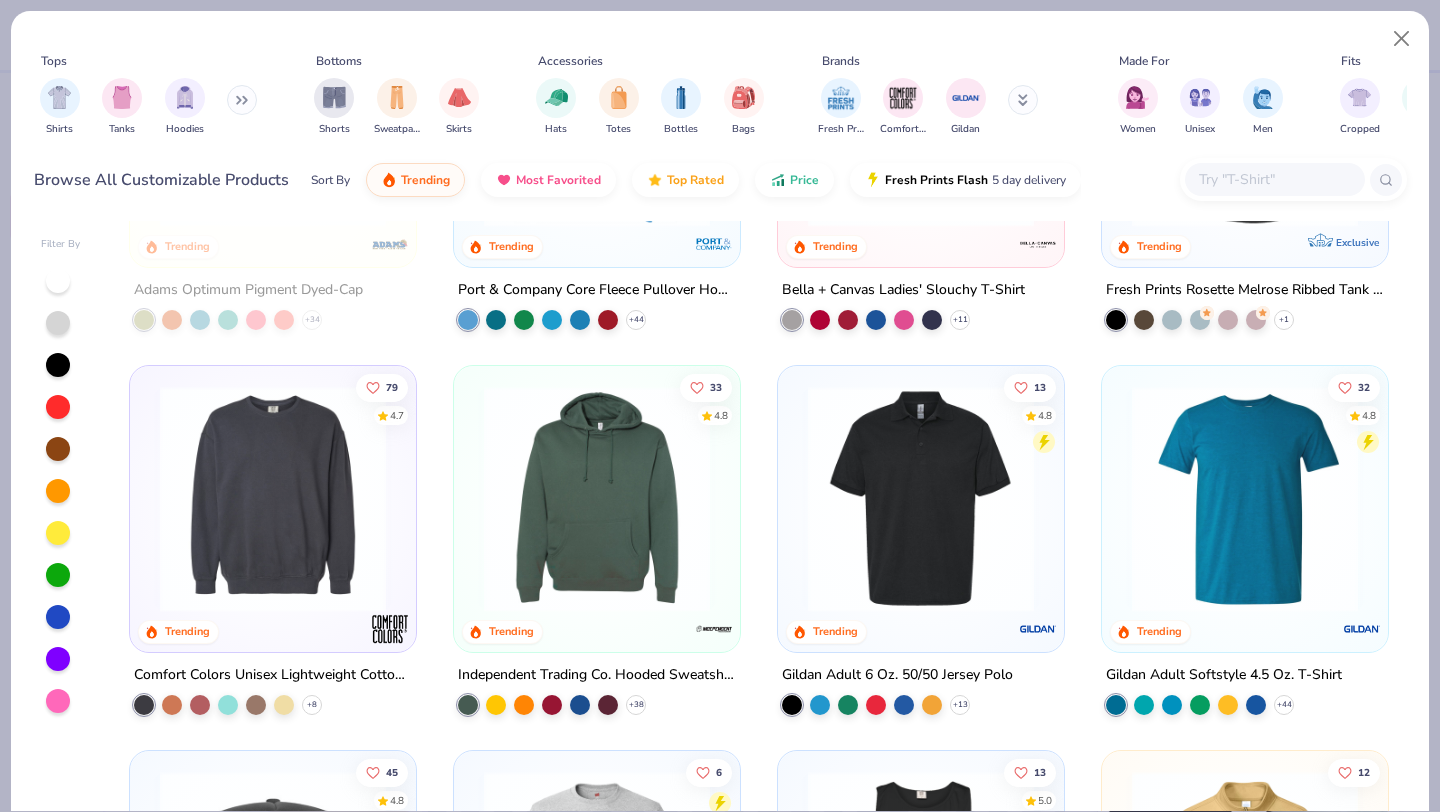 click at bounding box center [273, 499] 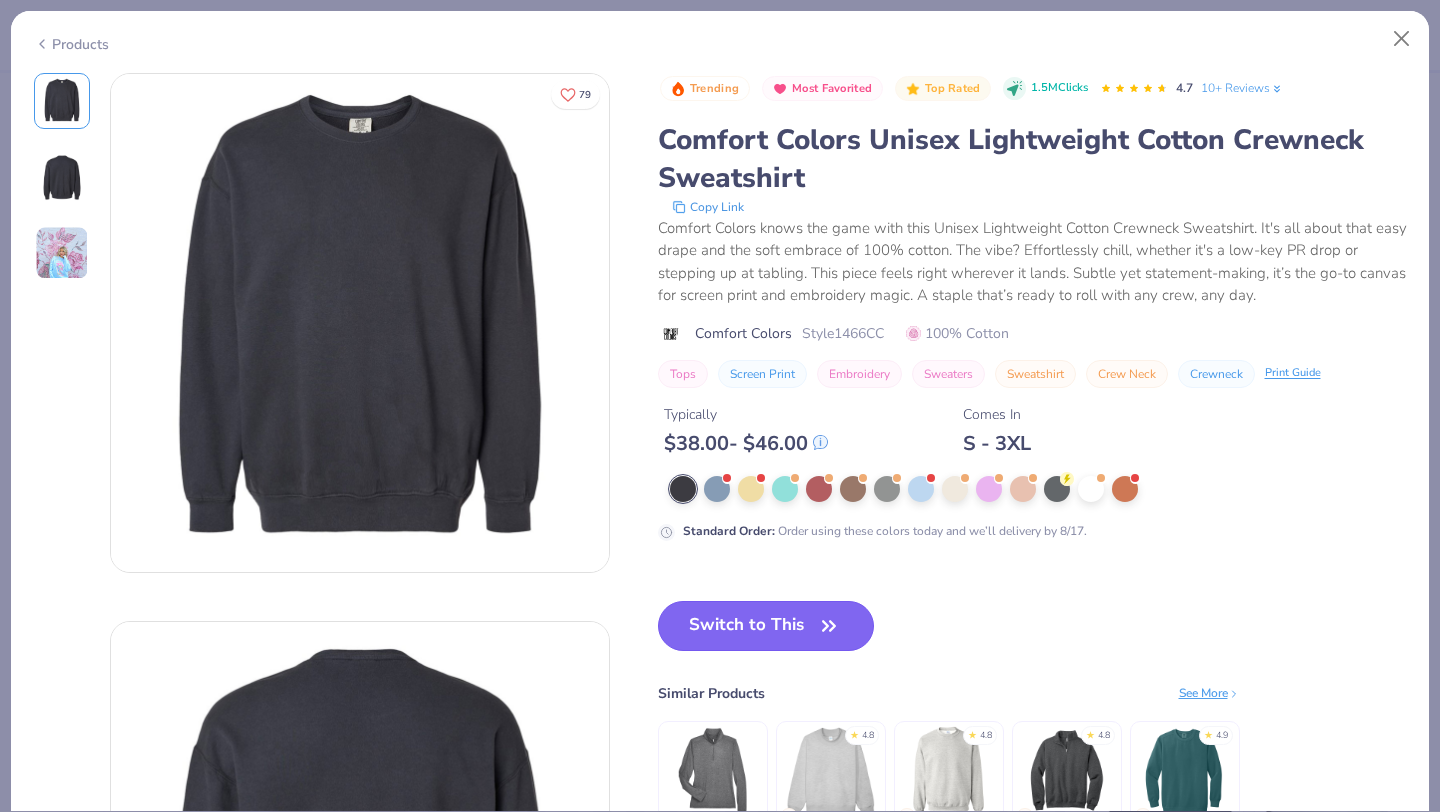 click on "Switch to This" at bounding box center (766, 626) 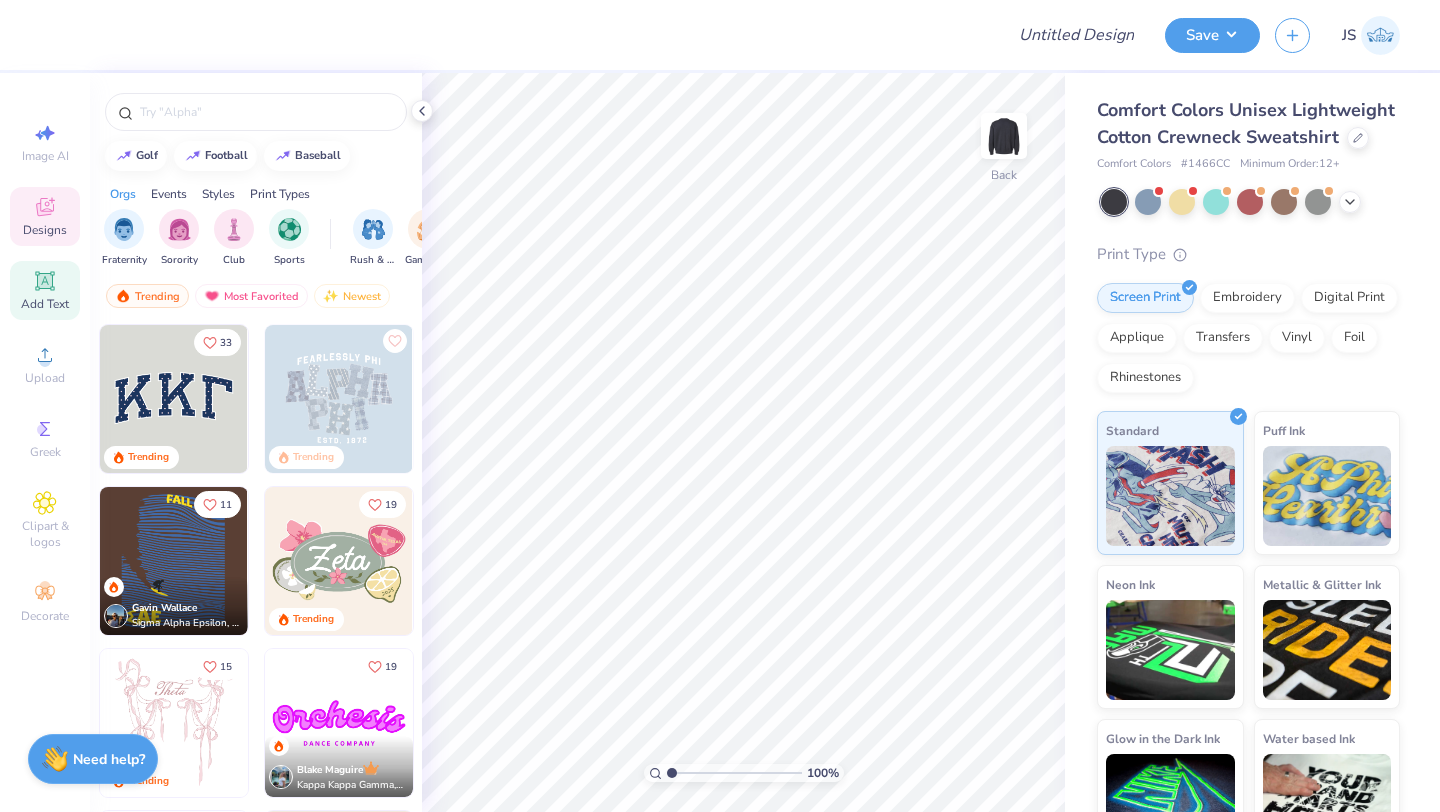 click 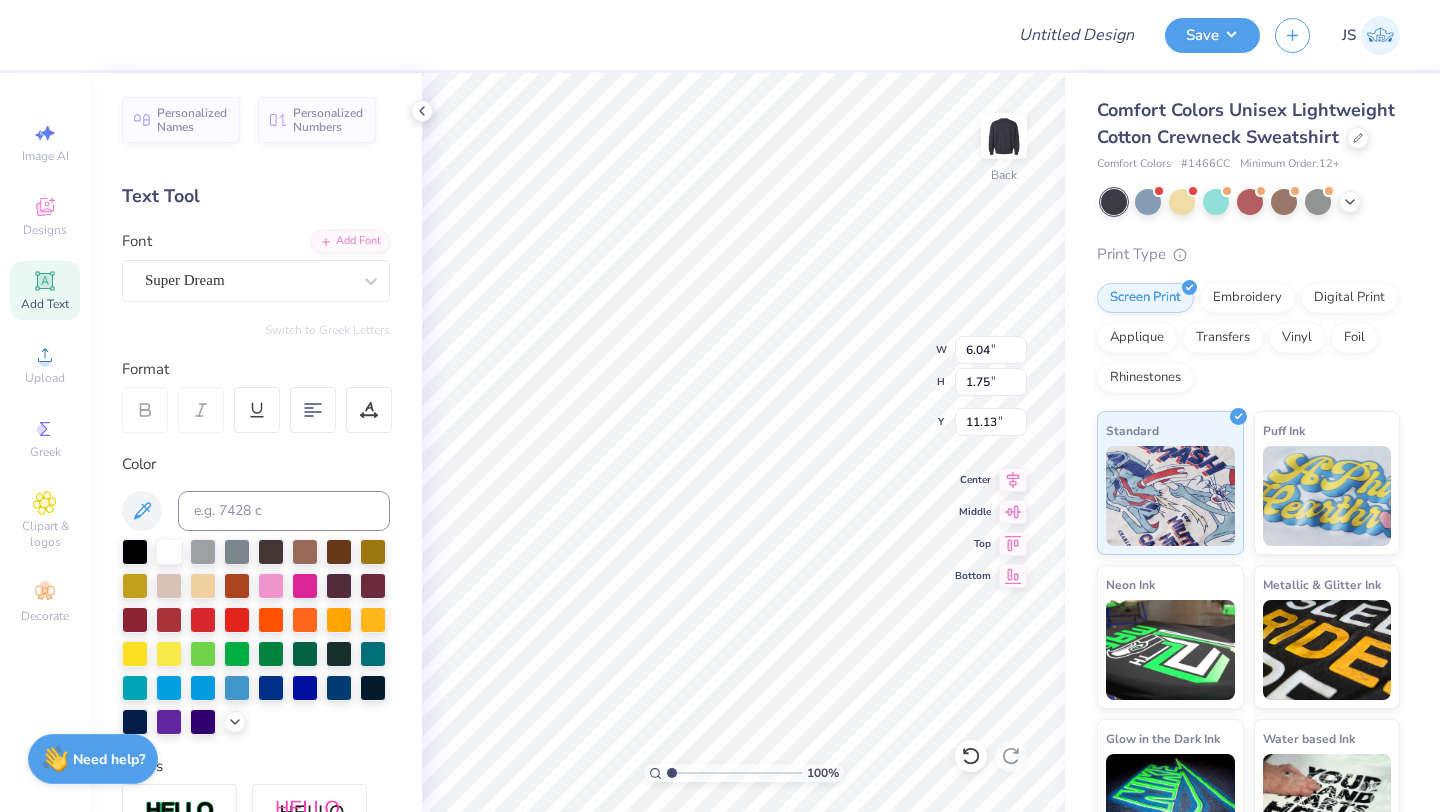 type on "T" 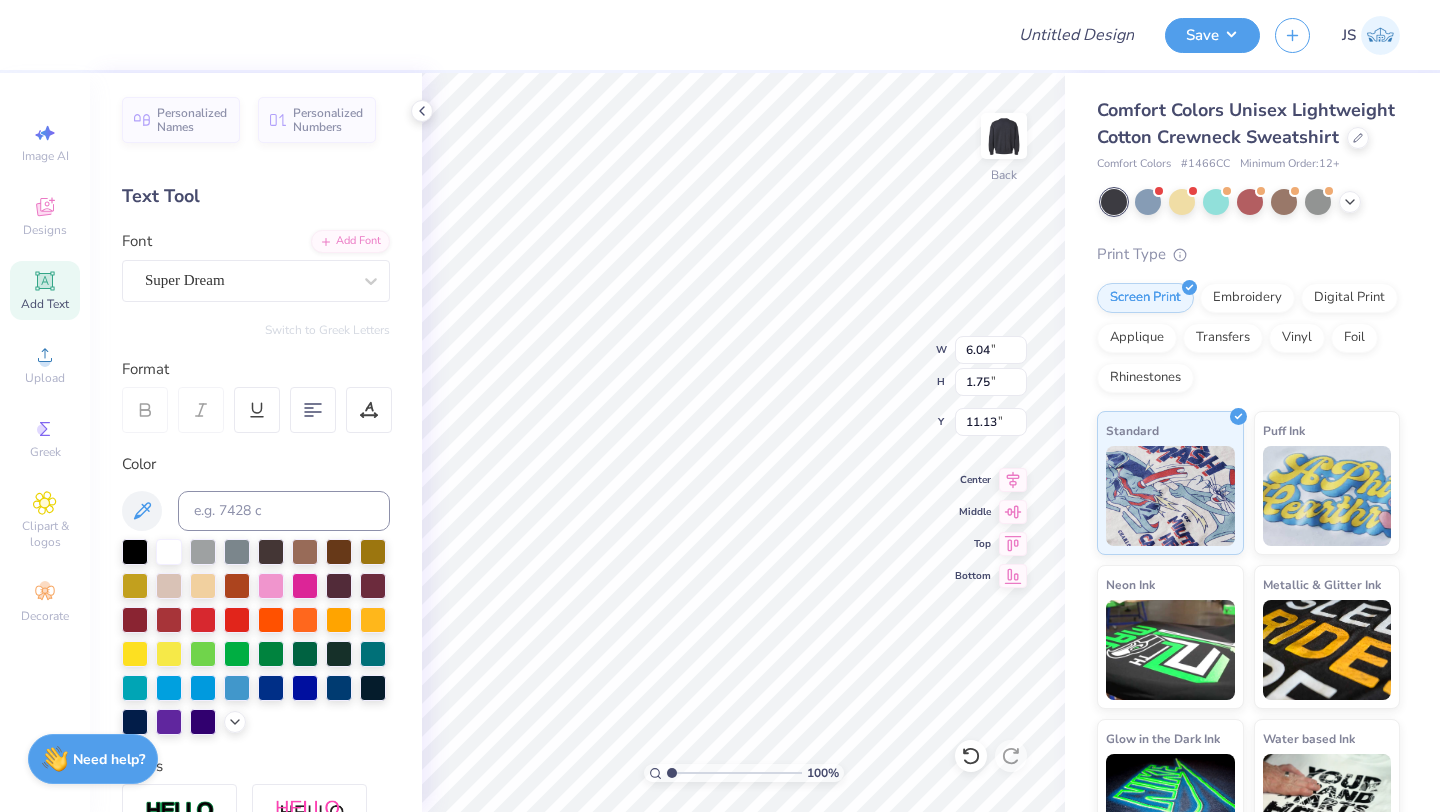 type on "AMA" 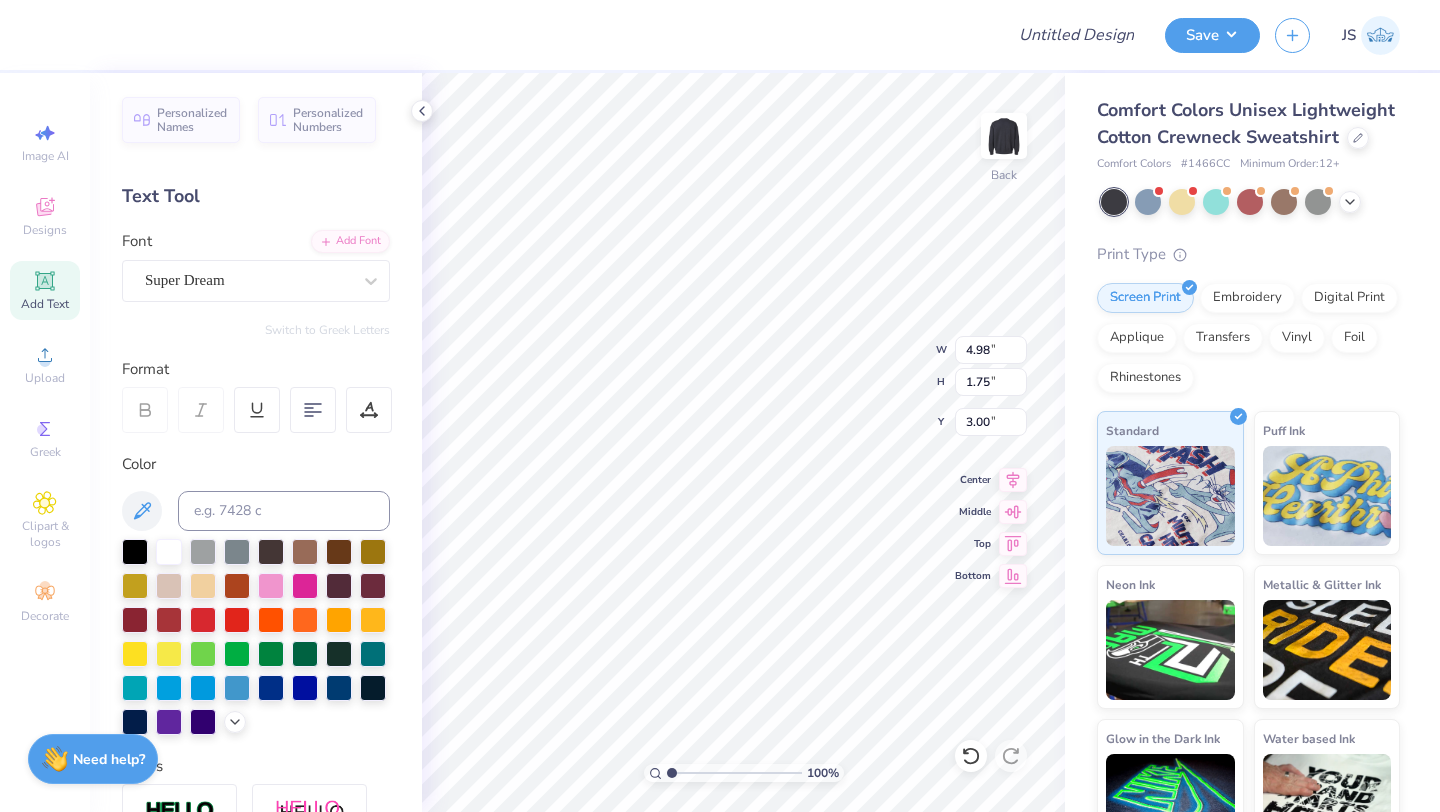 type on "3.00" 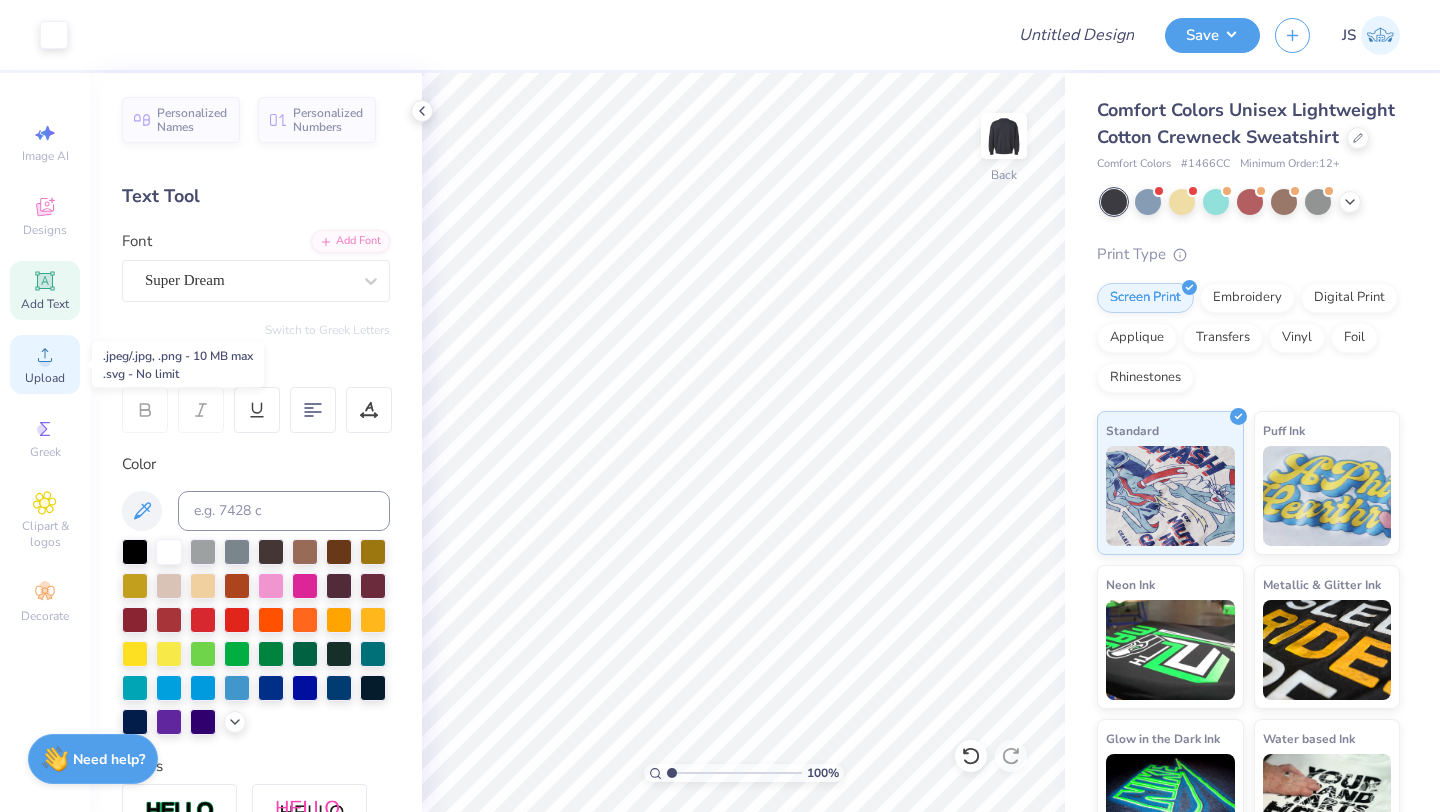 click on "Upload" at bounding box center (45, 378) 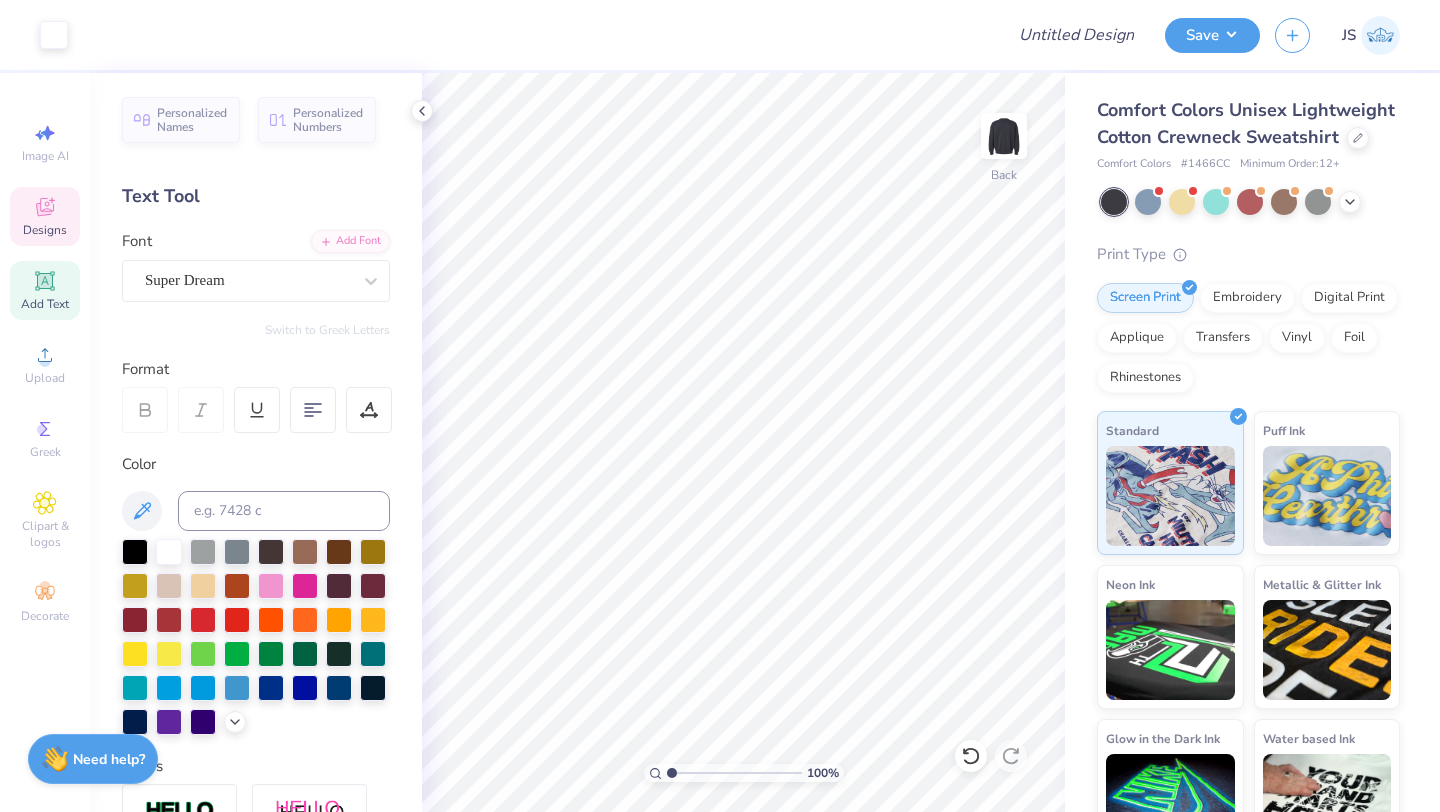 click on "Designs" at bounding box center (45, 230) 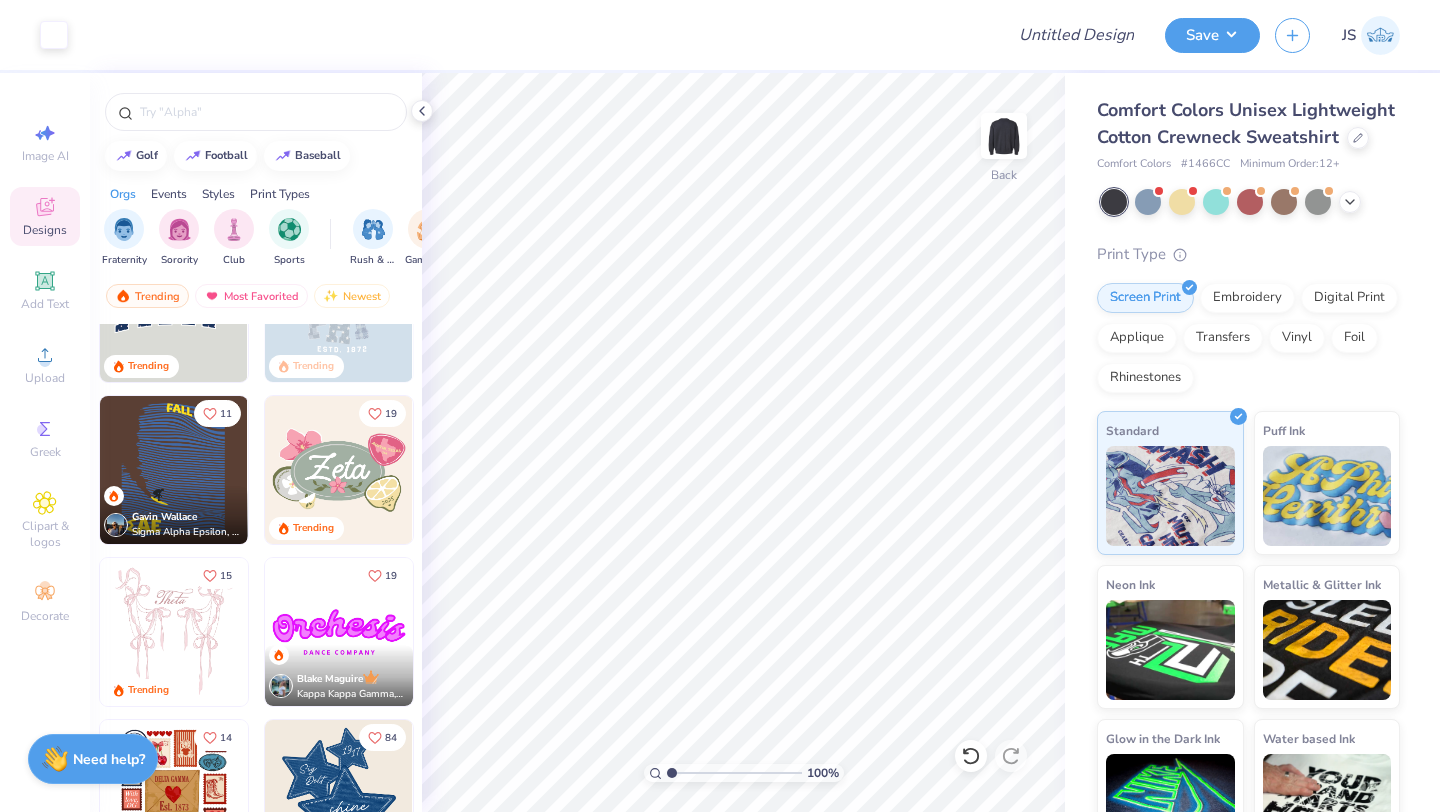 scroll, scrollTop: 130, scrollLeft: 0, axis: vertical 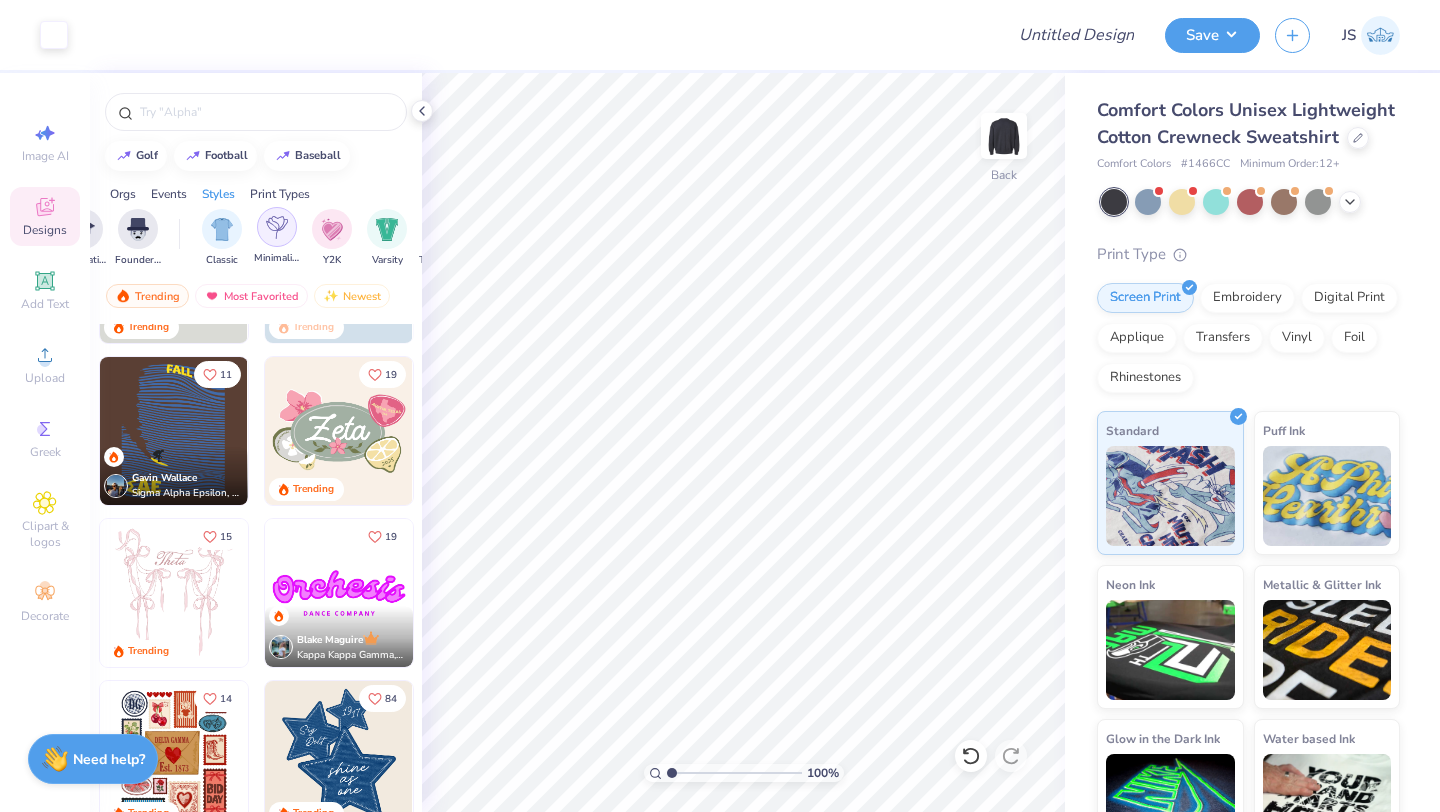 click at bounding box center [277, 227] 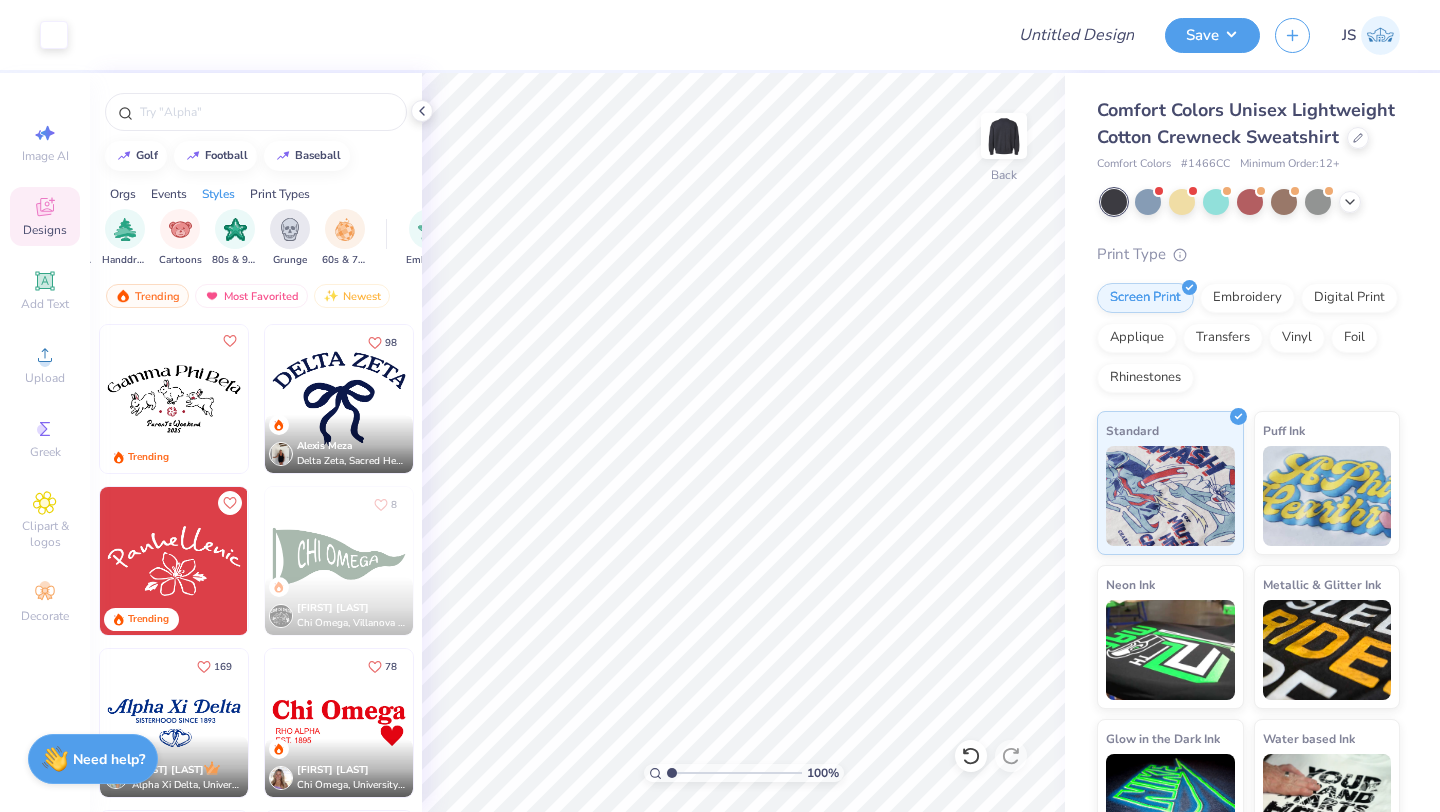 scroll, scrollTop: 0, scrollLeft: 1319, axis: horizontal 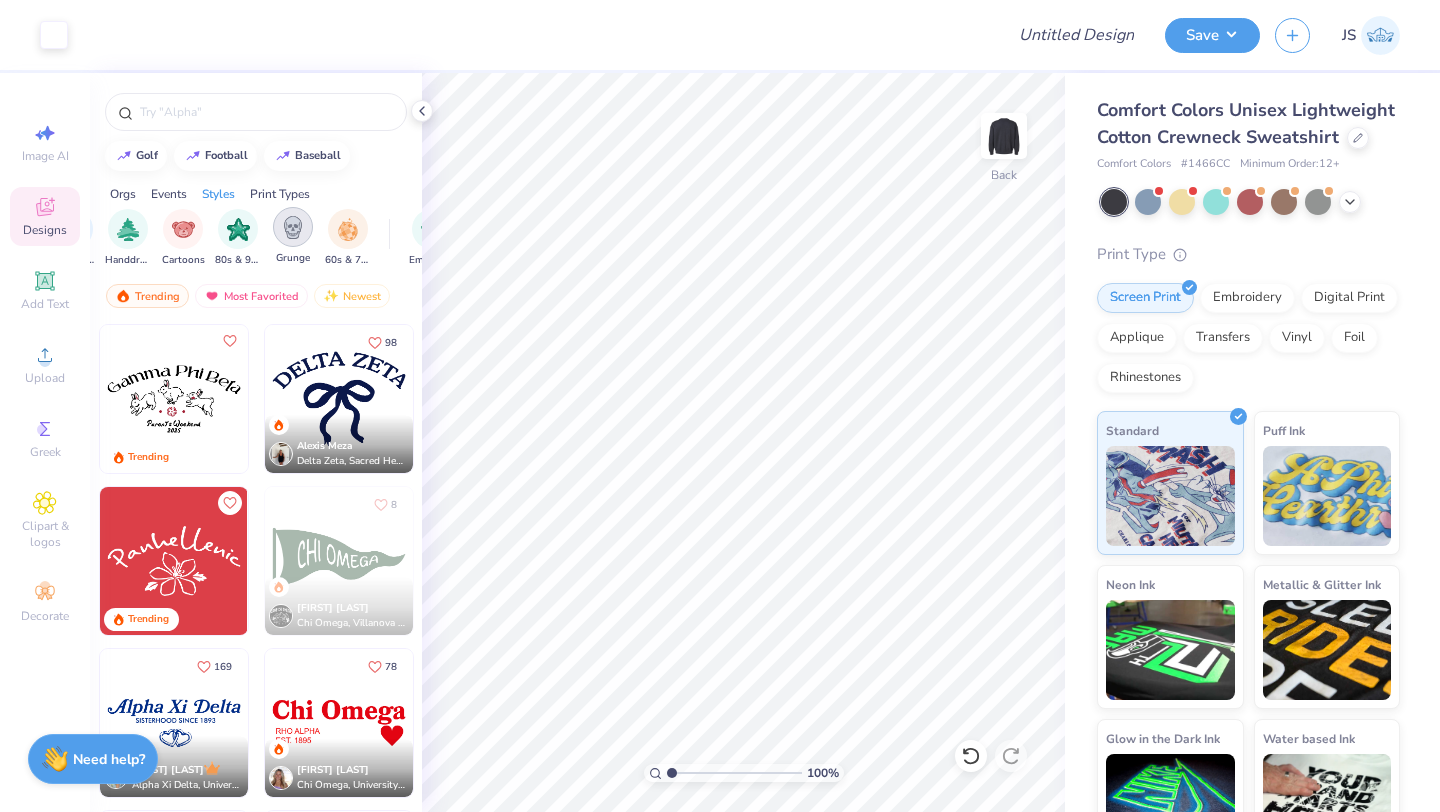 click at bounding box center [293, 227] 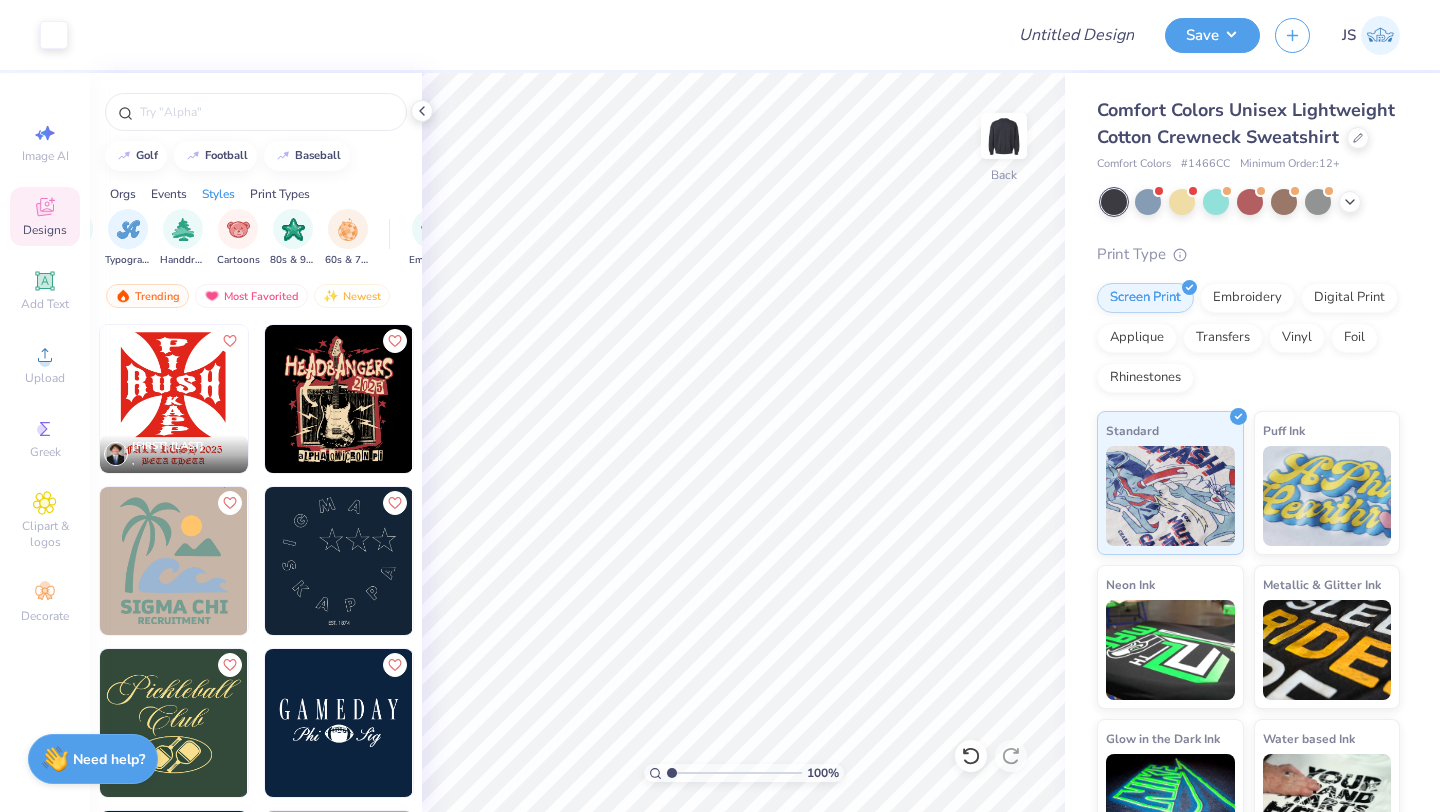 scroll, scrollTop: 2036, scrollLeft: 0, axis: vertical 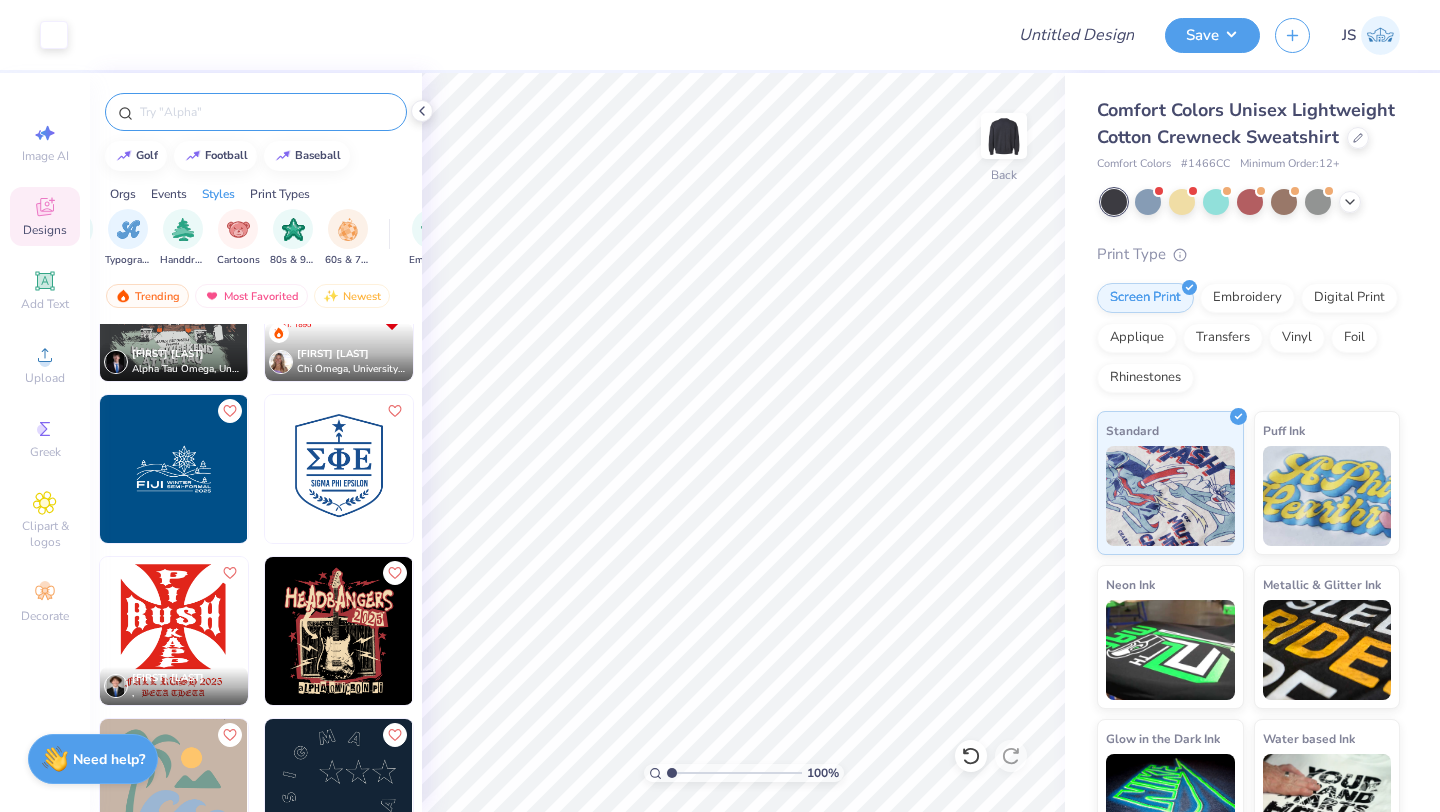 click at bounding box center [266, 112] 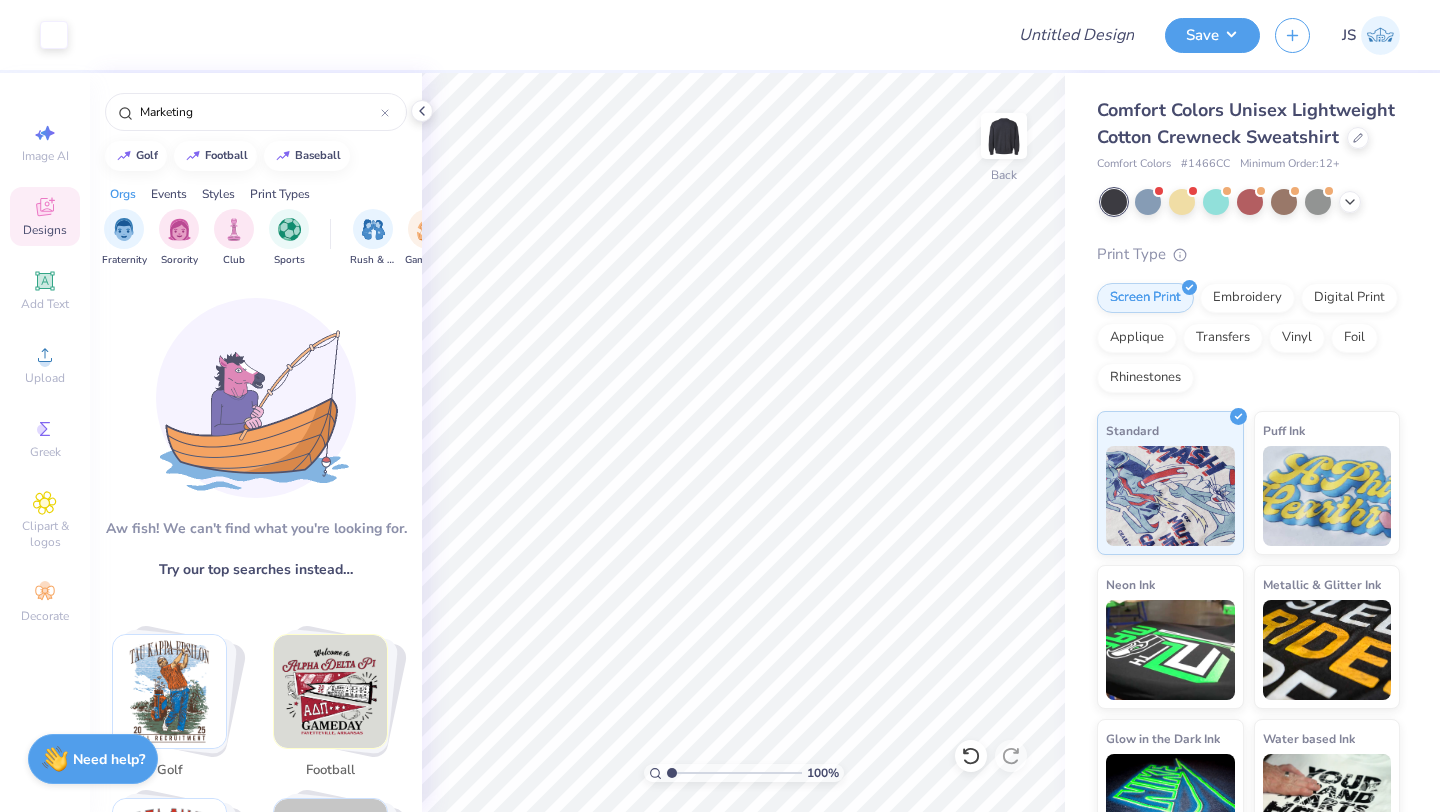 click on "Events" at bounding box center [169, 194] 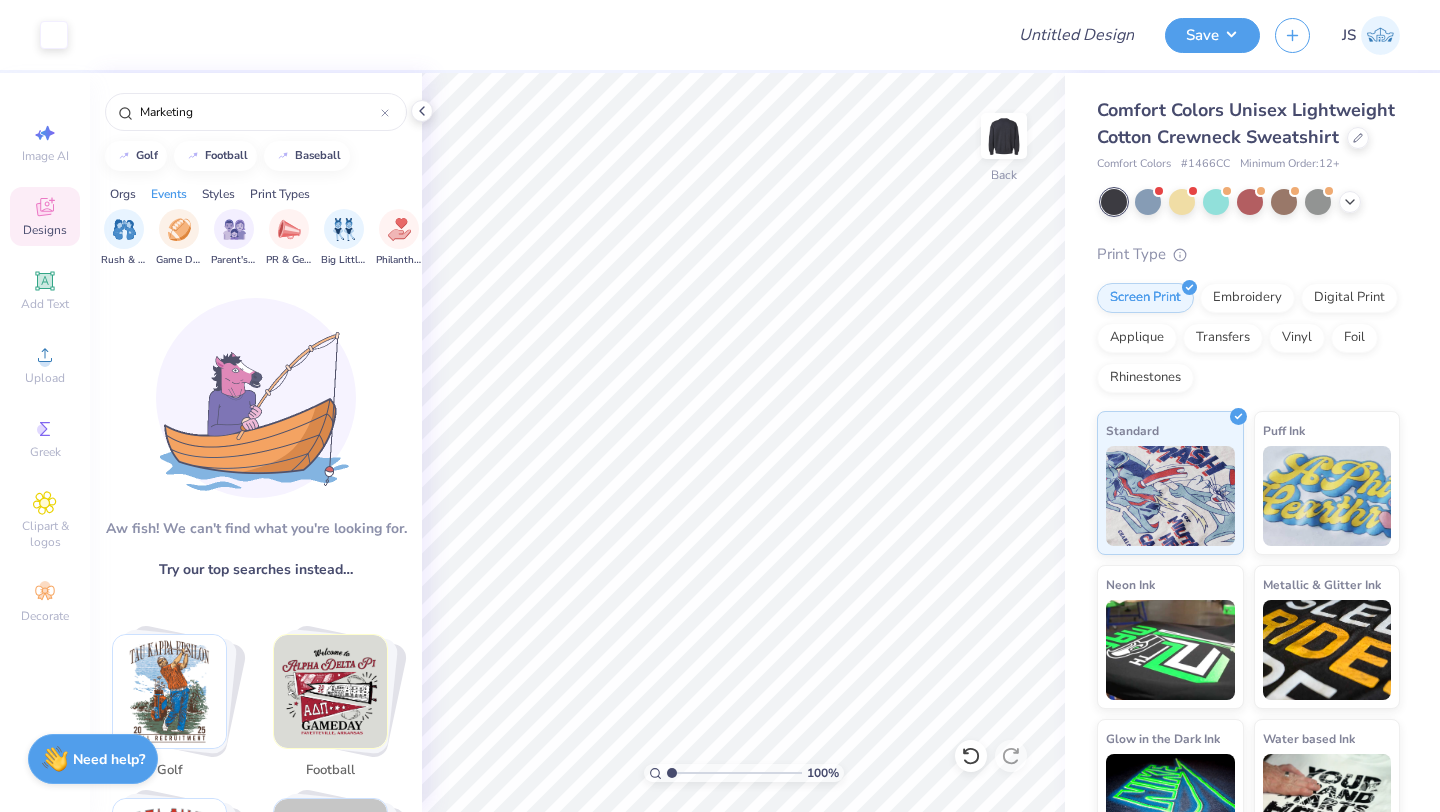 click on "Styles" at bounding box center [218, 194] 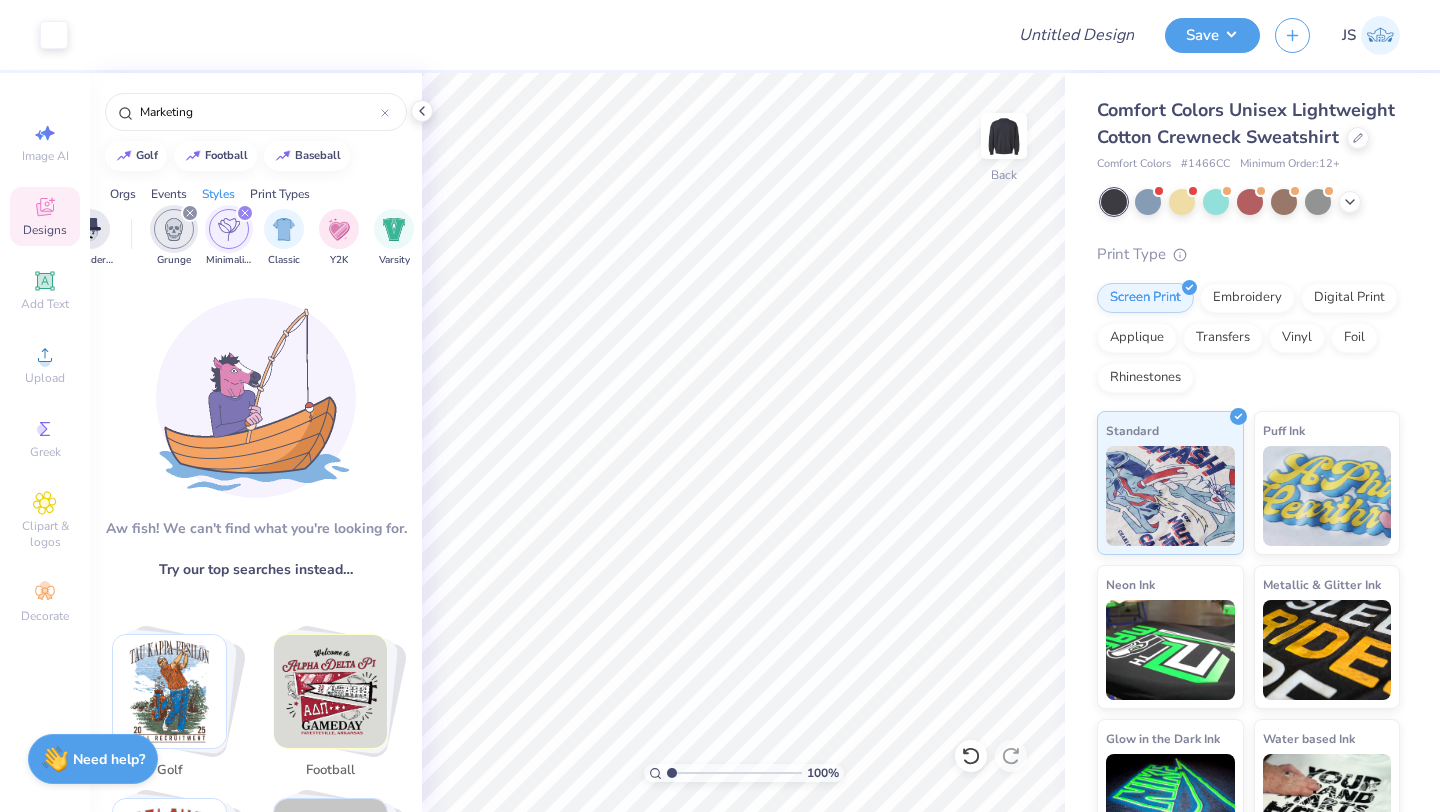 click on "Orgs Events Styles Print Types" at bounding box center [256, 189] 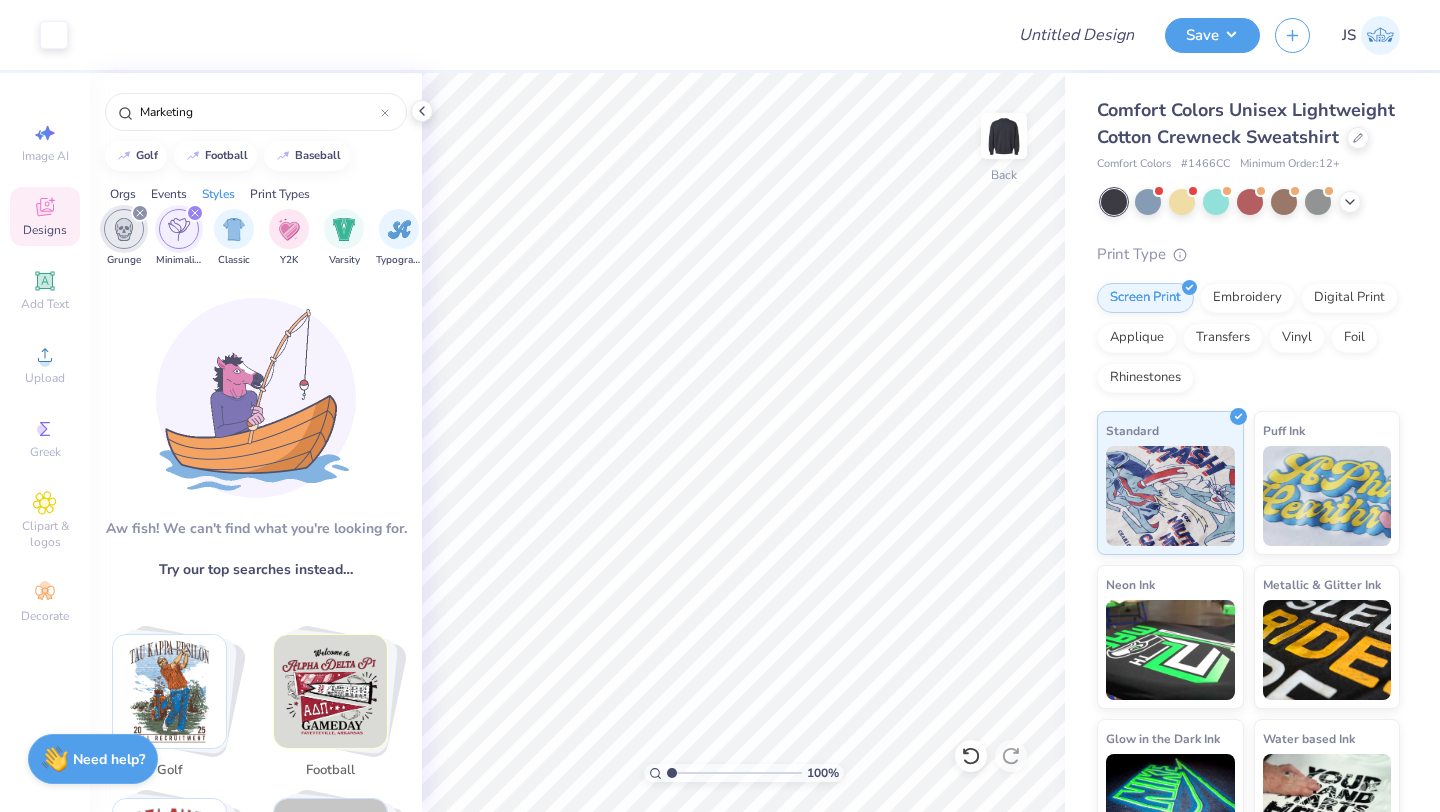 click on "Print Types" at bounding box center (280, 194) 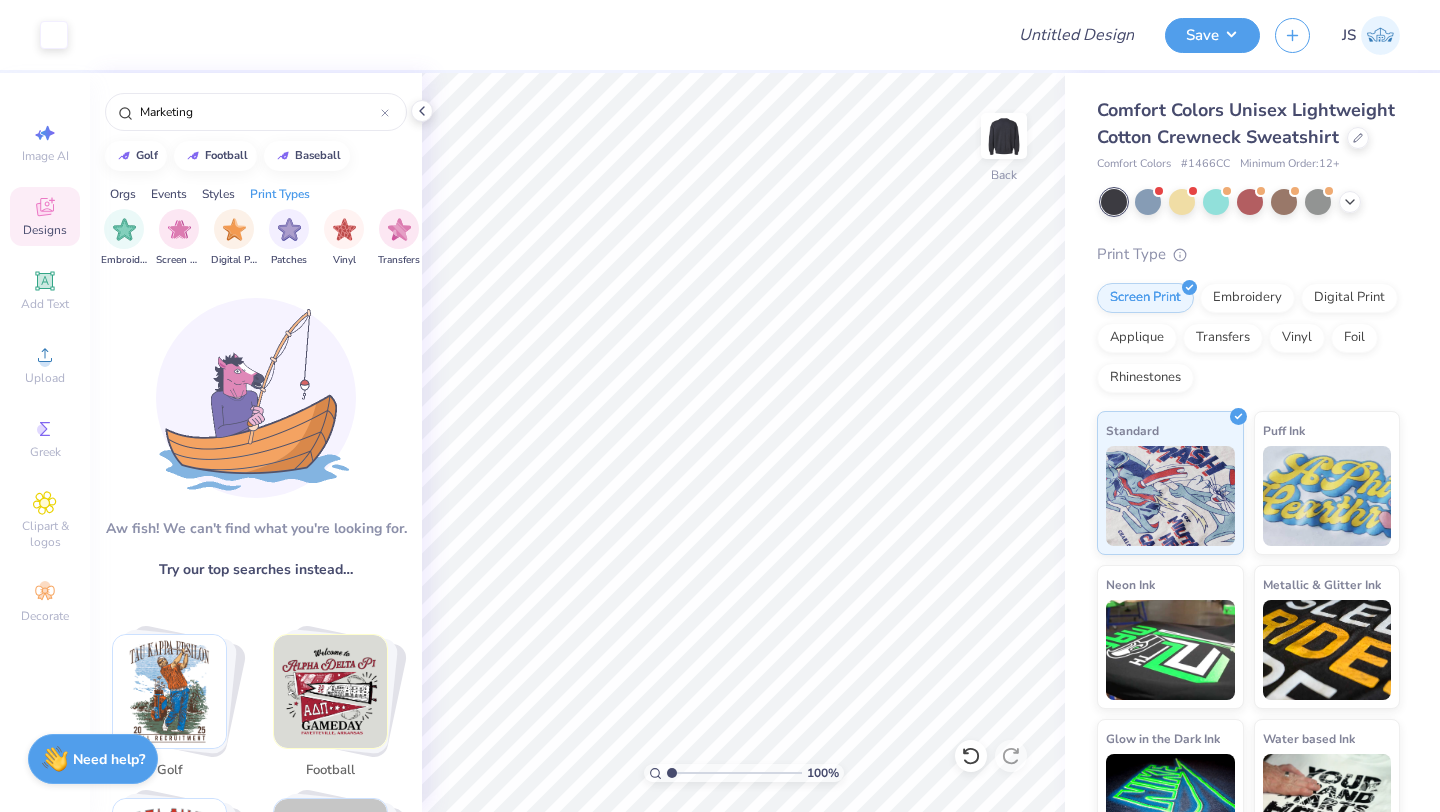 click on "Orgs Events Styles Print Types" at bounding box center [256, 189] 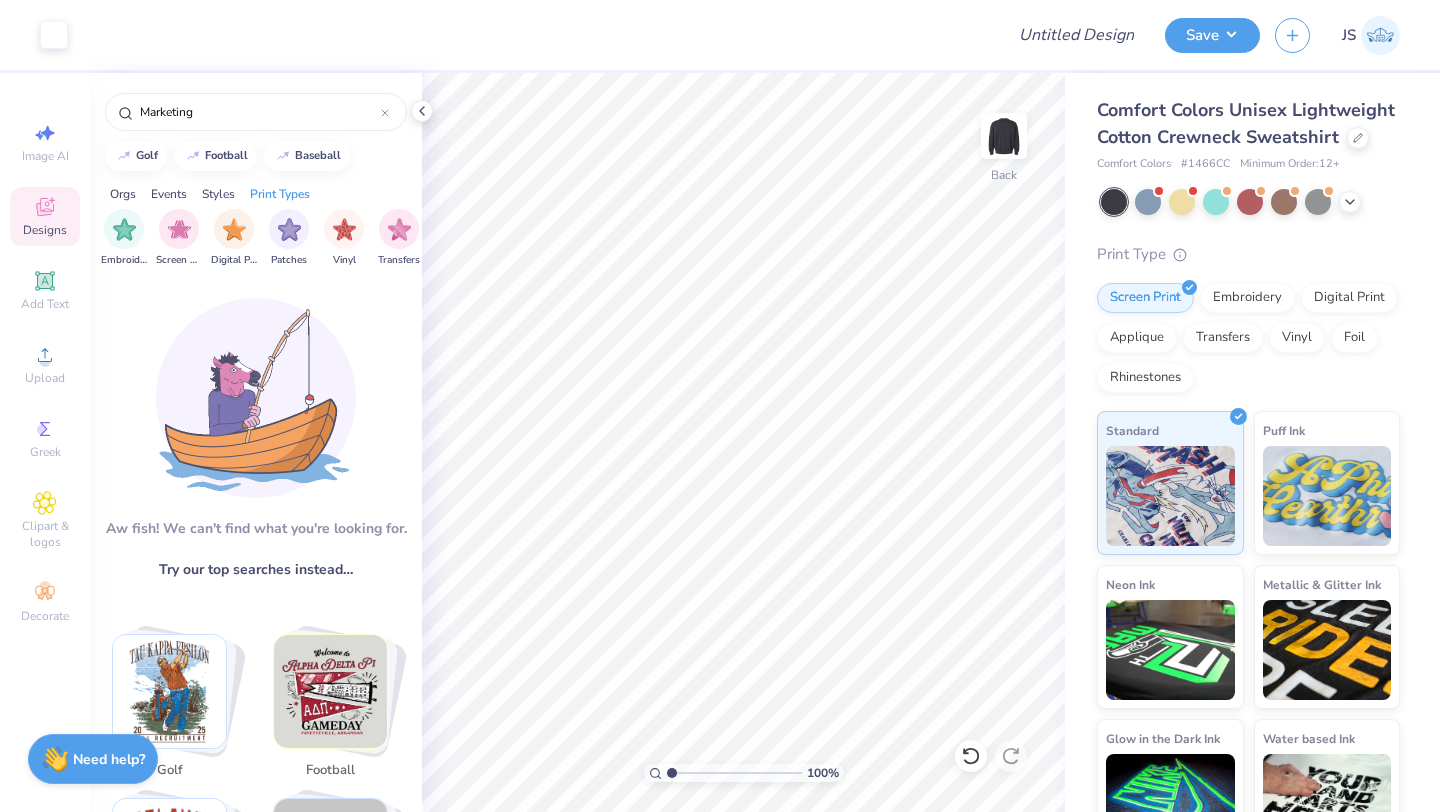 click on "Styles" at bounding box center (218, 194) 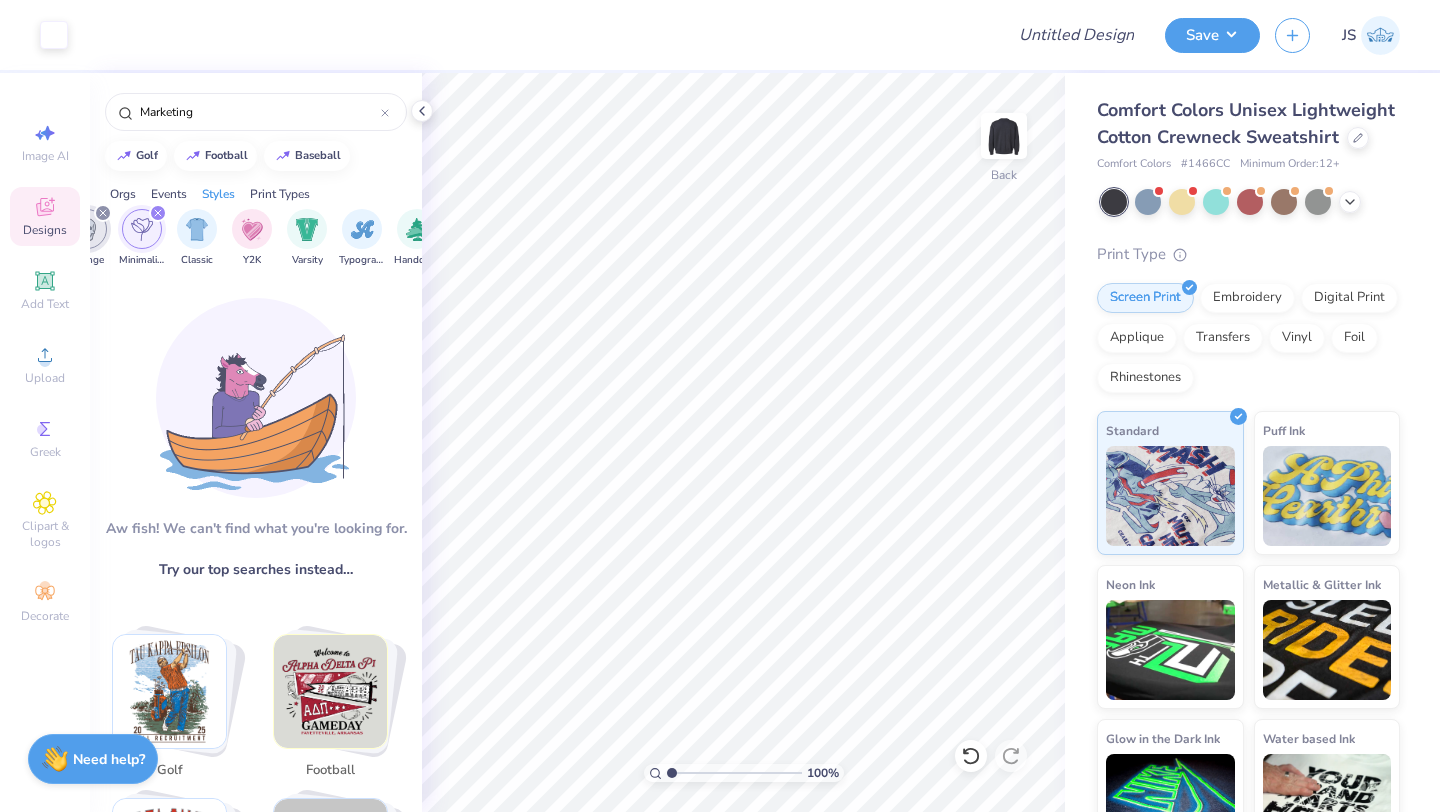 scroll, scrollTop: 0, scrollLeft: 1048, axis: horizontal 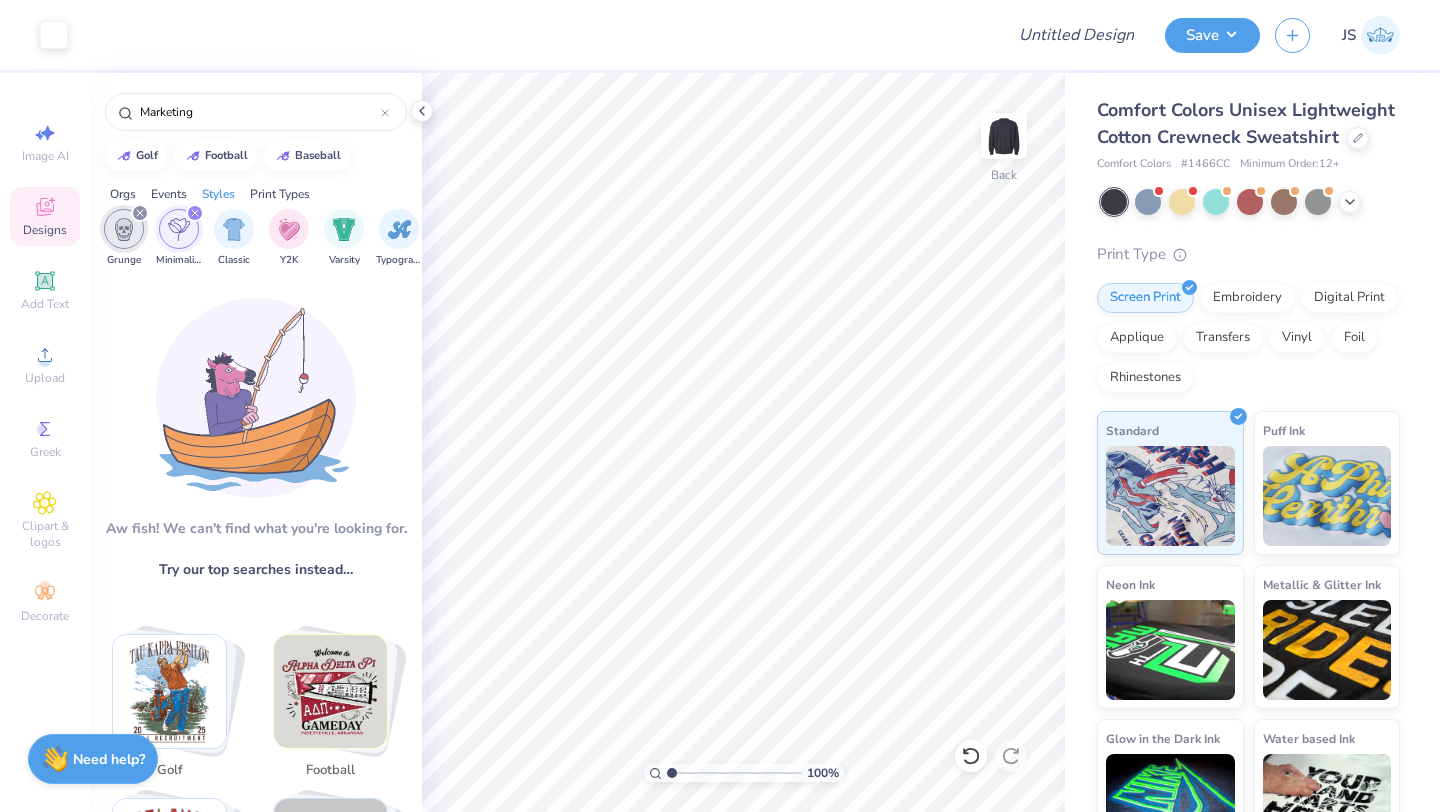 click 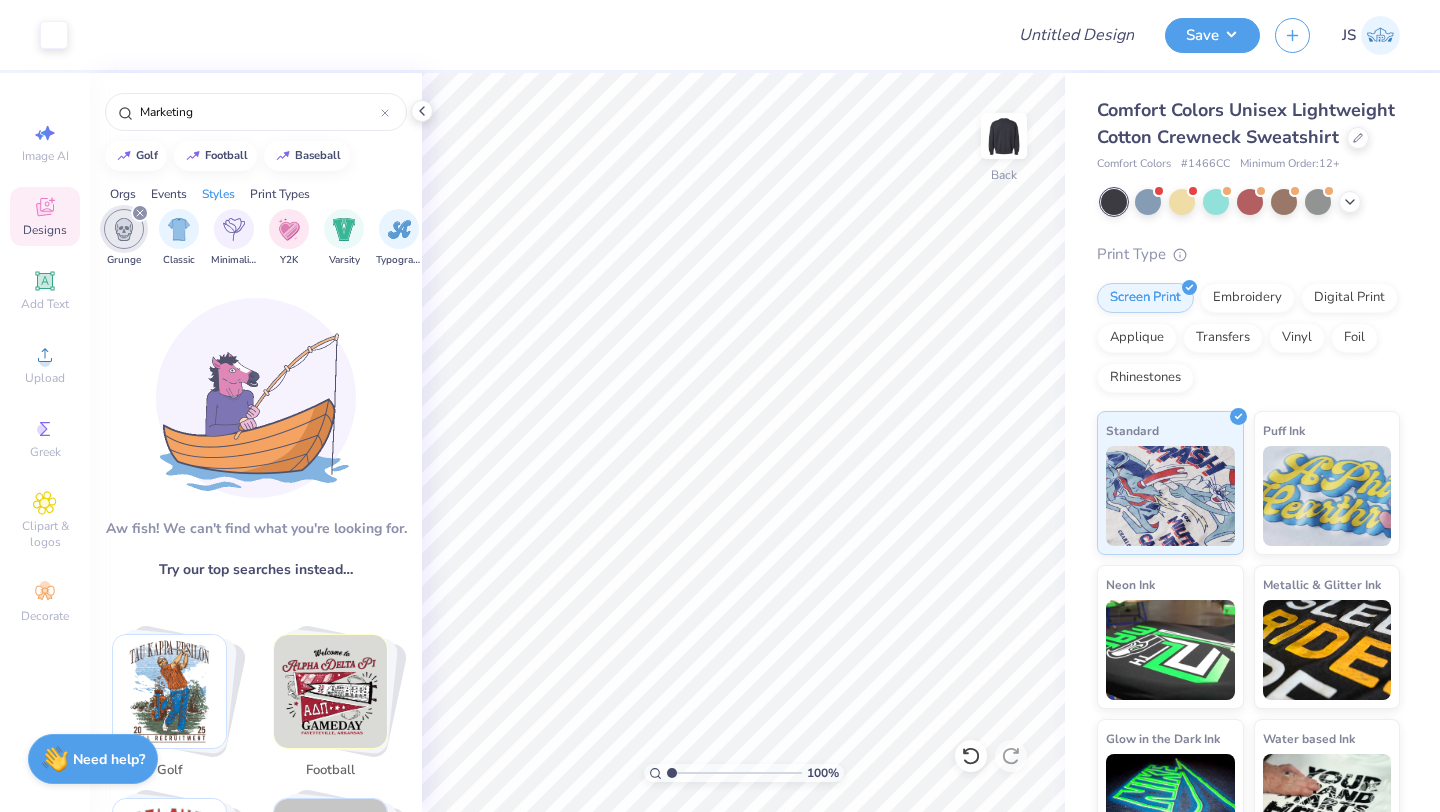 click 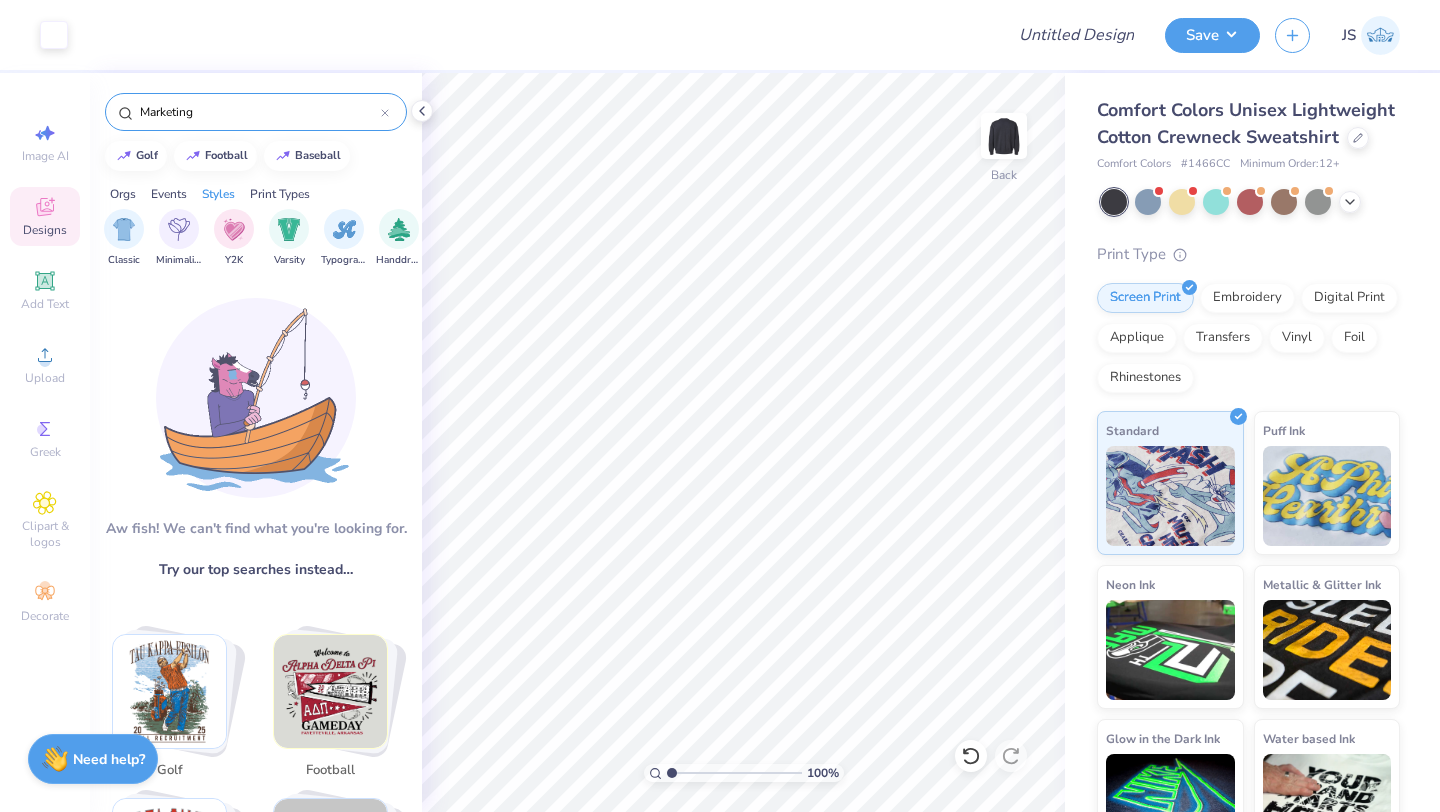 click on "Marketing" at bounding box center (259, 112) 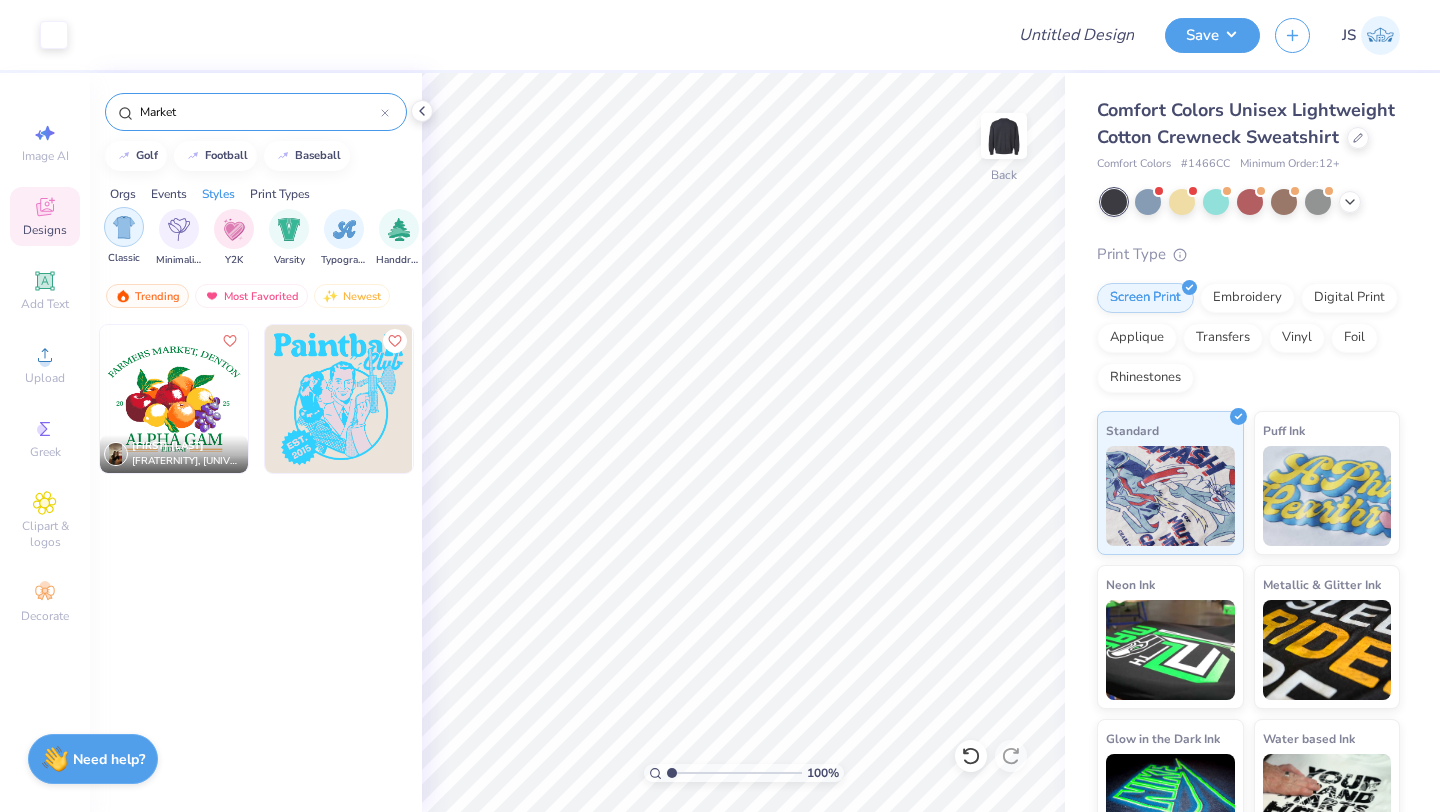 type on "Market" 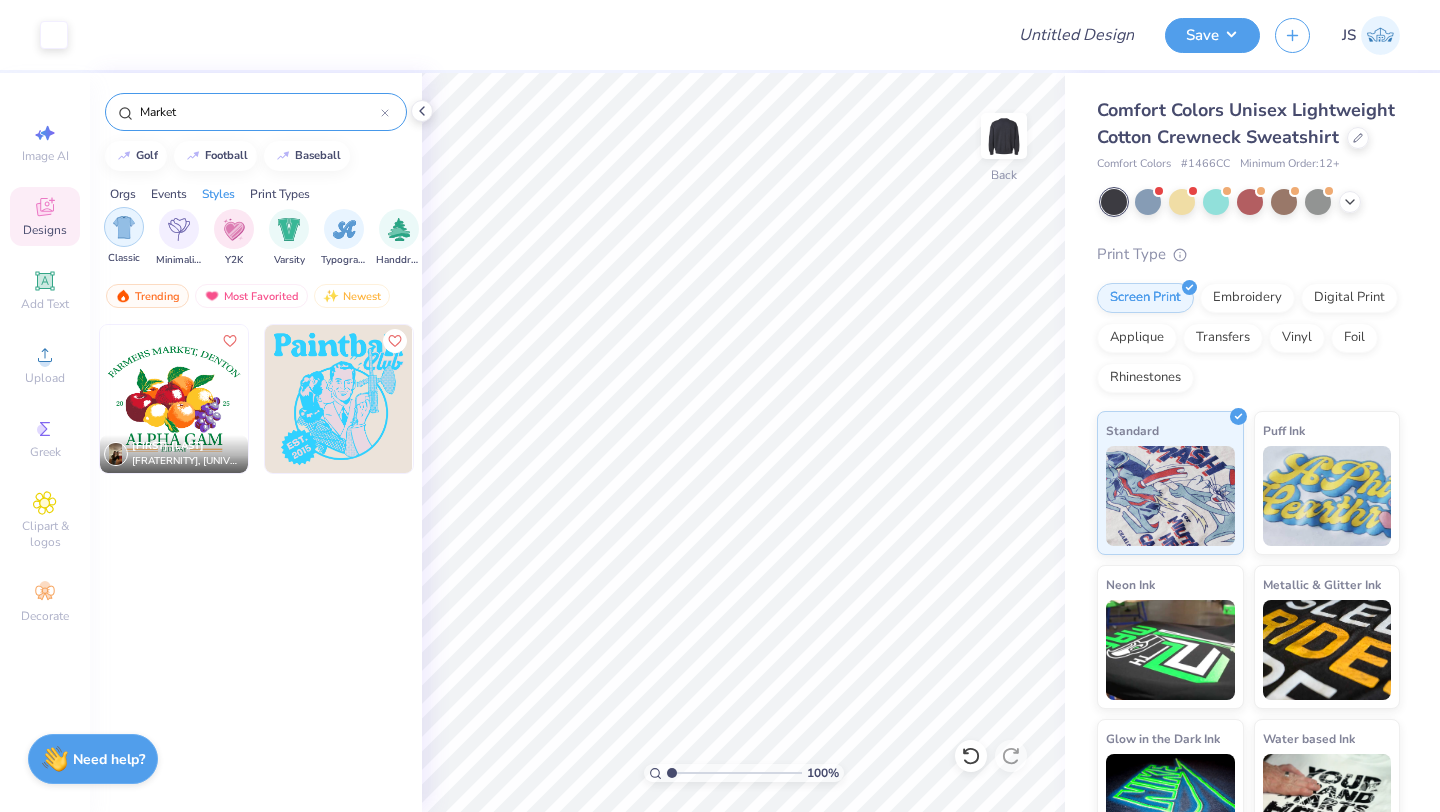 click at bounding box center [124, 227] 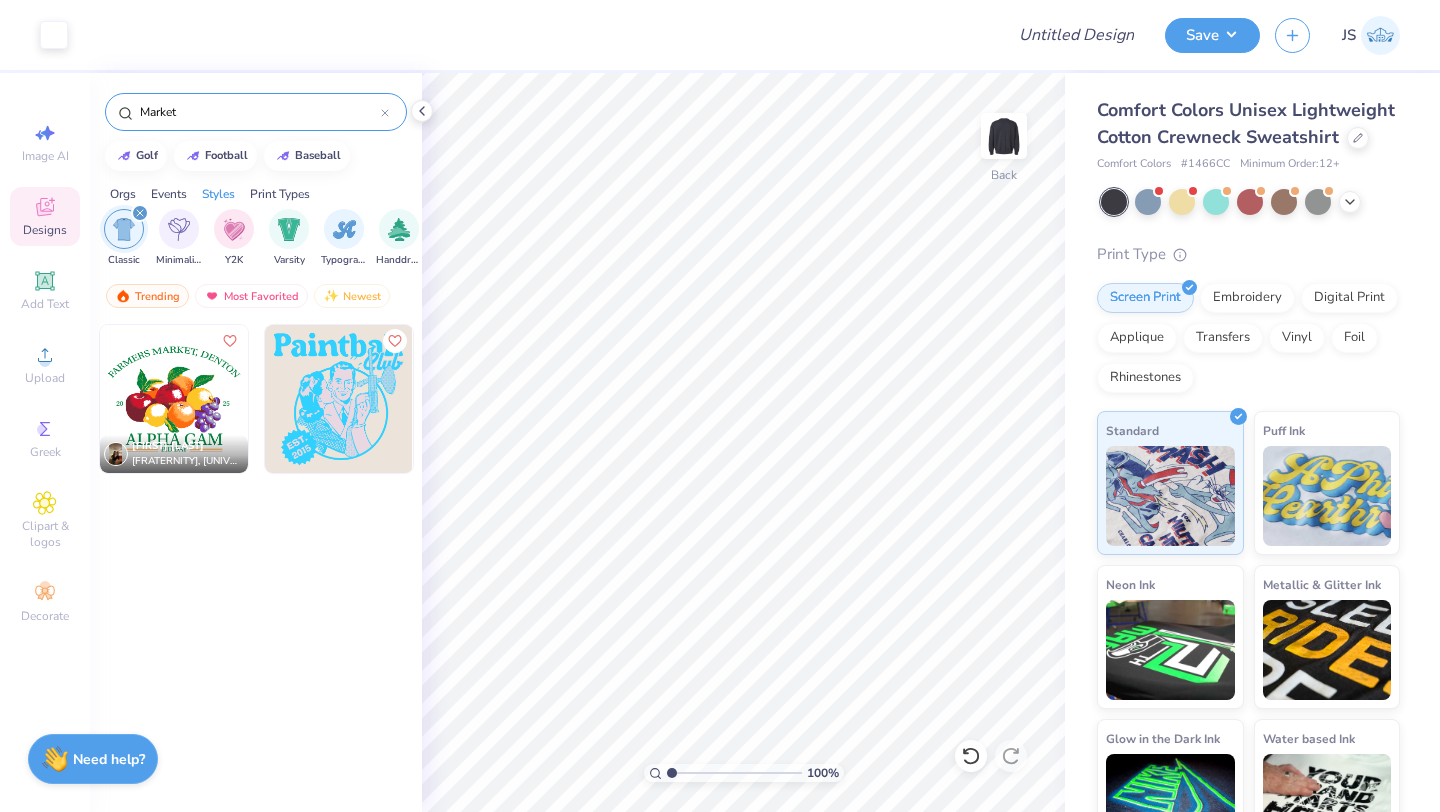 click 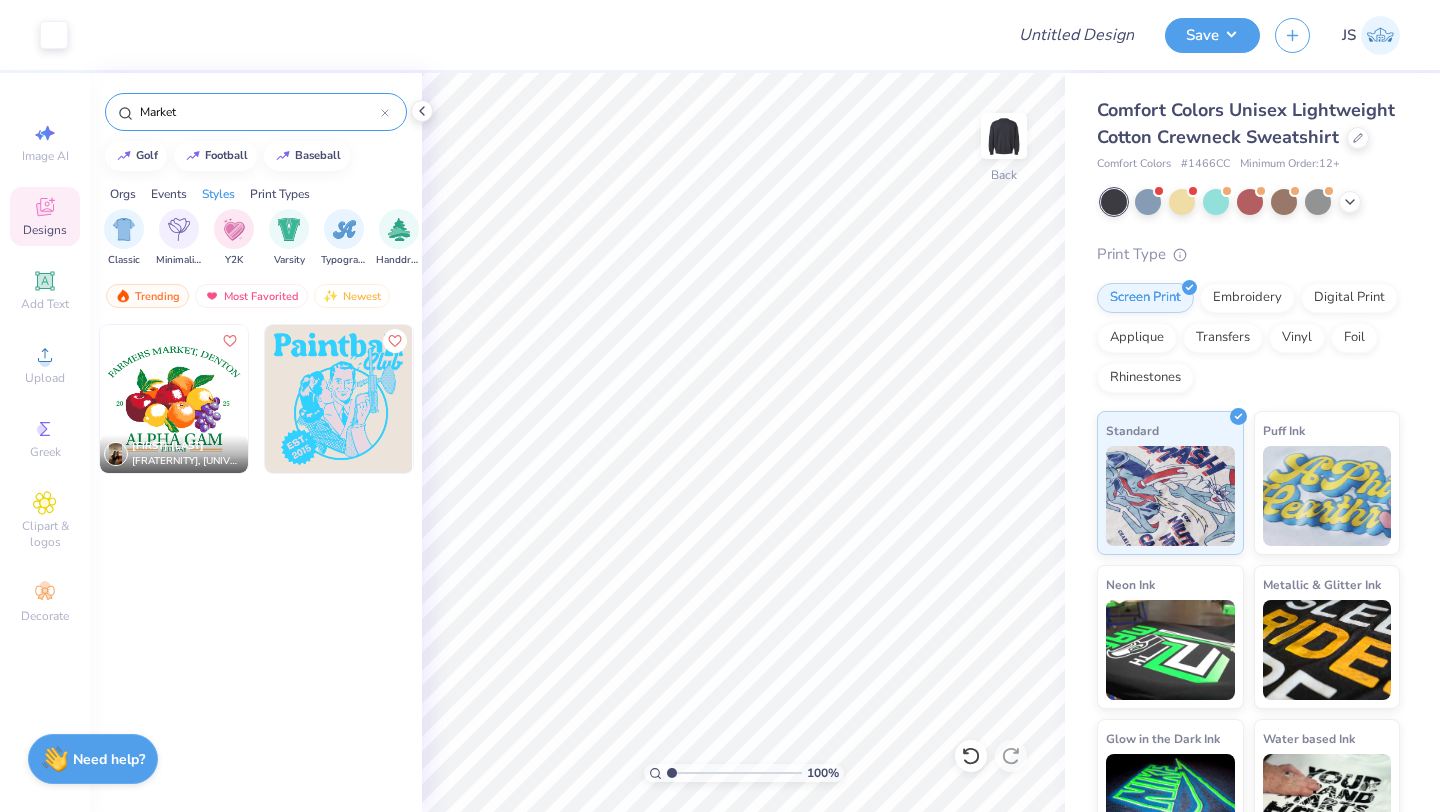 click 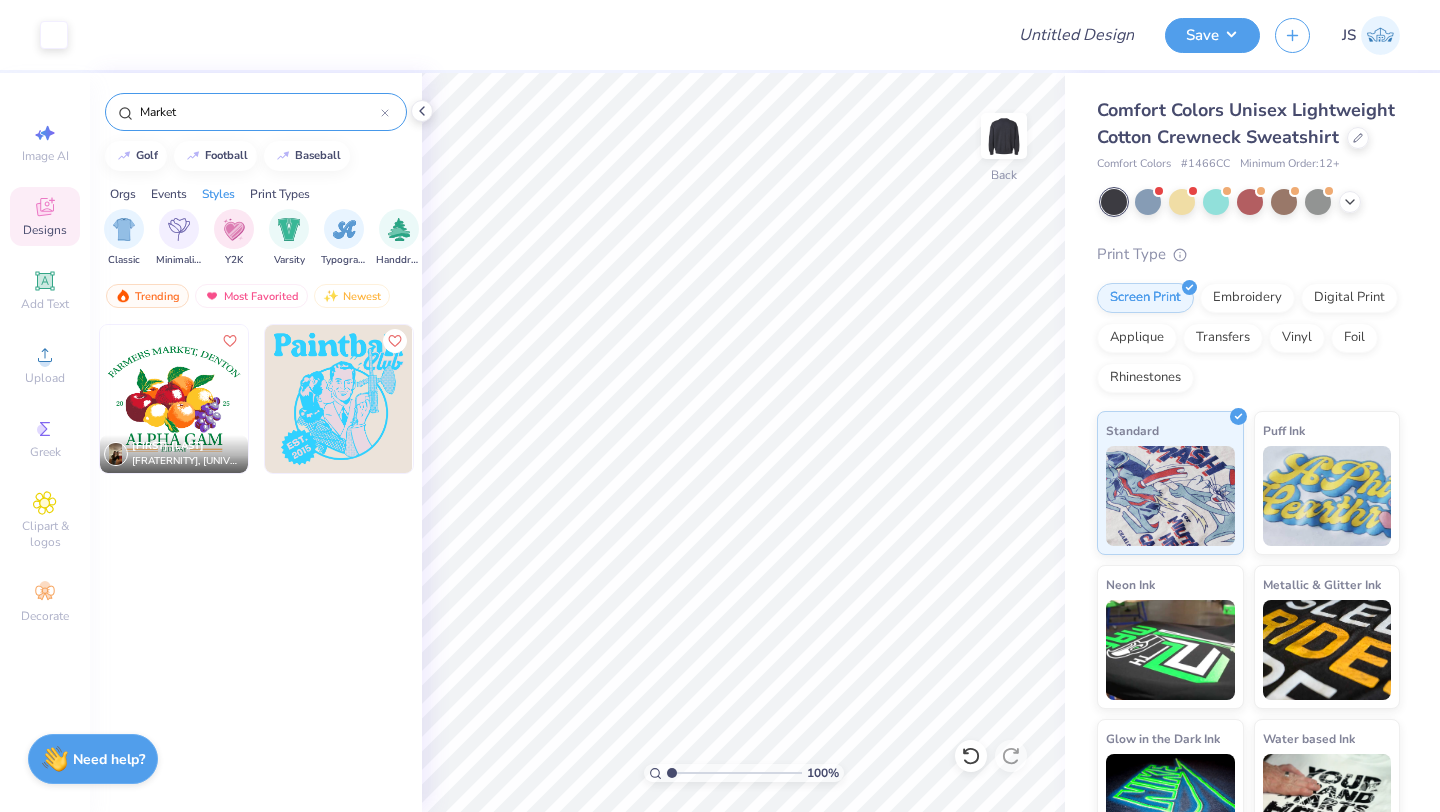 type 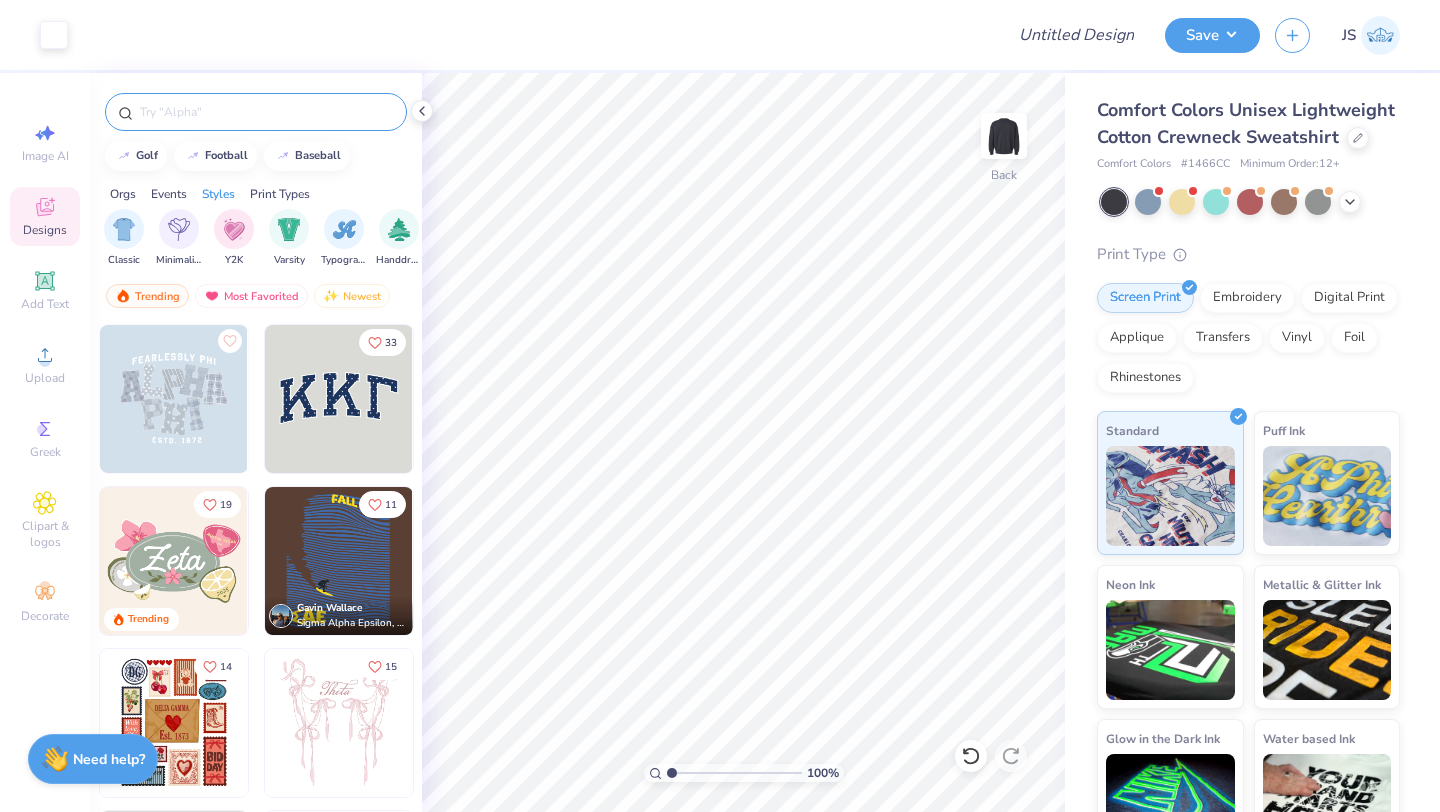 click on "Orgs Events Styles Print Types" at bounding box center (256, 189) 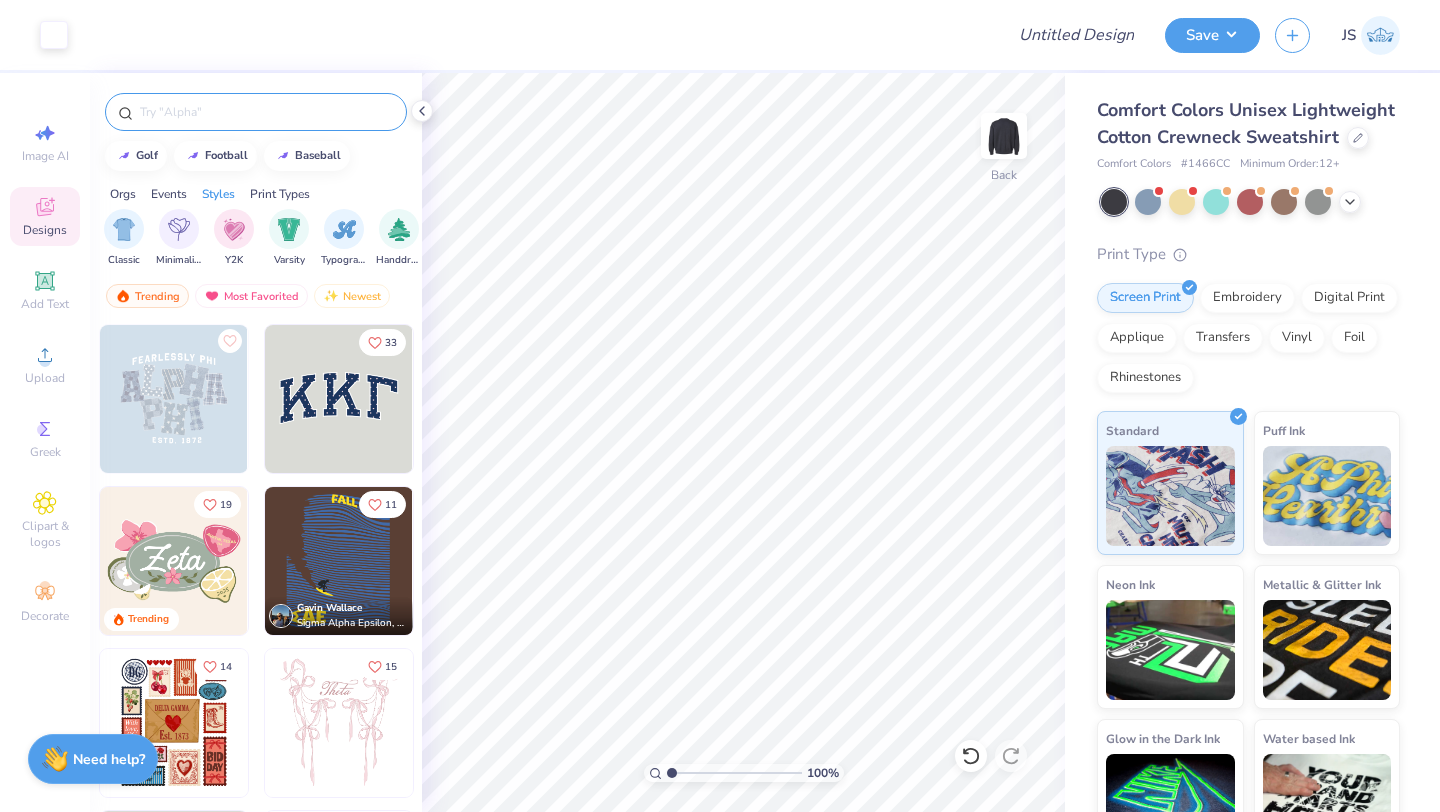 click on "Orgs Events Styles Print Types" at bounding box center (256, 189) 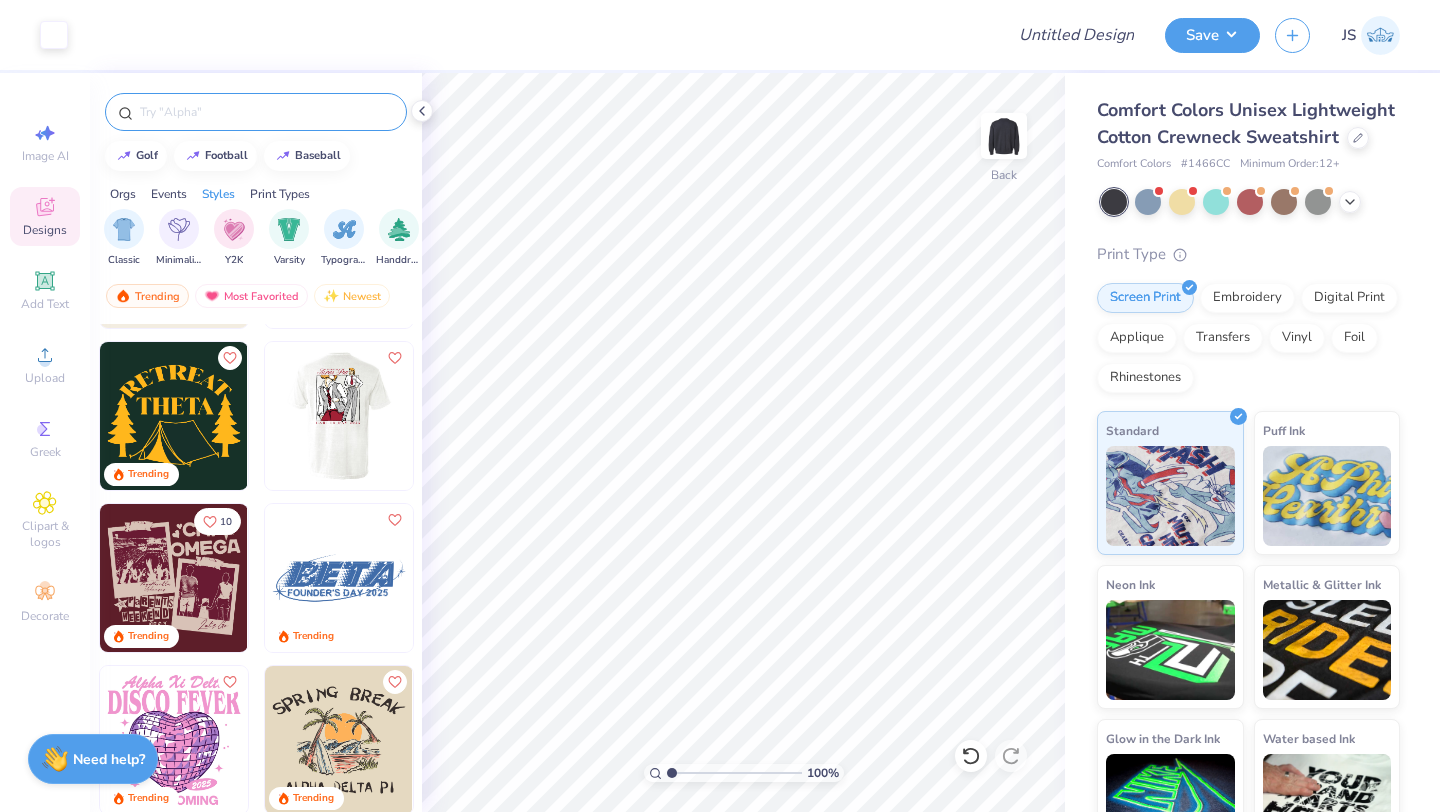 scroll, scrollTop: 8072, scrollLeft: 0, axis: vertical 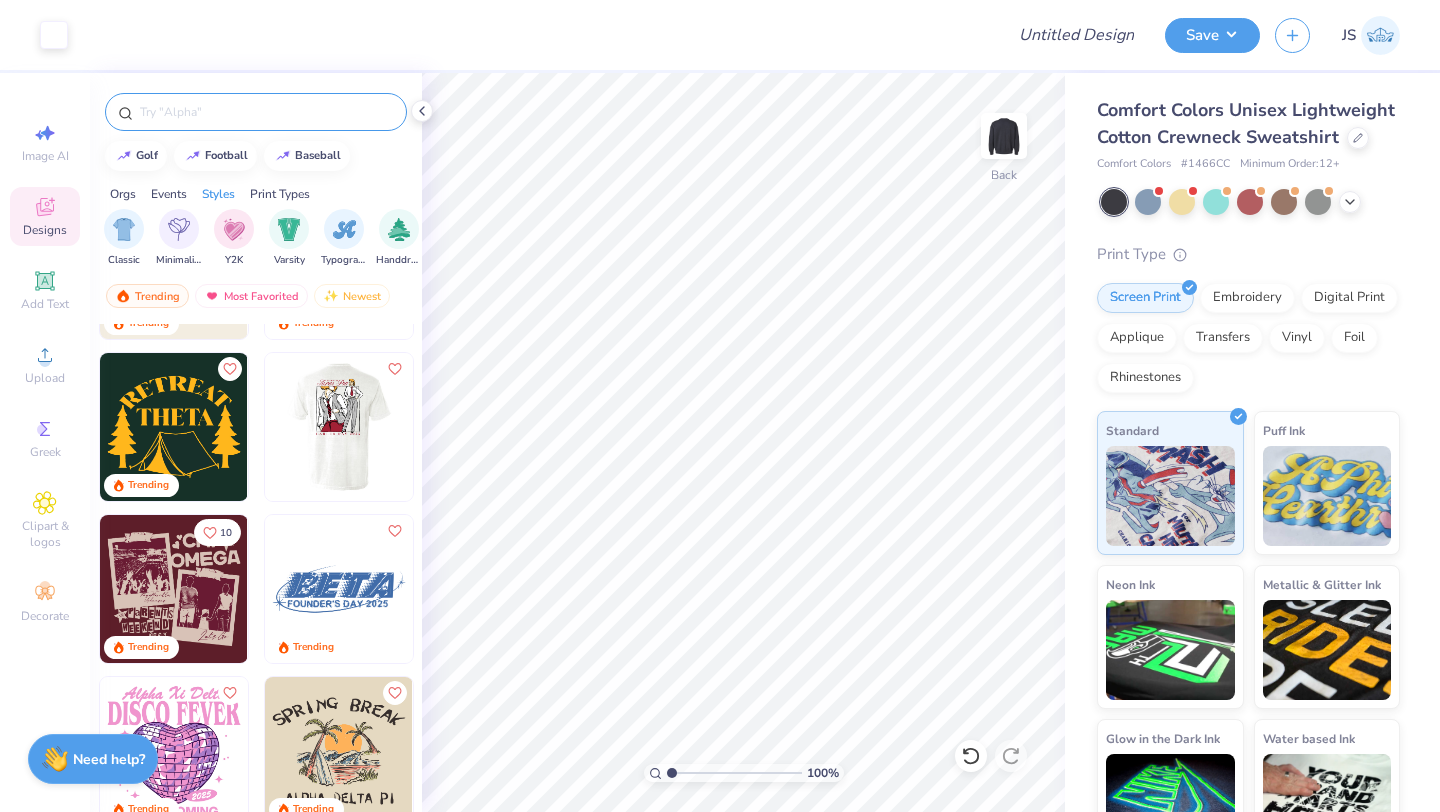 click at bounding box center [174, 589] 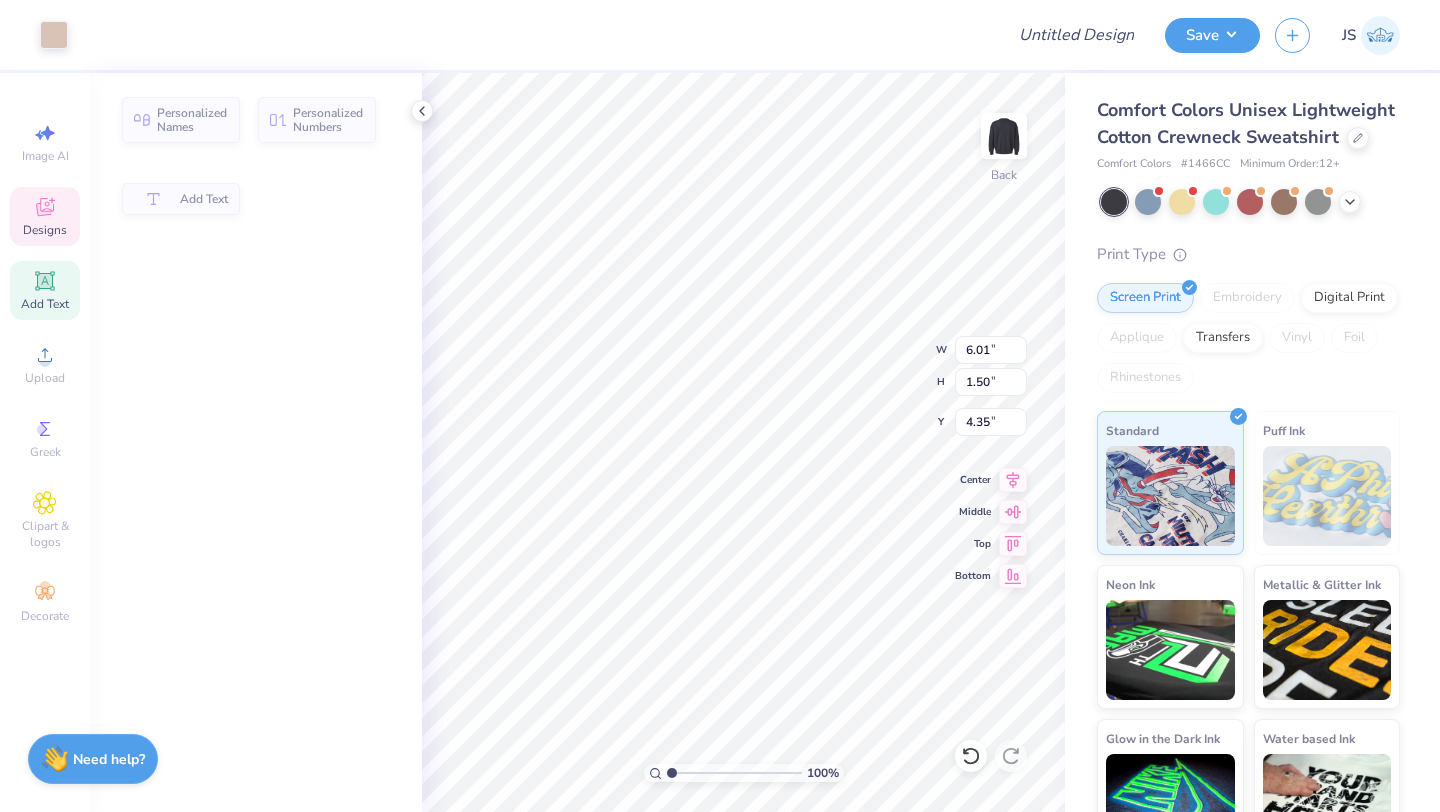 type on "6.01" 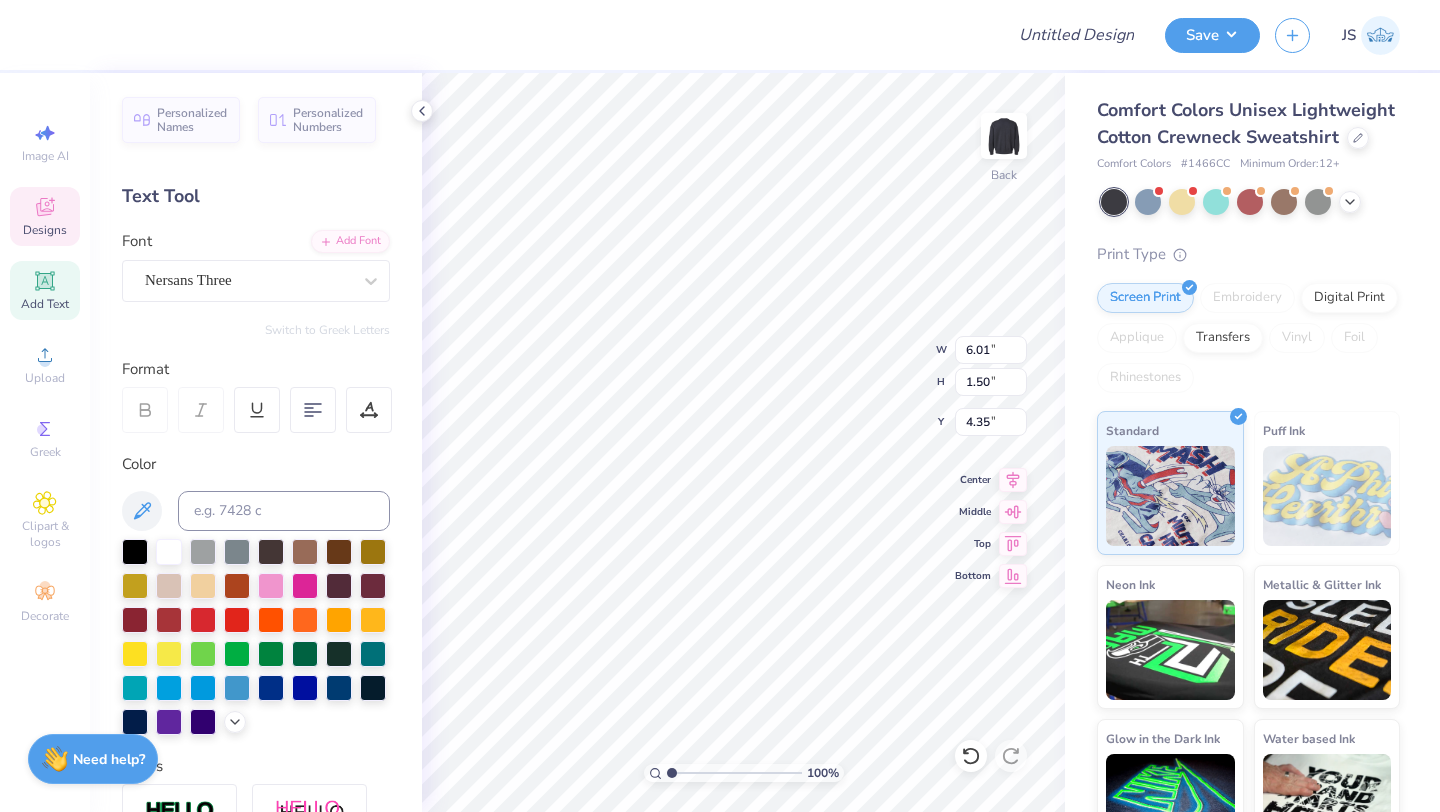 scroll, scrollTop: 0, scrollLeft: 1, axis: horizontal 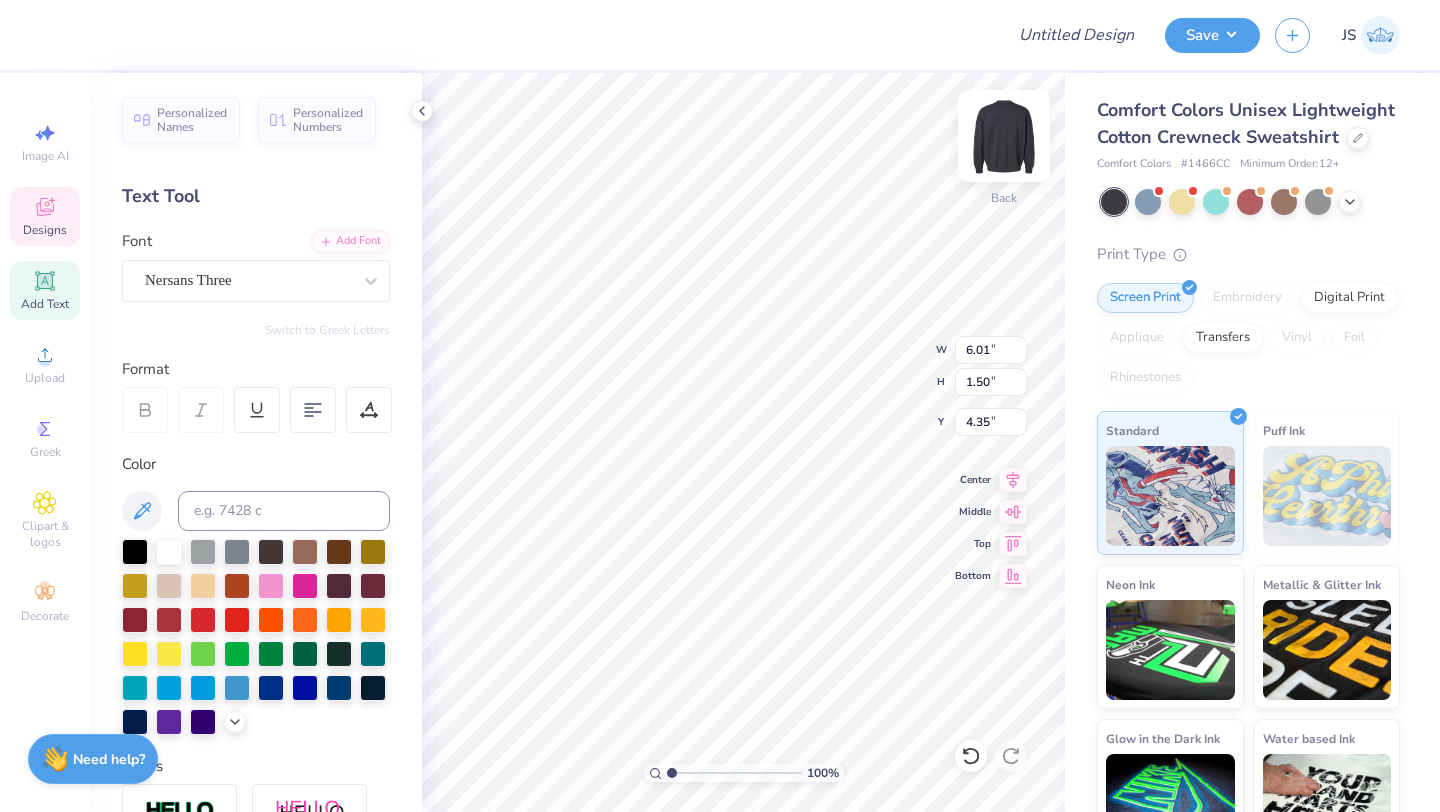 type on "2.77" 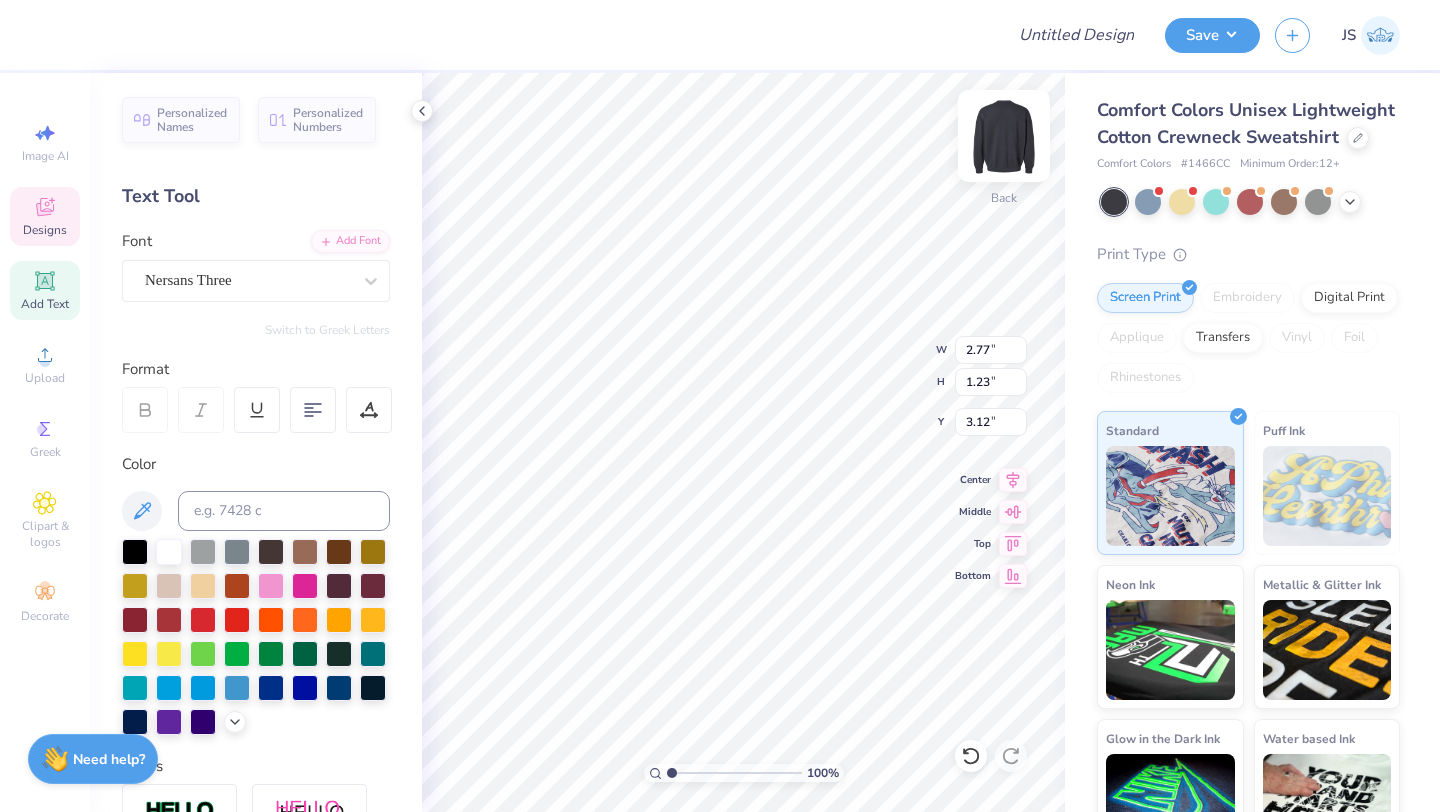 type on "C" 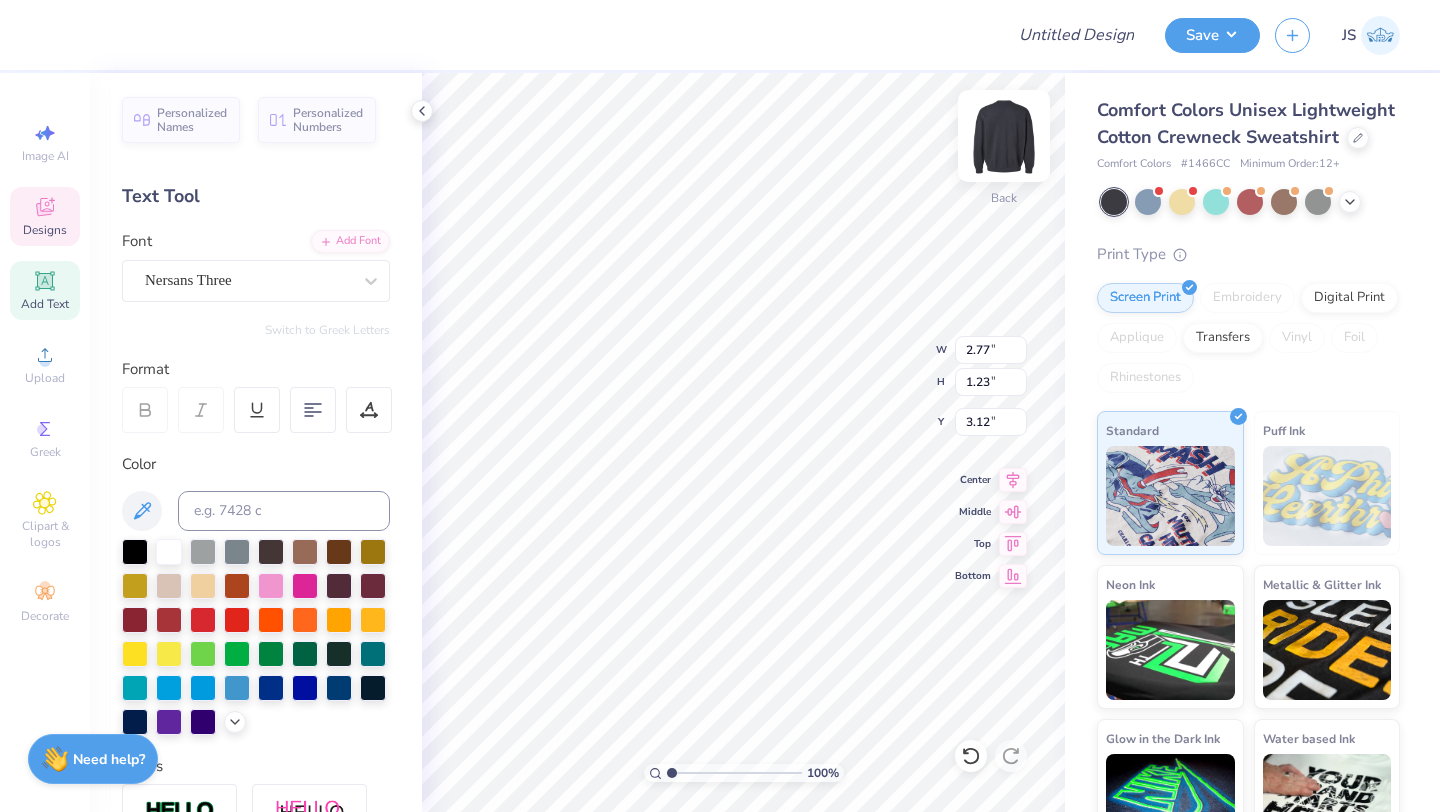 type on "We" 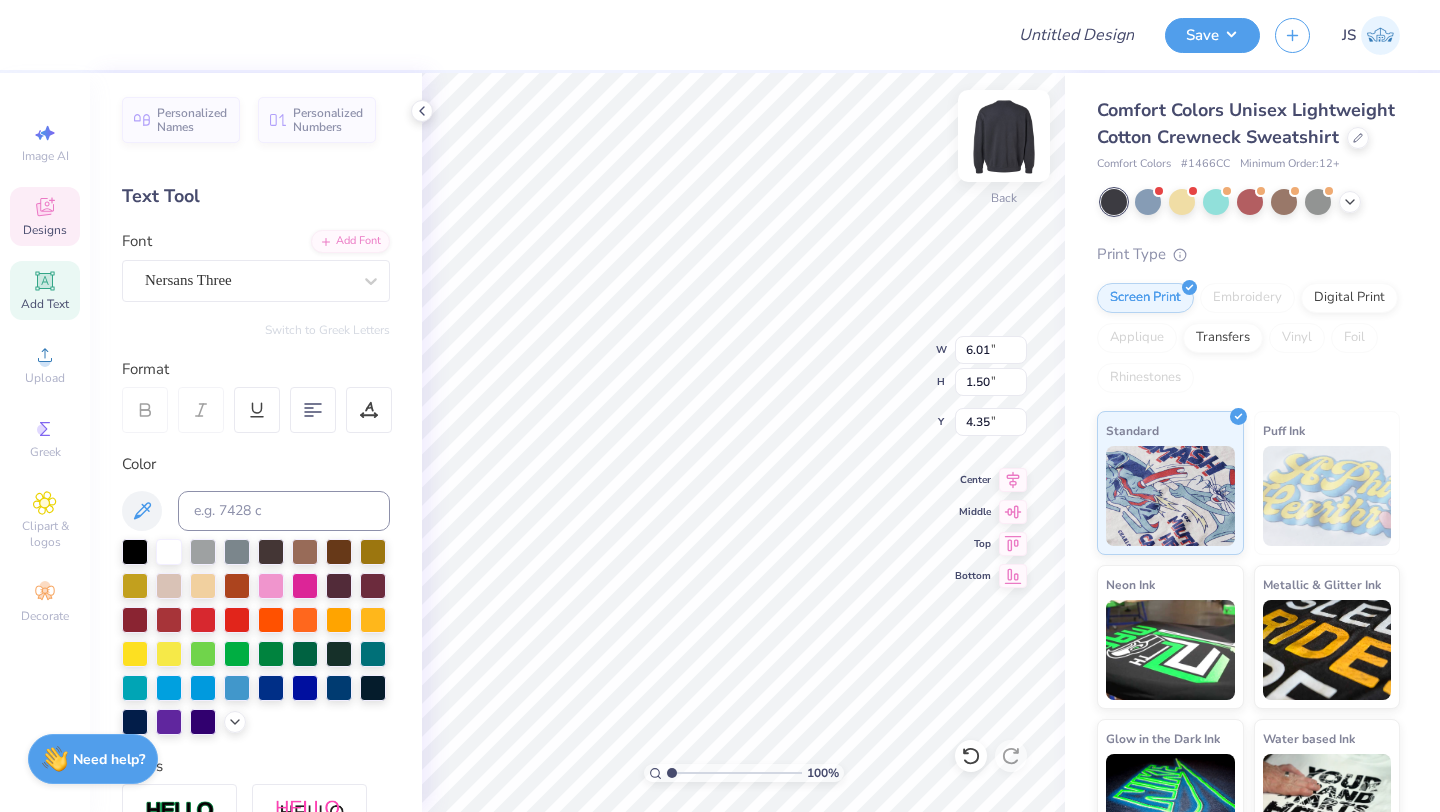 scroll, scrollTop: 0, scrollLeft: 0, axis: both 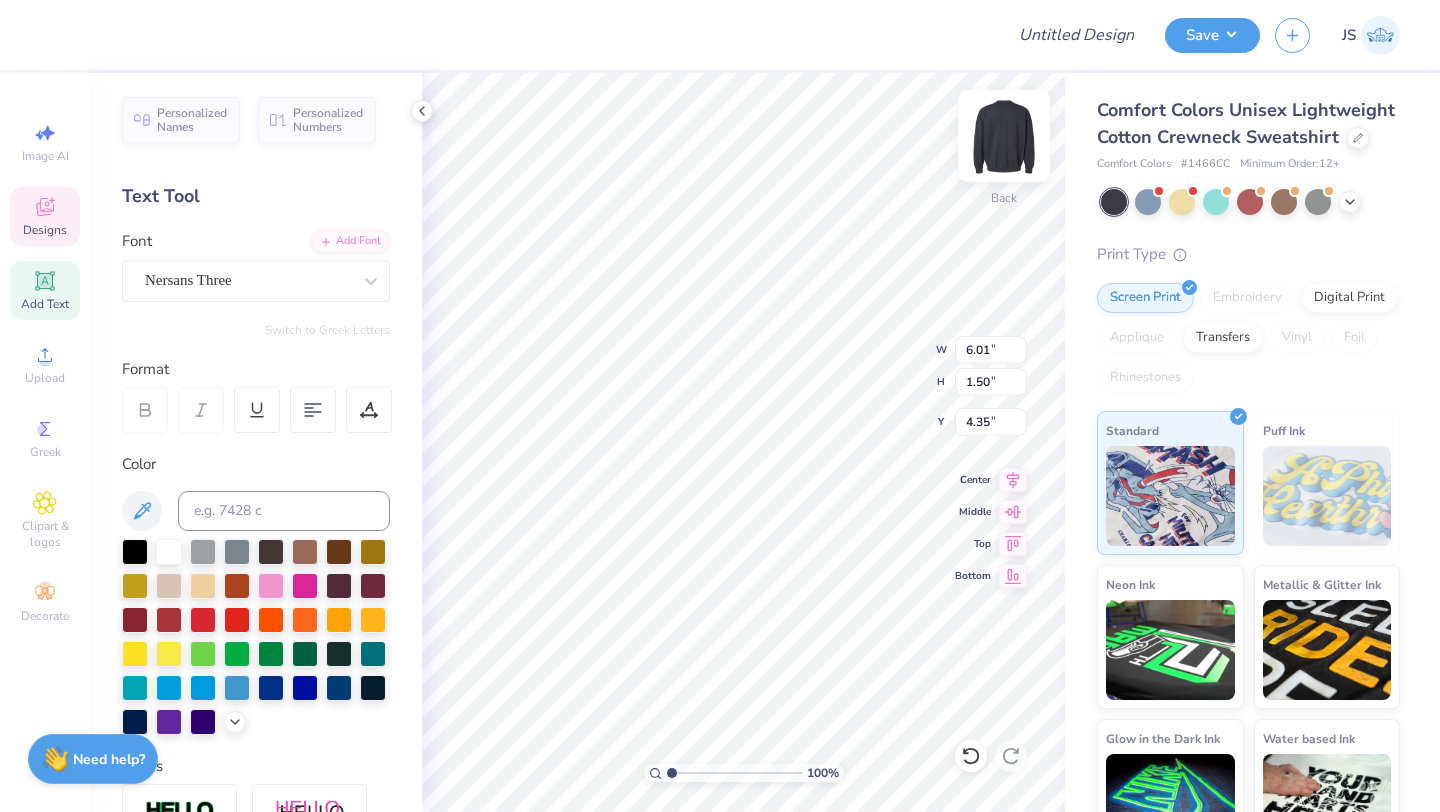type on "Market" 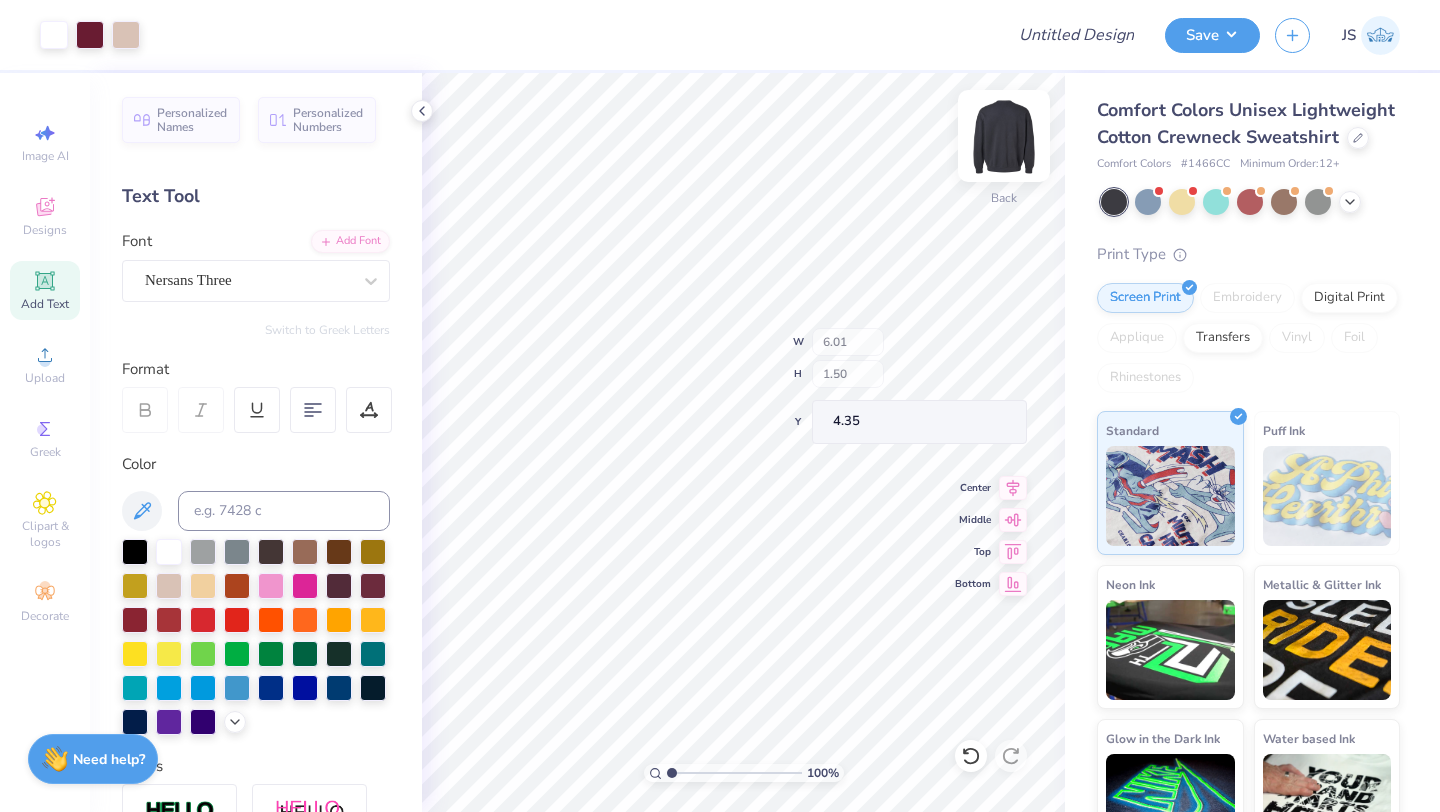 type on "7.11" 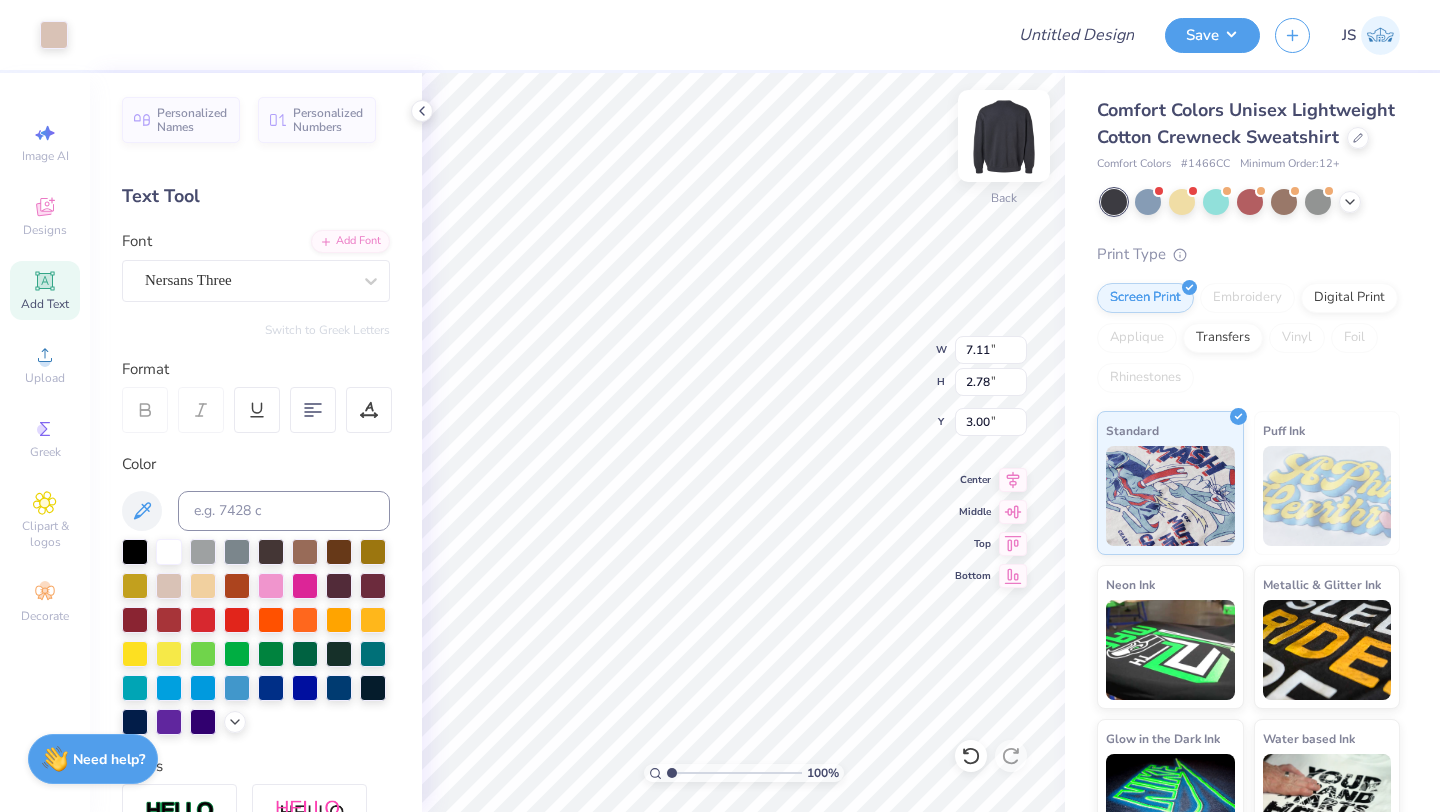 type on "3.00" 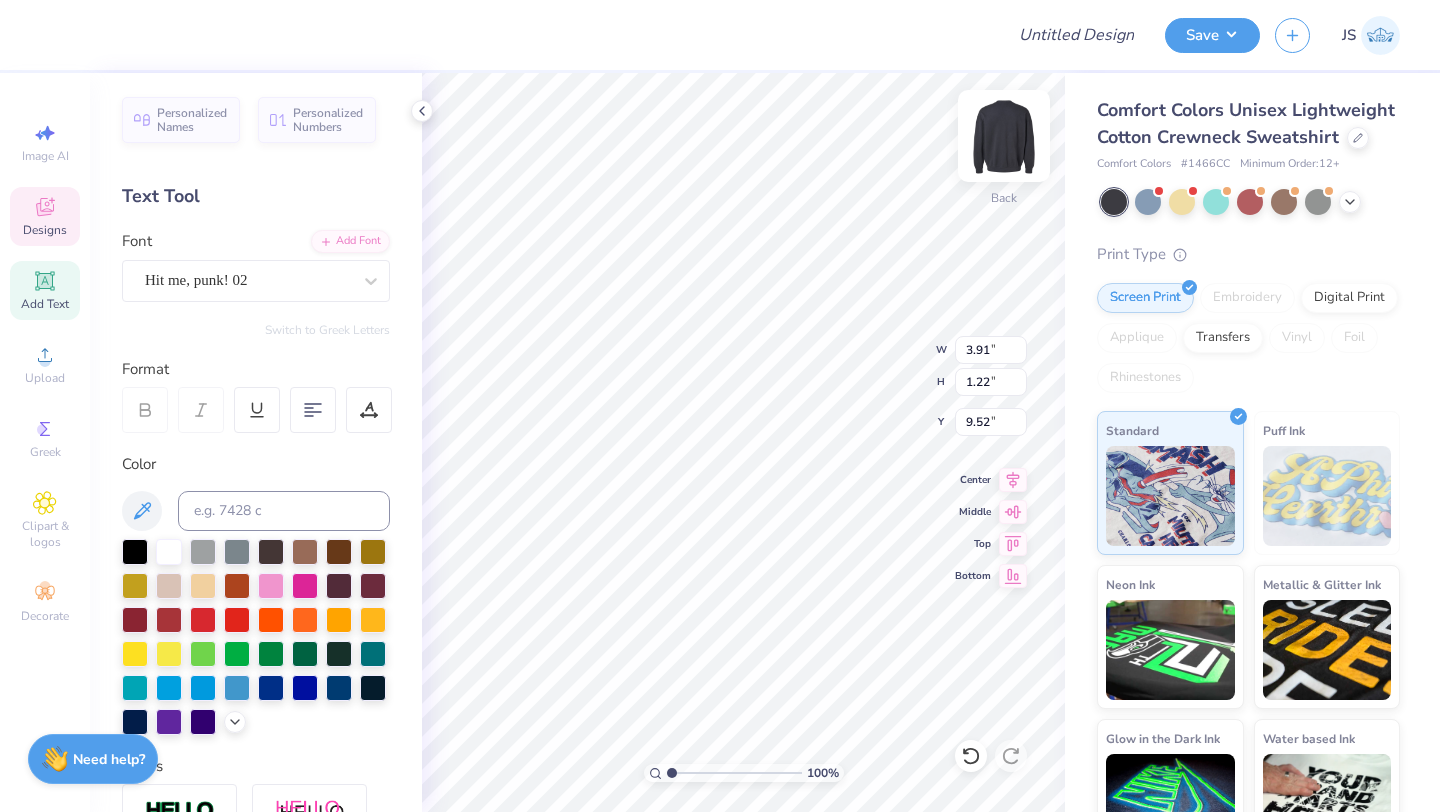 scroll, scrollTop: 0, scrollLeft: 2, axis: horizontal 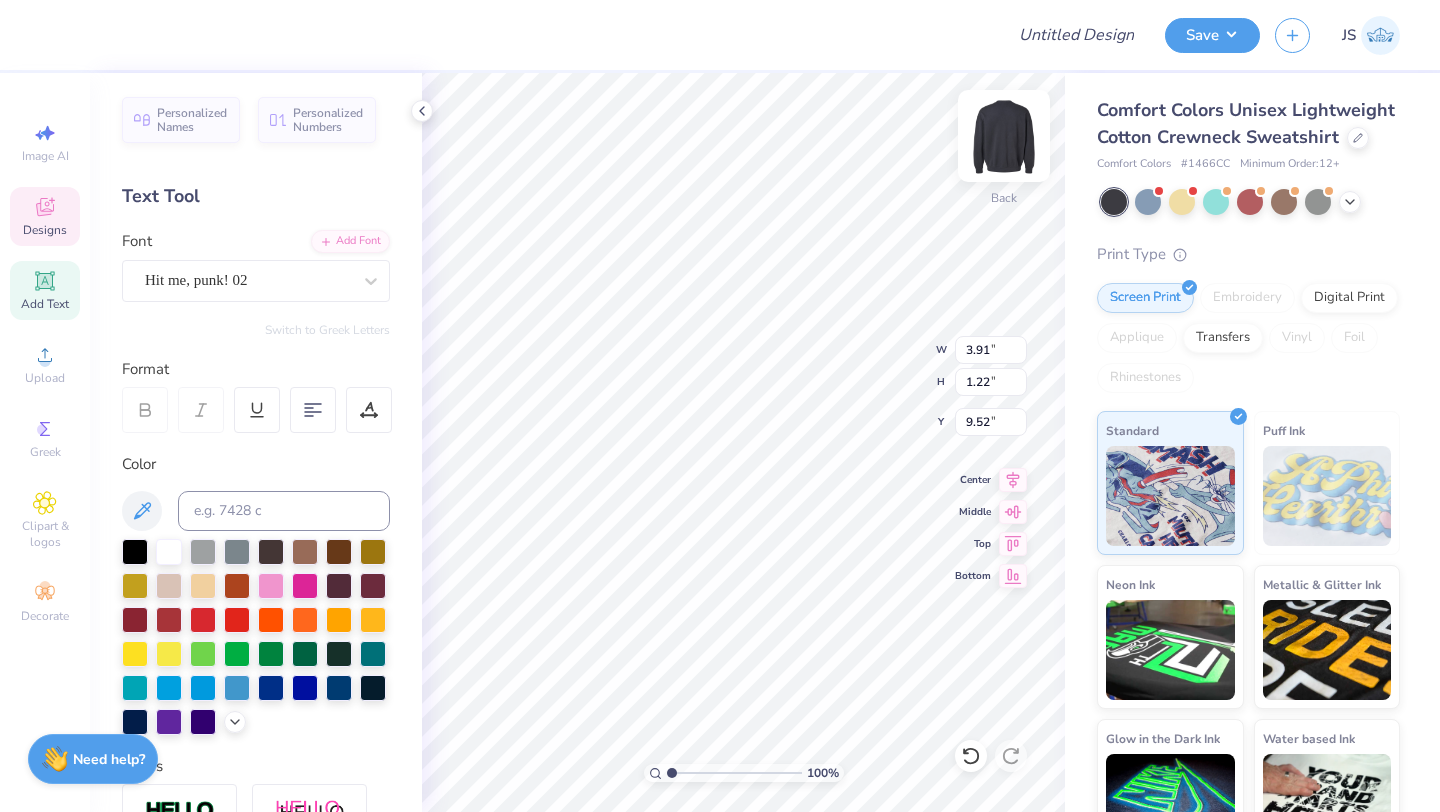 type on "P" 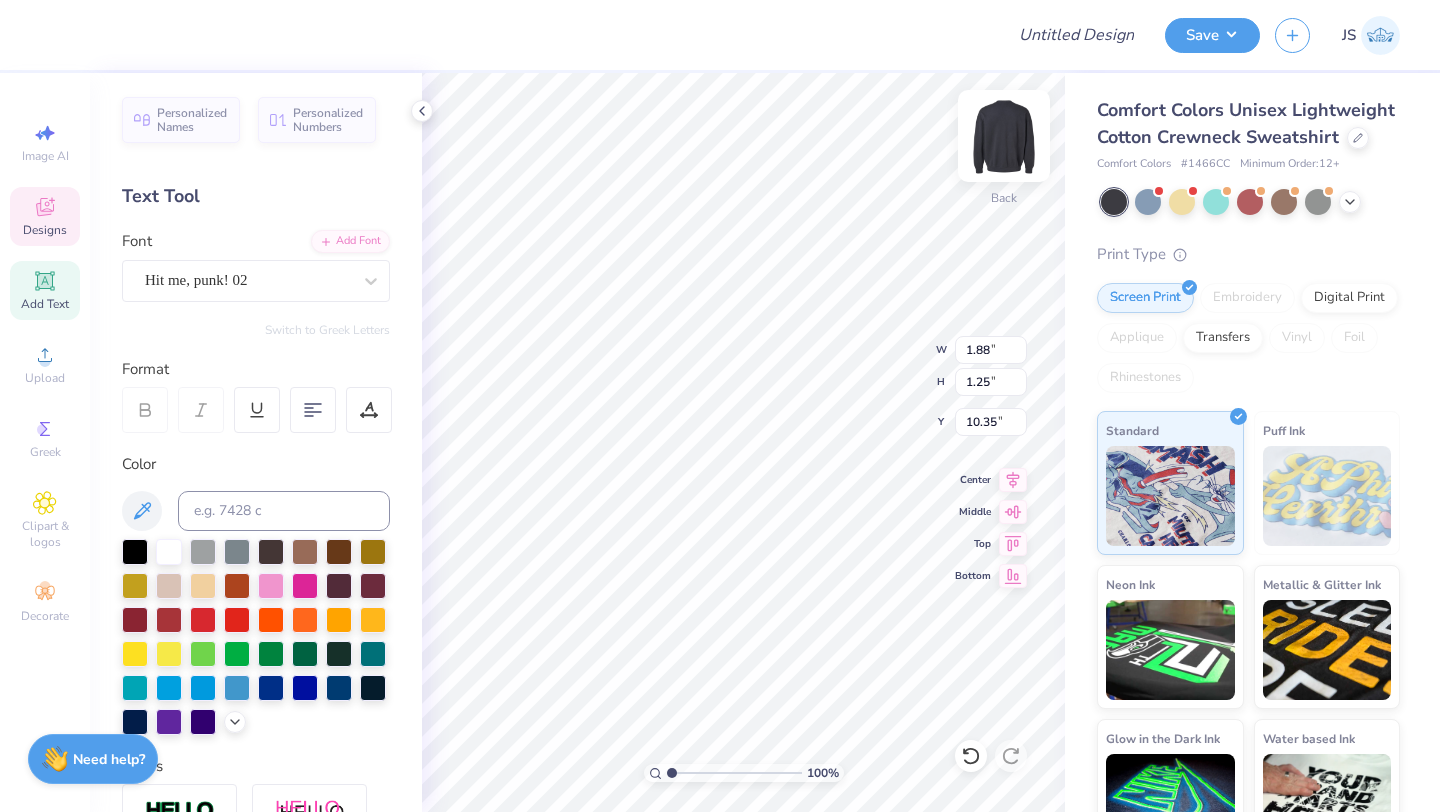 type on "1.88" 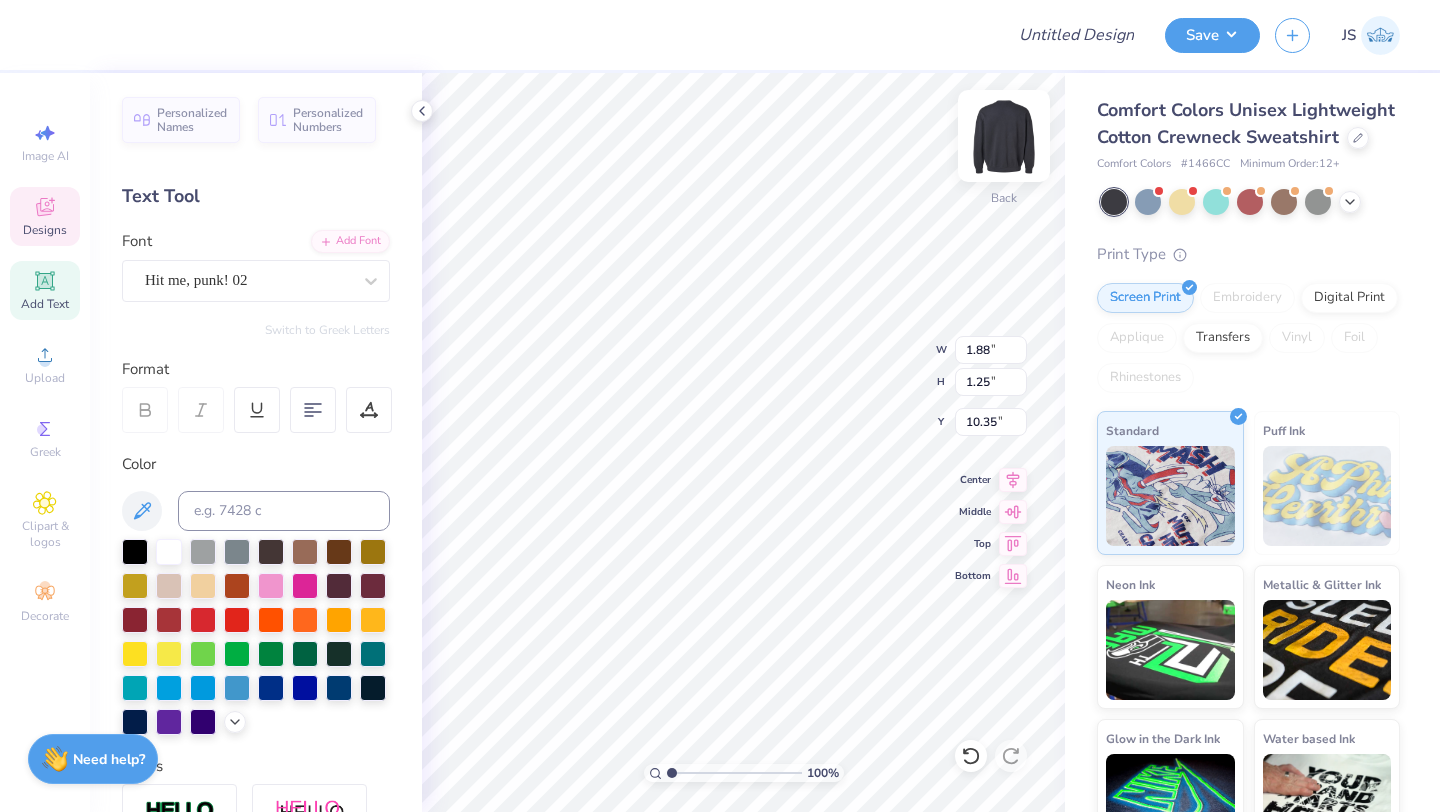 type on "E" 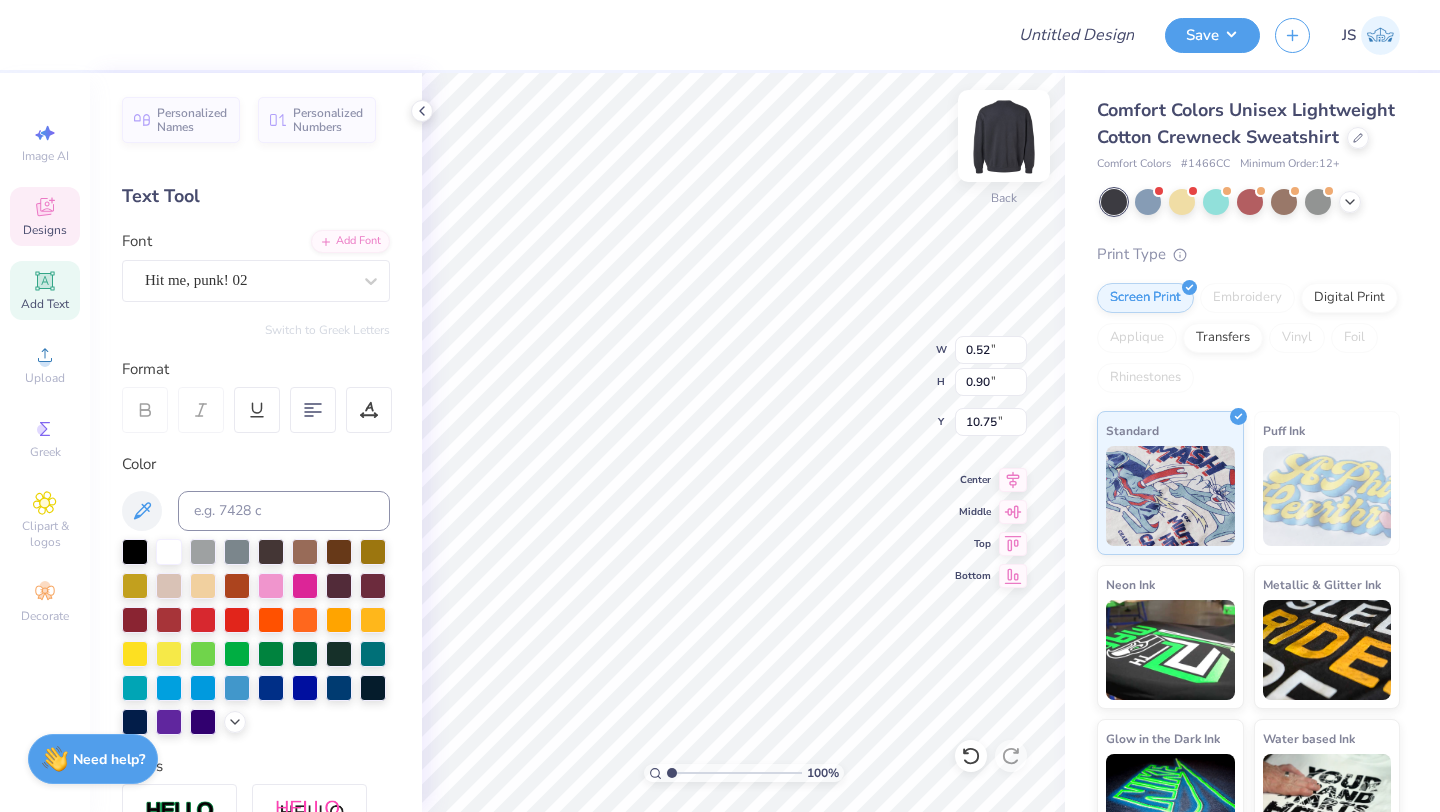type 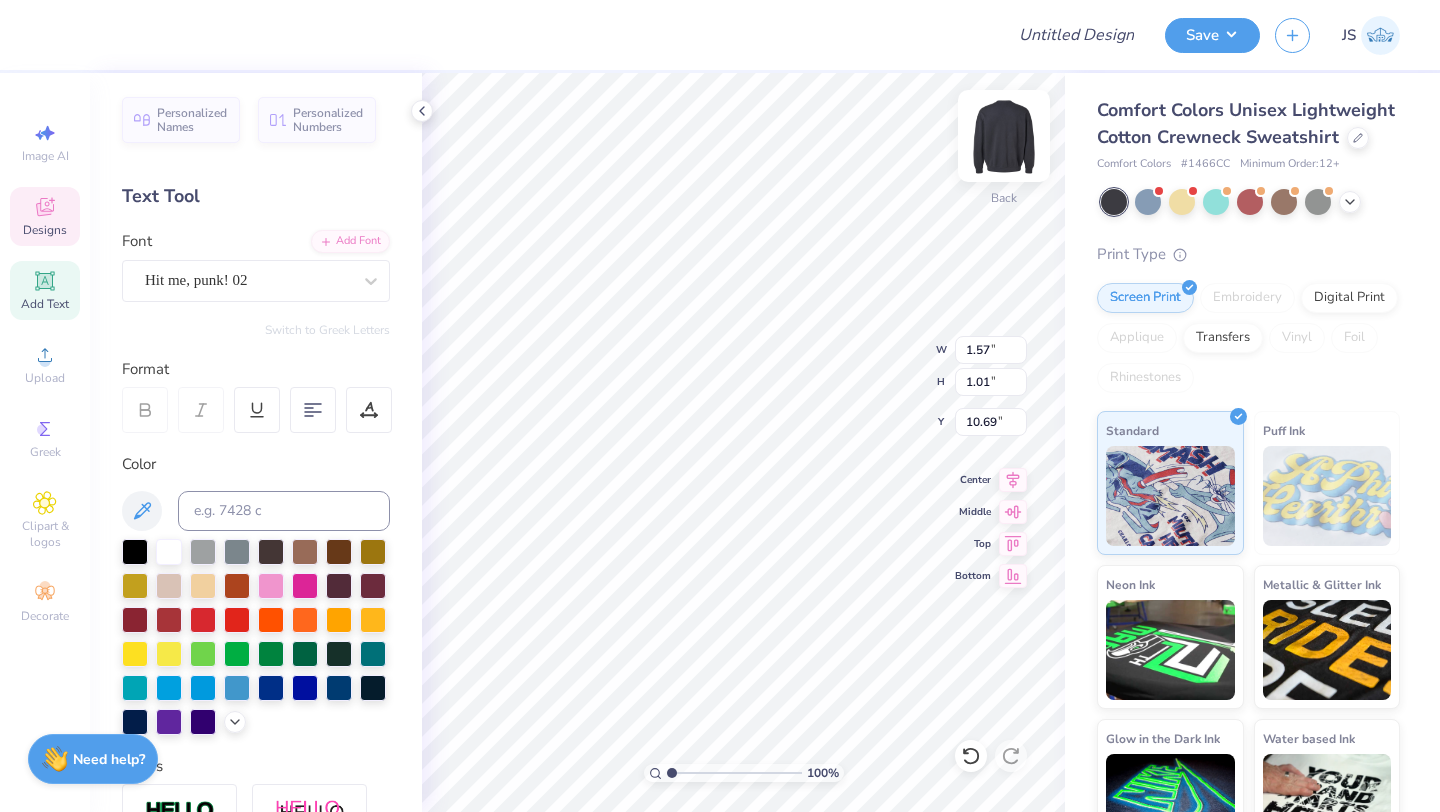 scroll, scrollTop: 0, scrollLeft: 0, axis: both 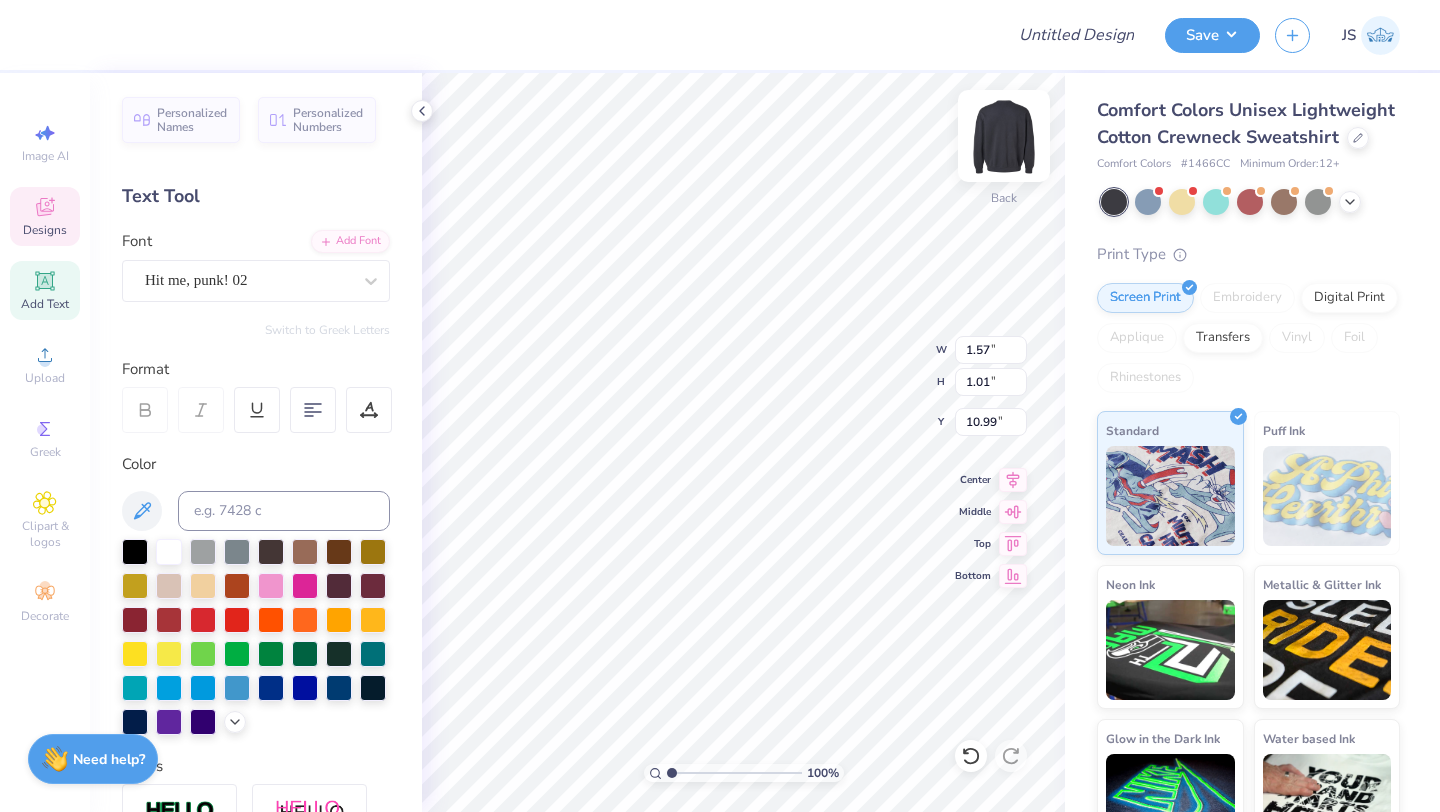 type on "W" 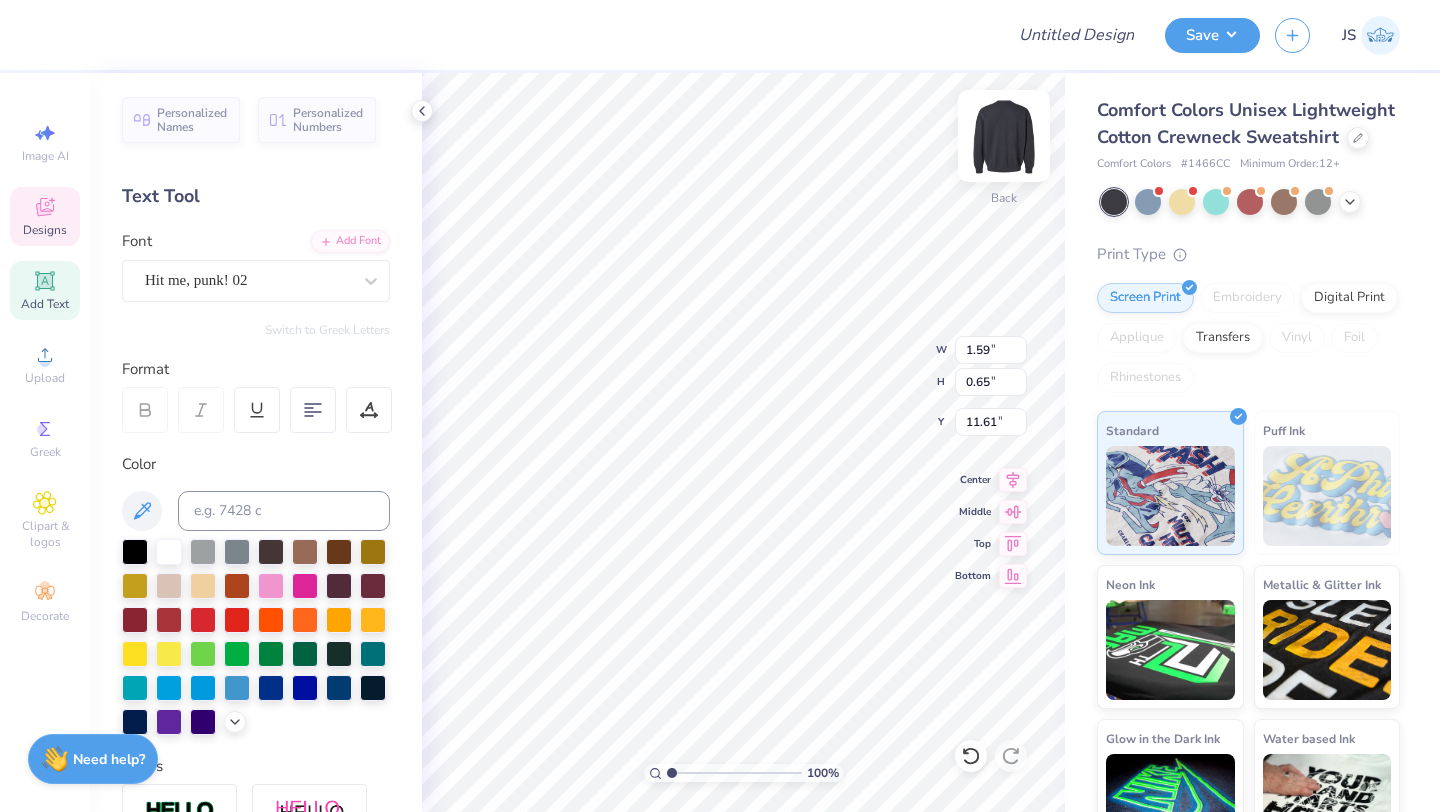 type on "1.59" 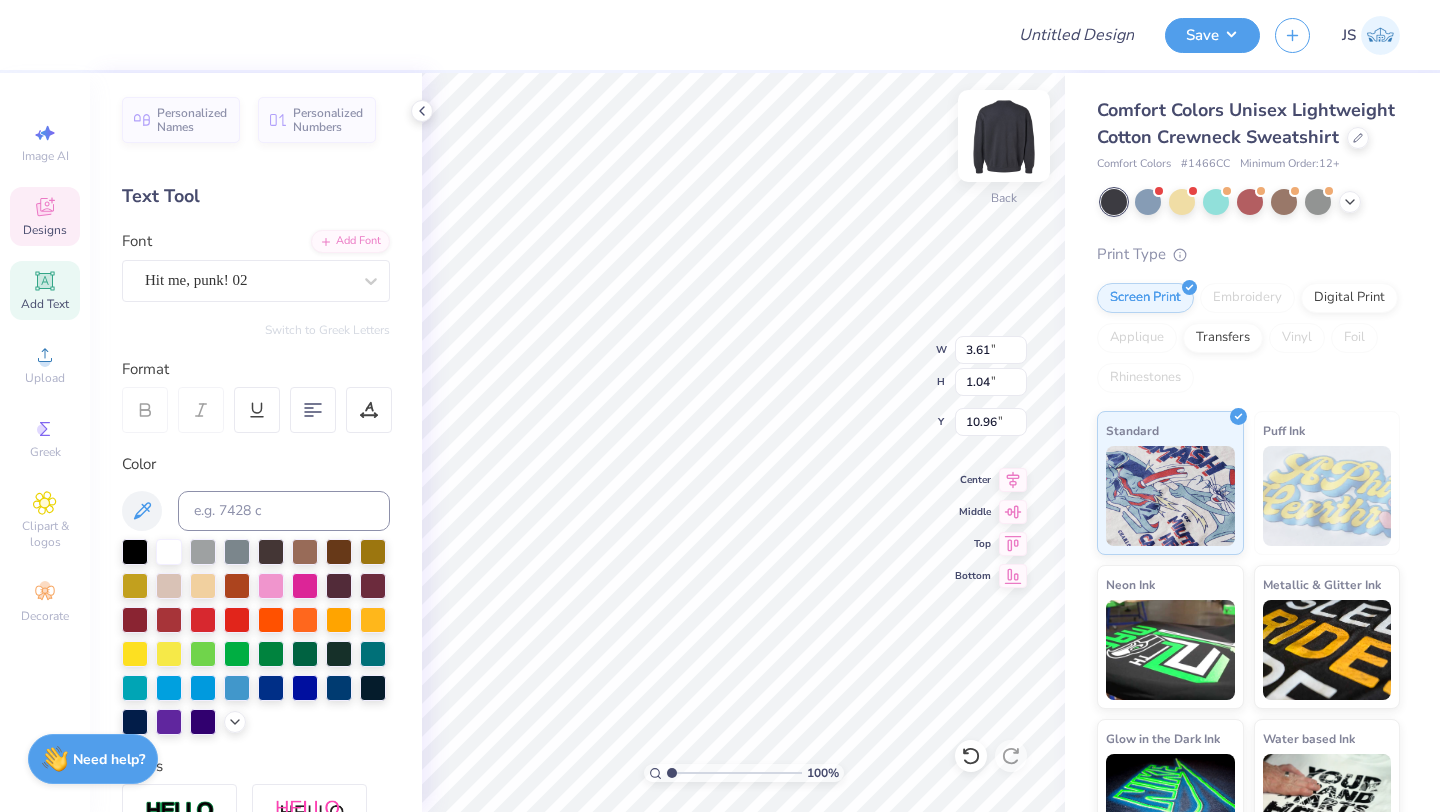 type on "10.96" 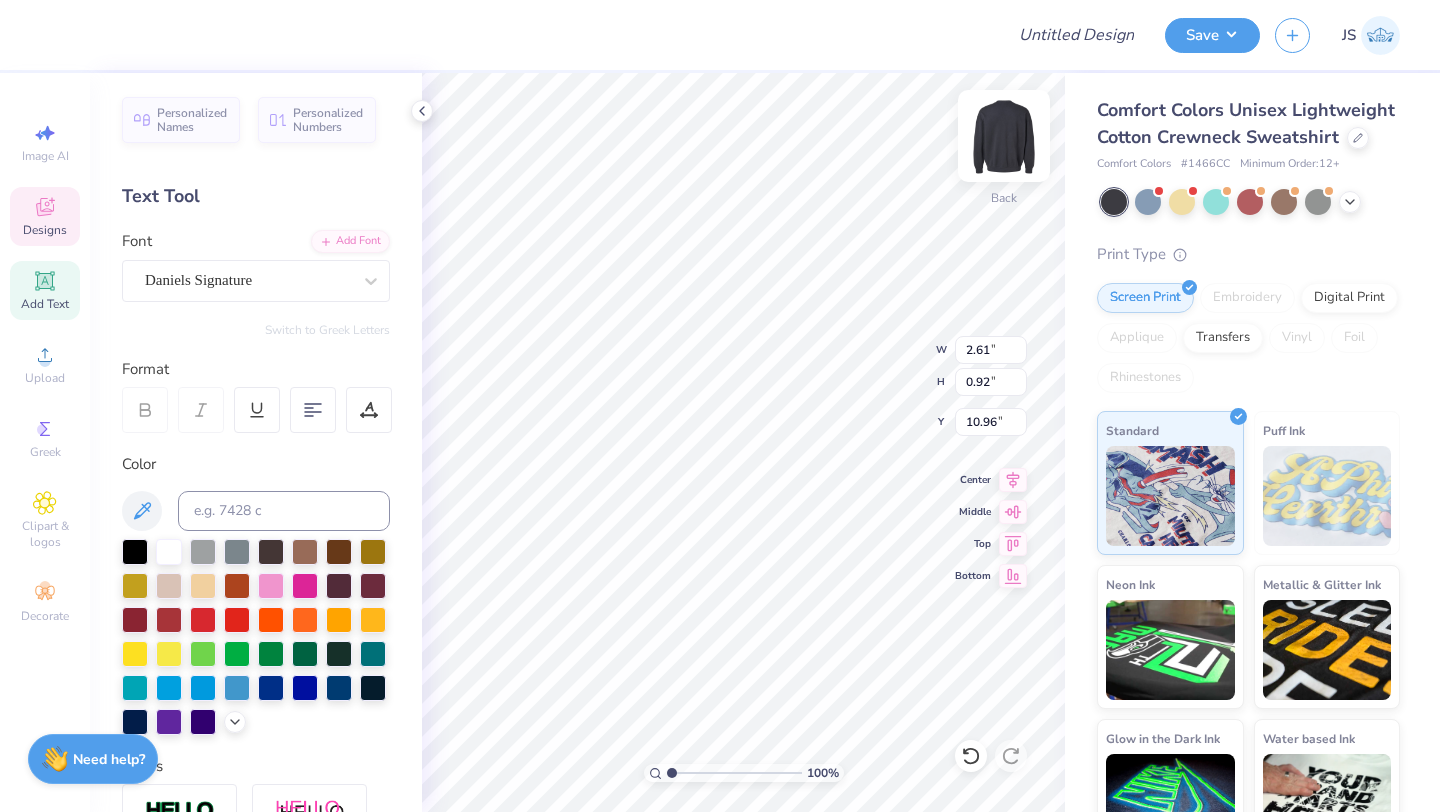 type on "2.61" 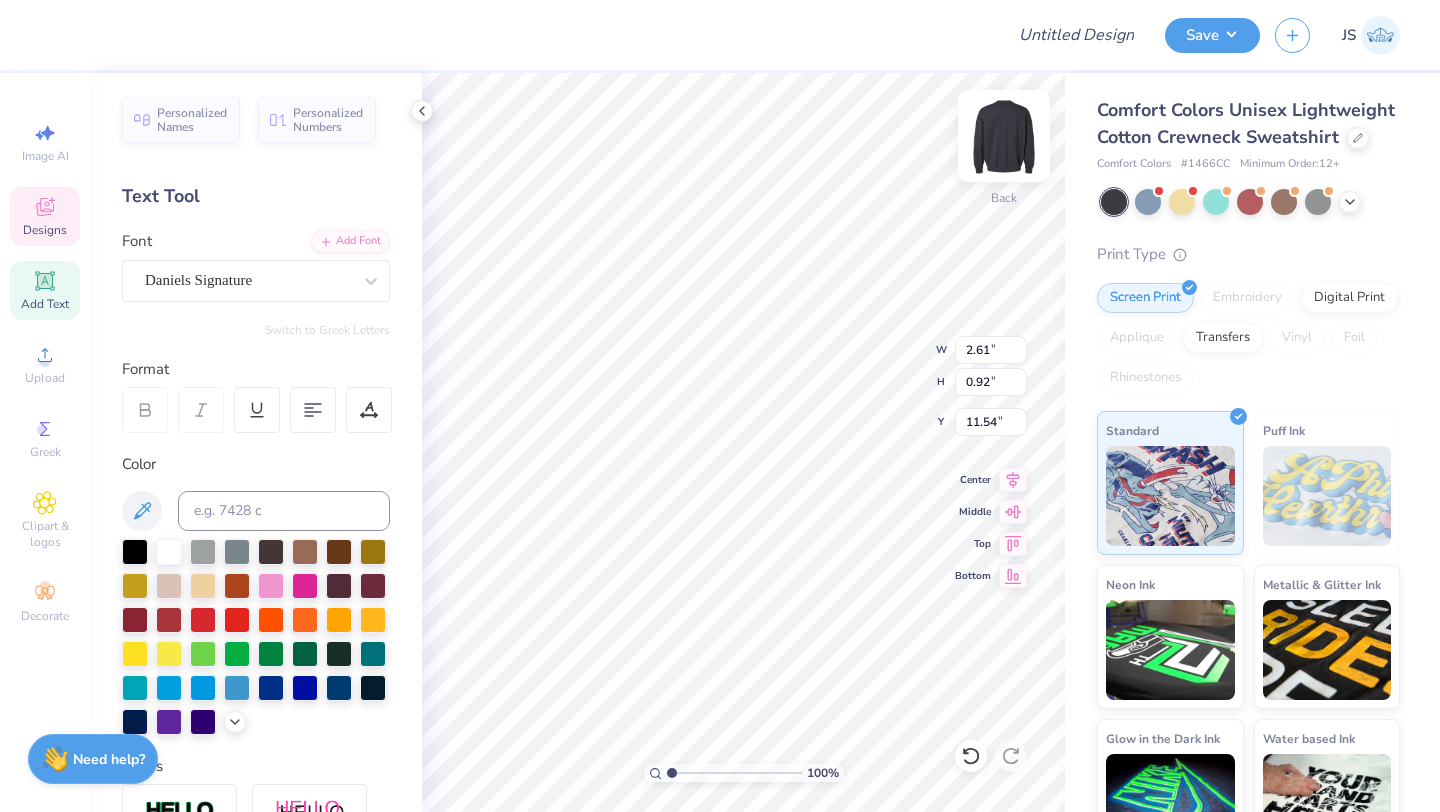 type on "5.84" 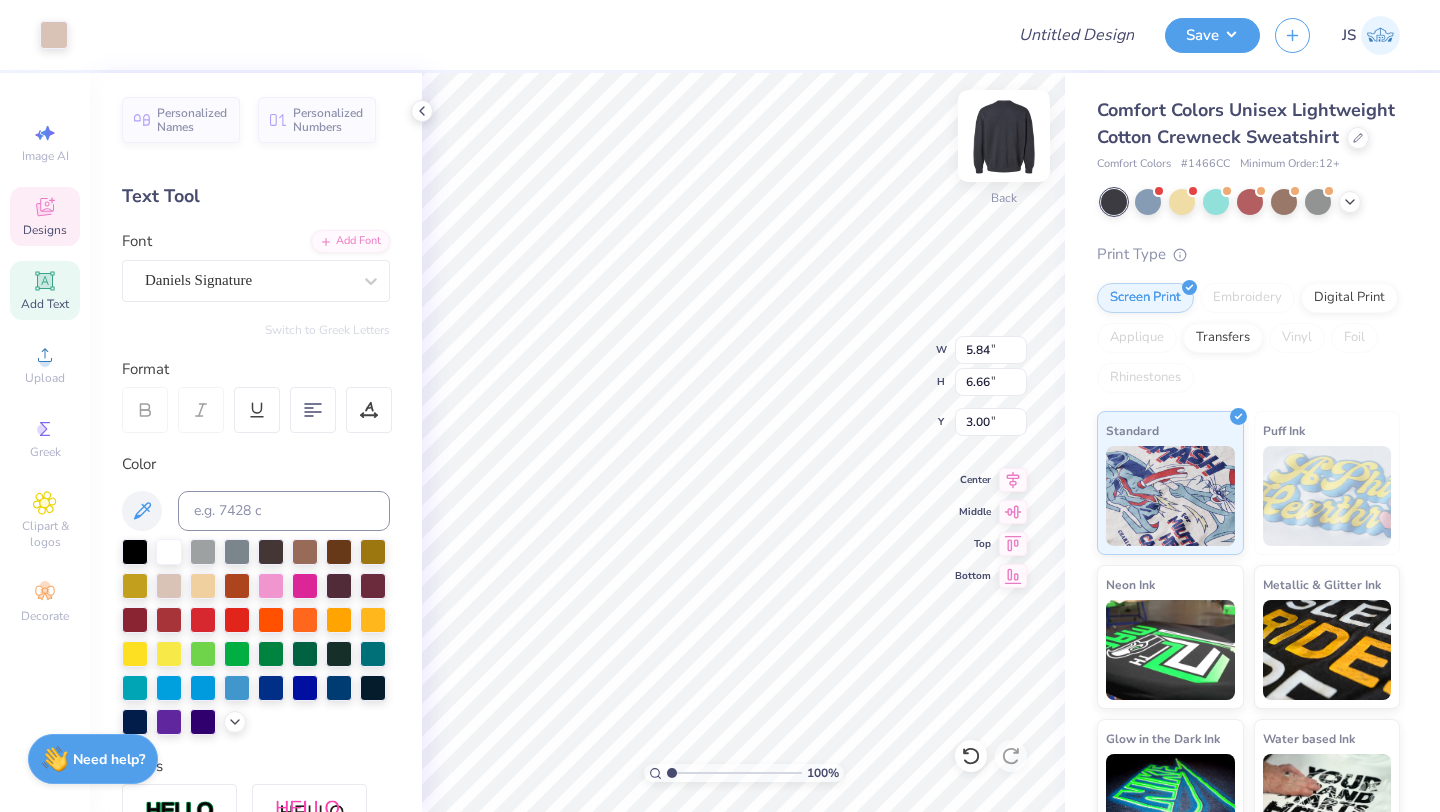 type on "4.99" 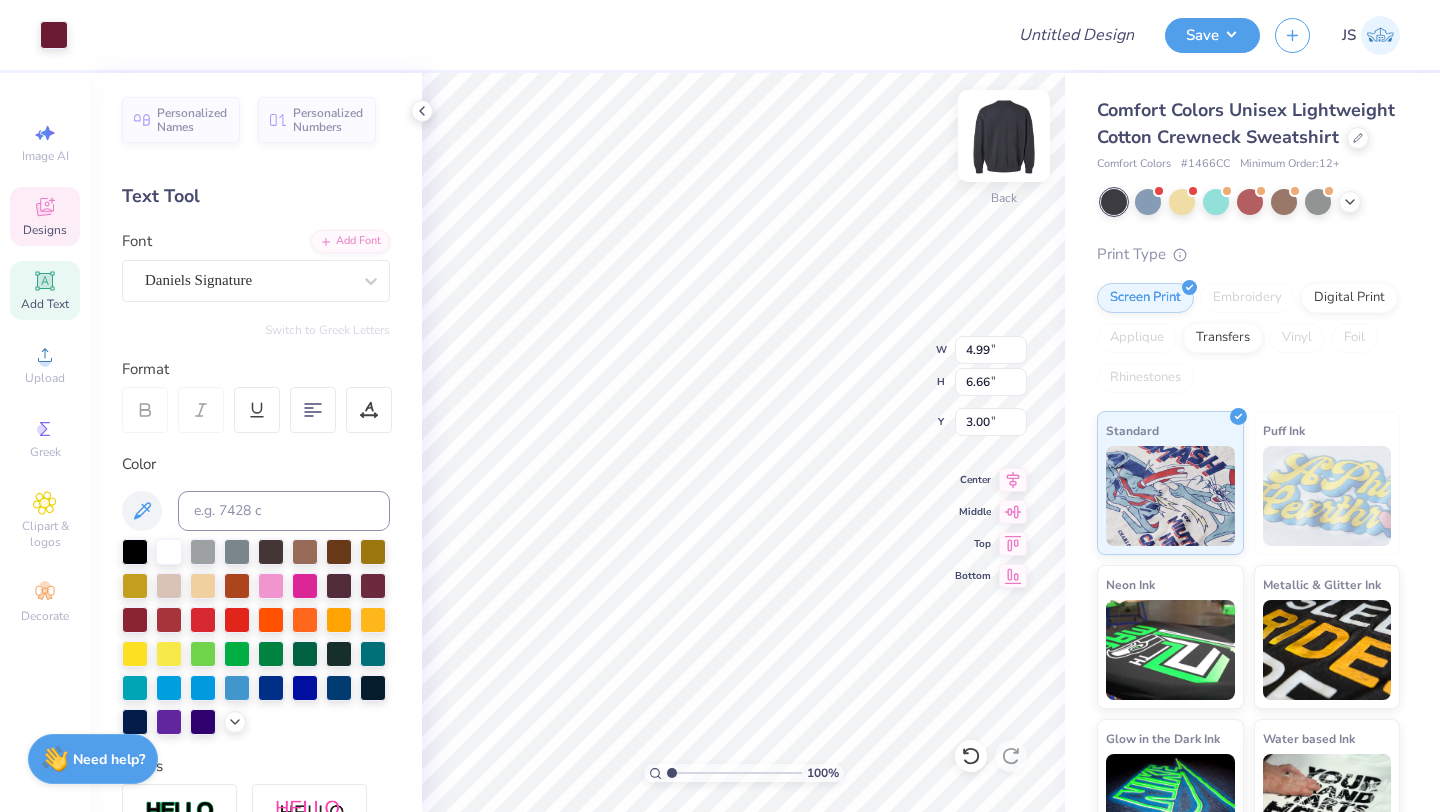 type on "5.57" 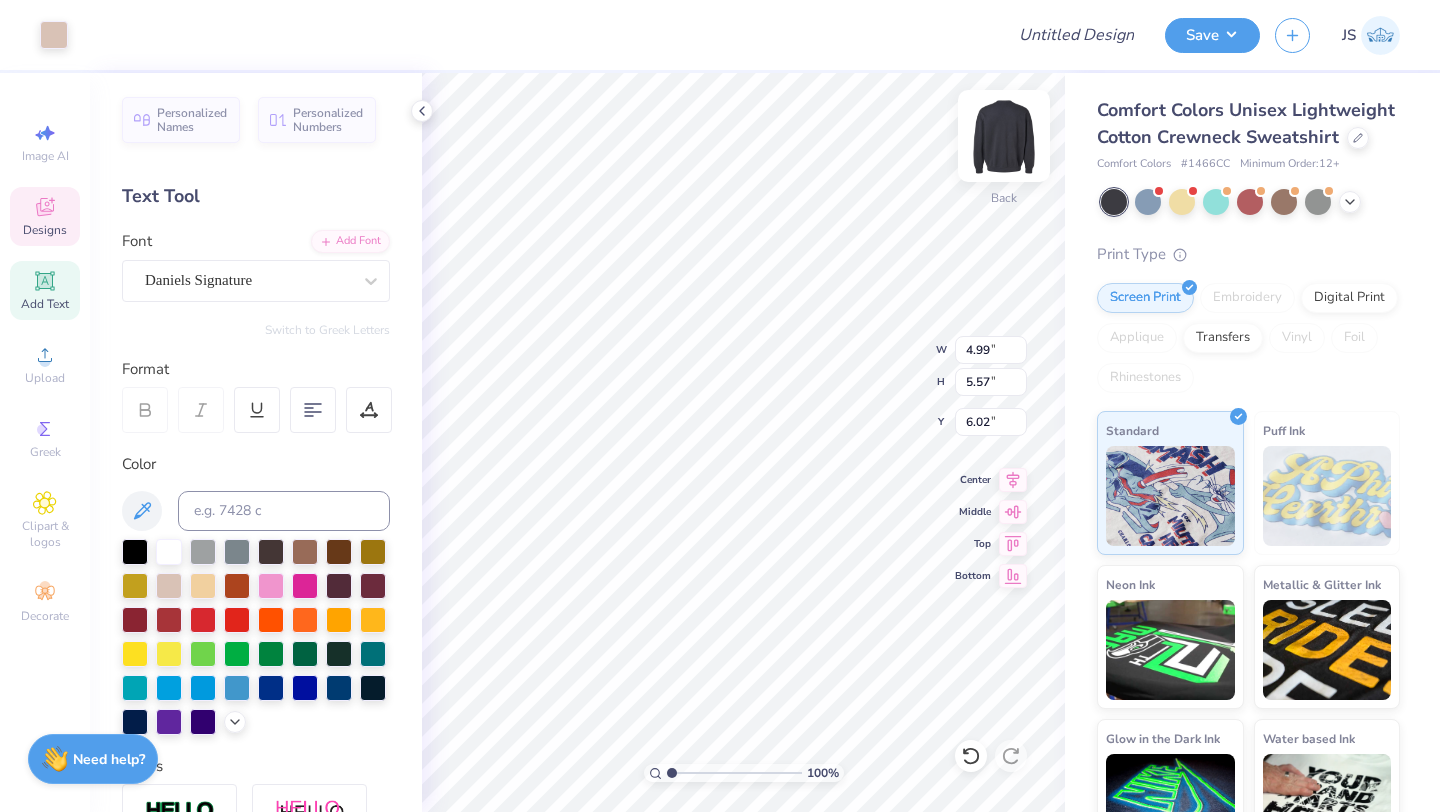 type on "4.87" 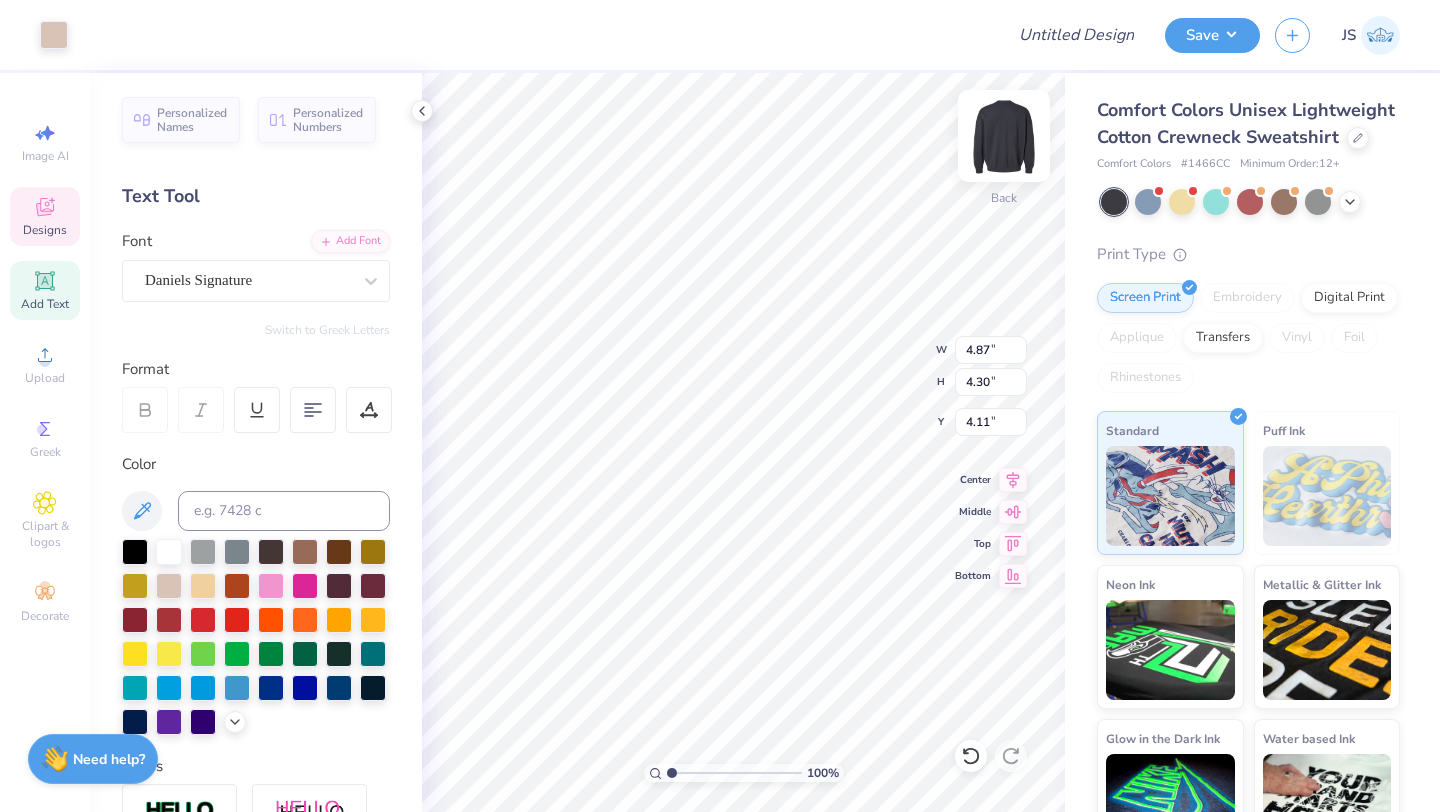 type on "4.96" 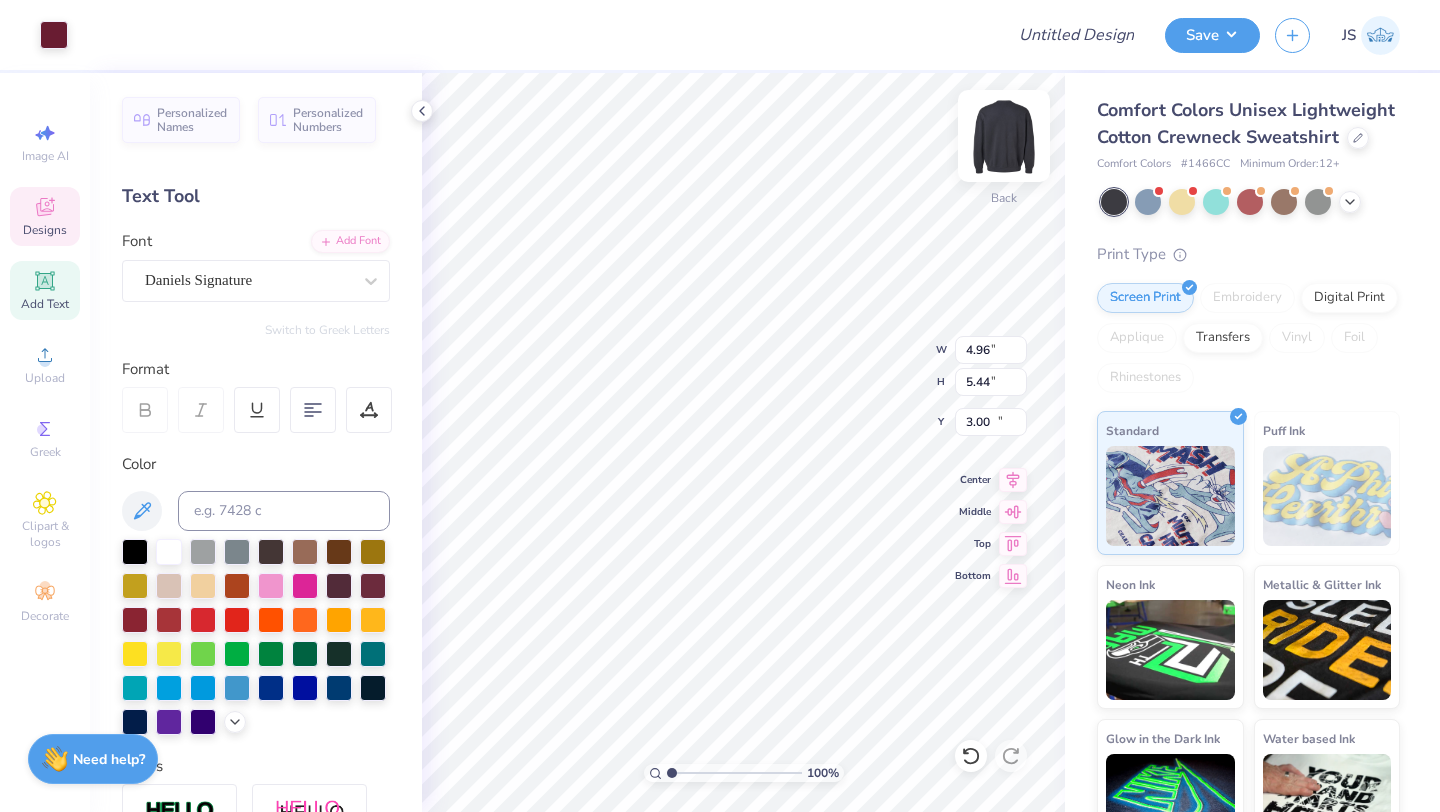type on "2.61" 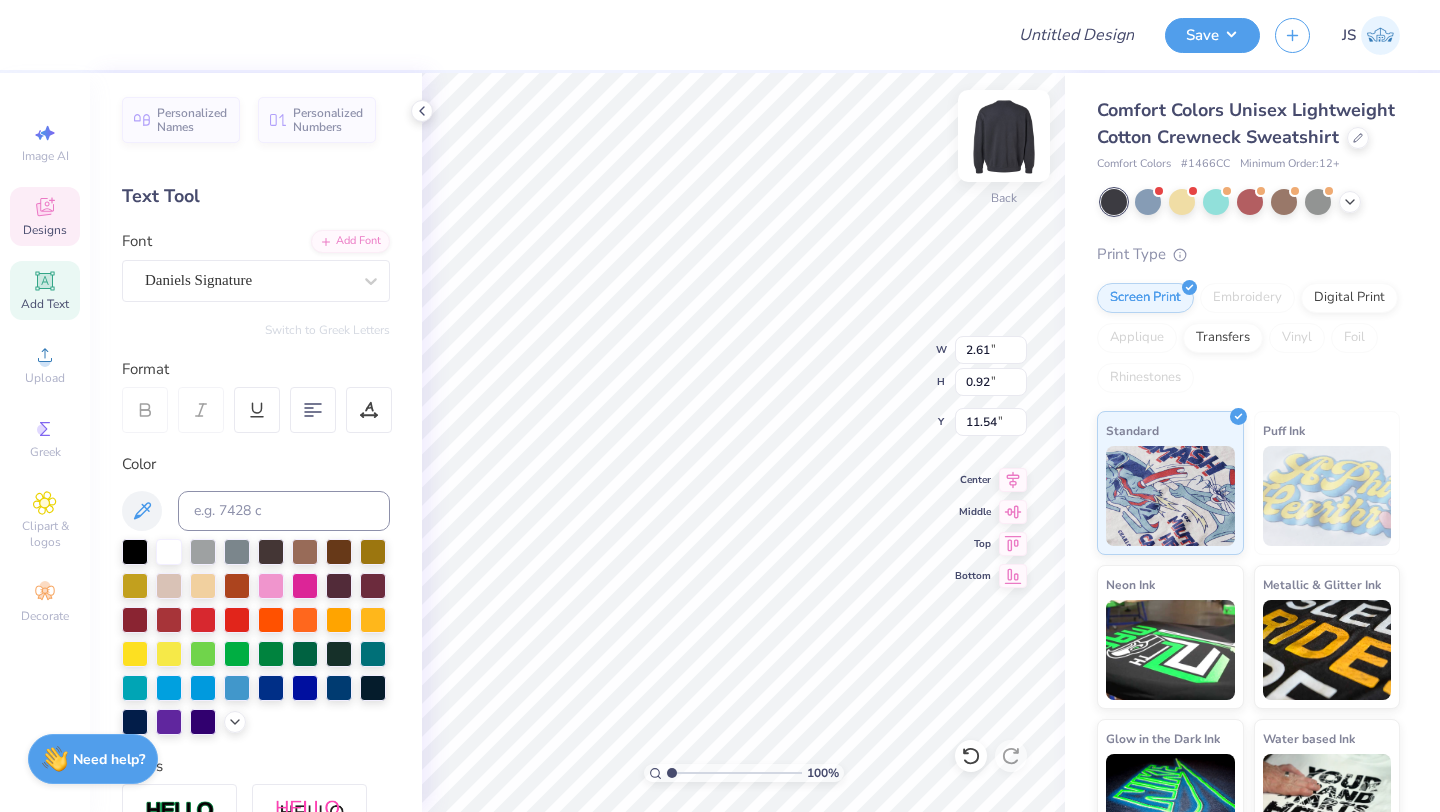 scroll, scrollTop: 0, scrollLeft: 1, axis: horizontal 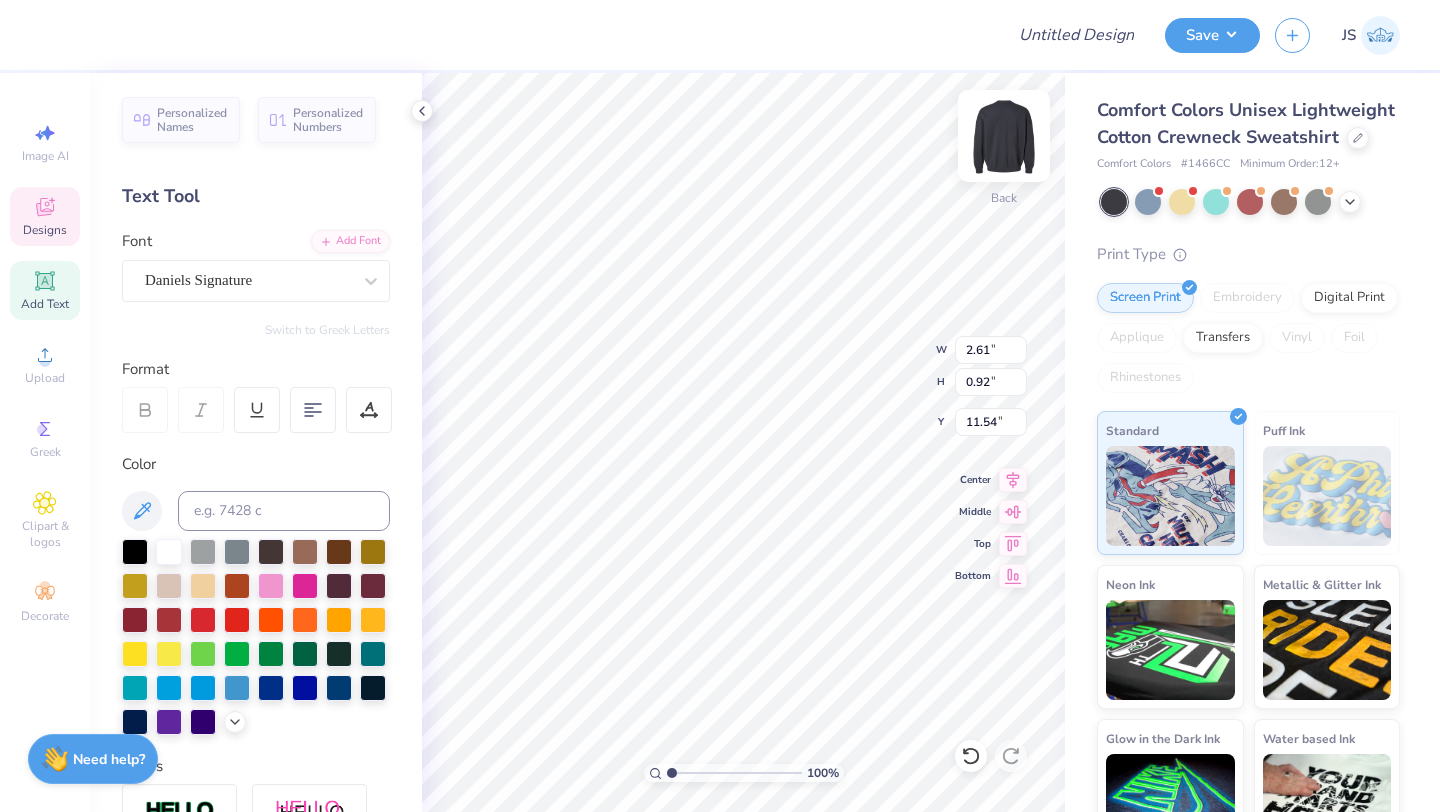 type on "AMA" 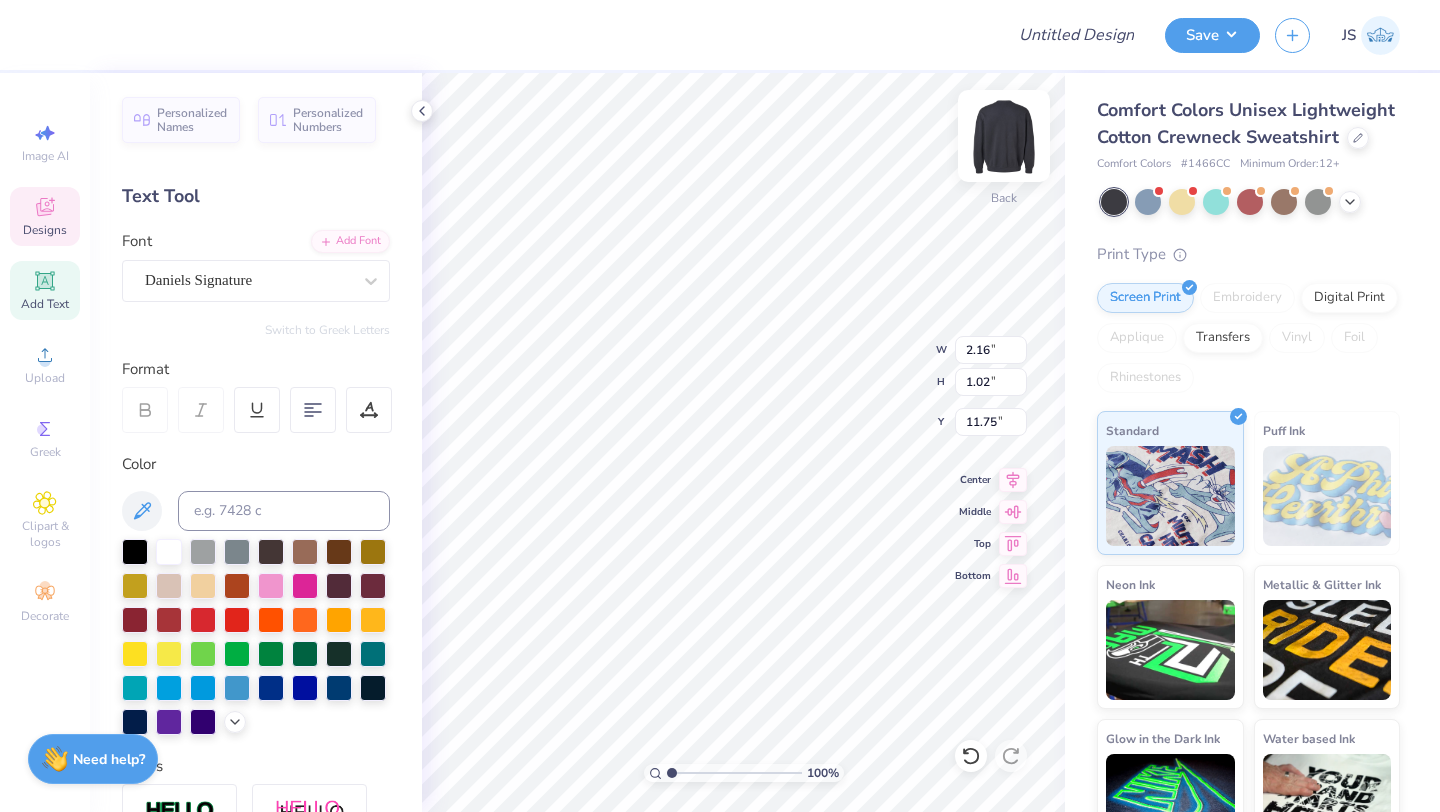 type on "11.49" 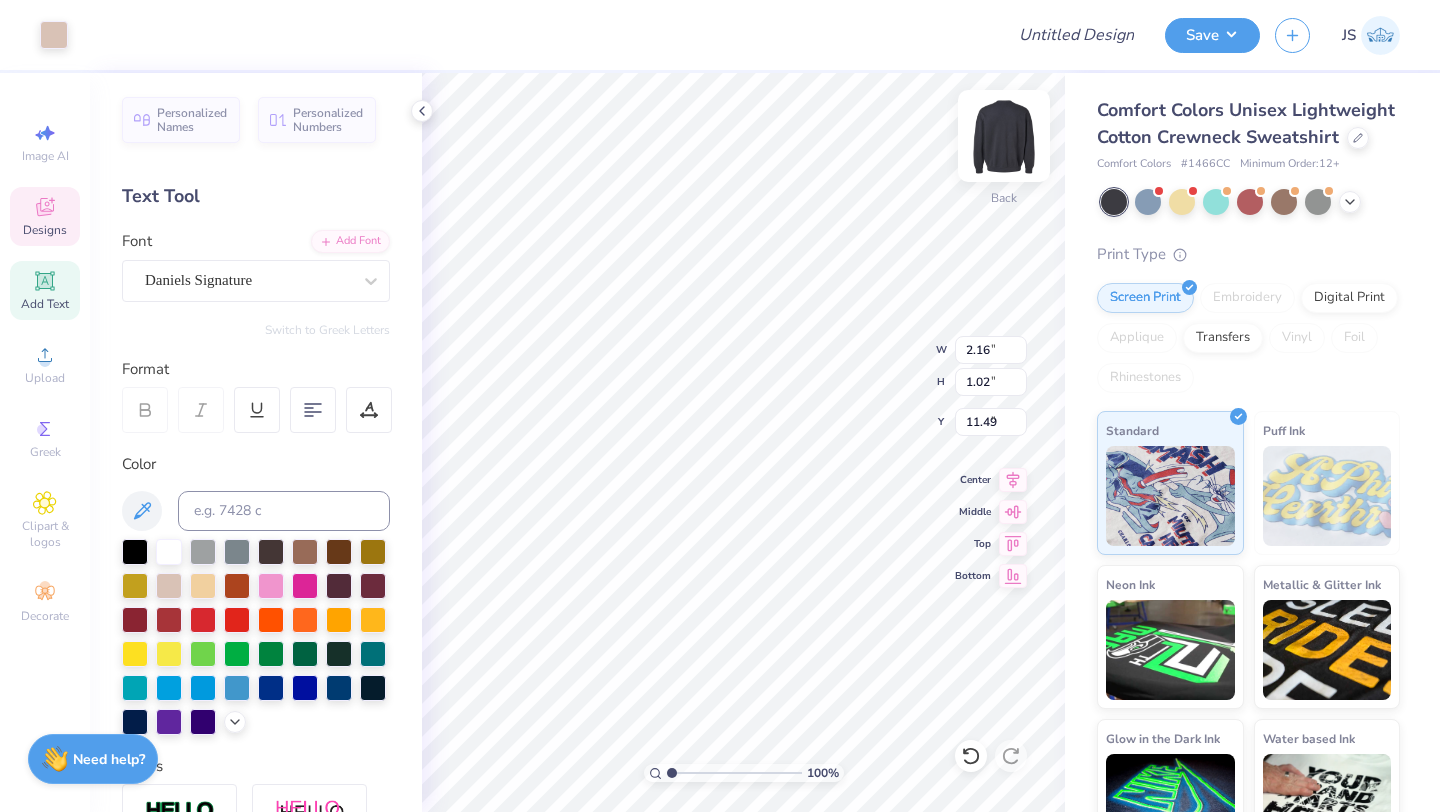 type on "5.84" 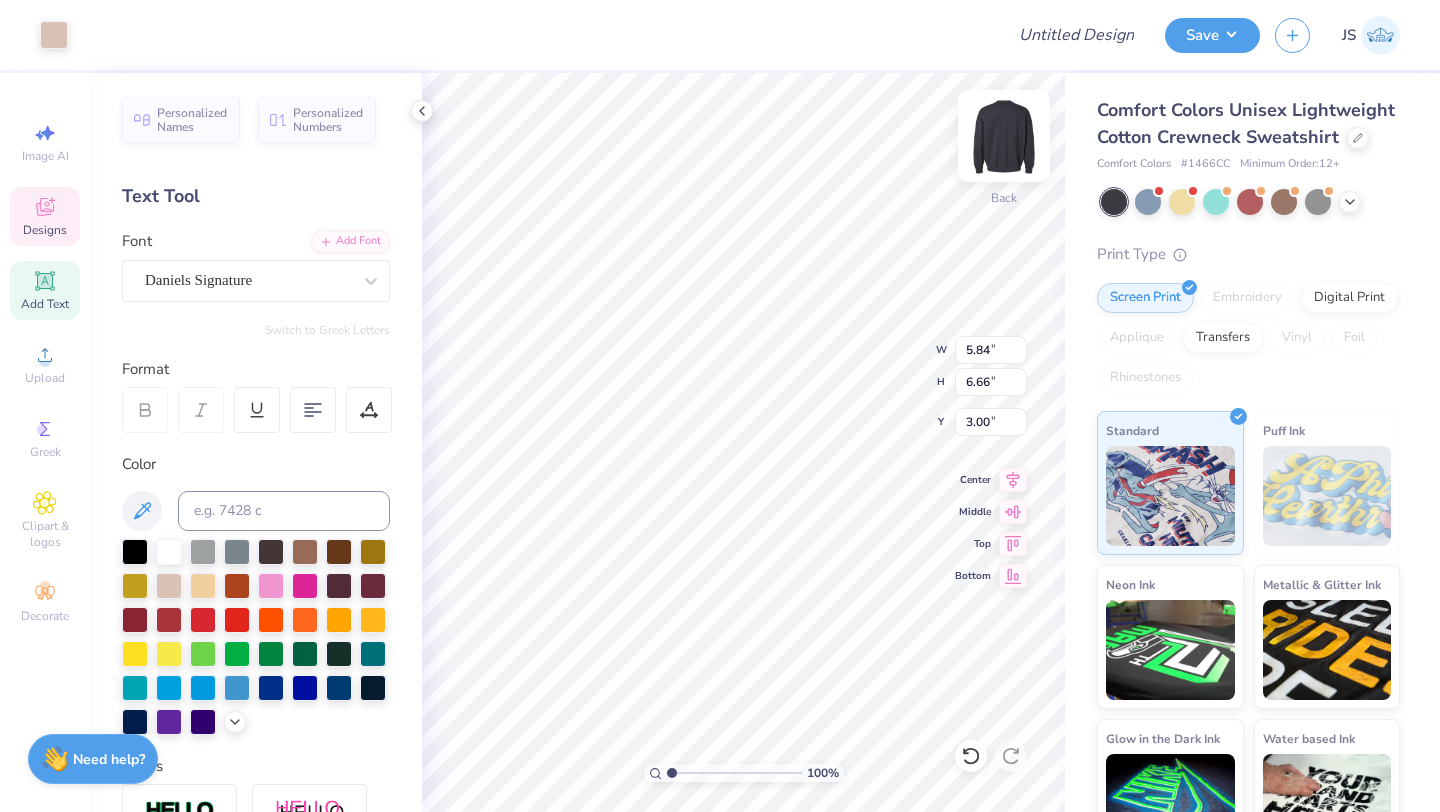 type on "2.16" 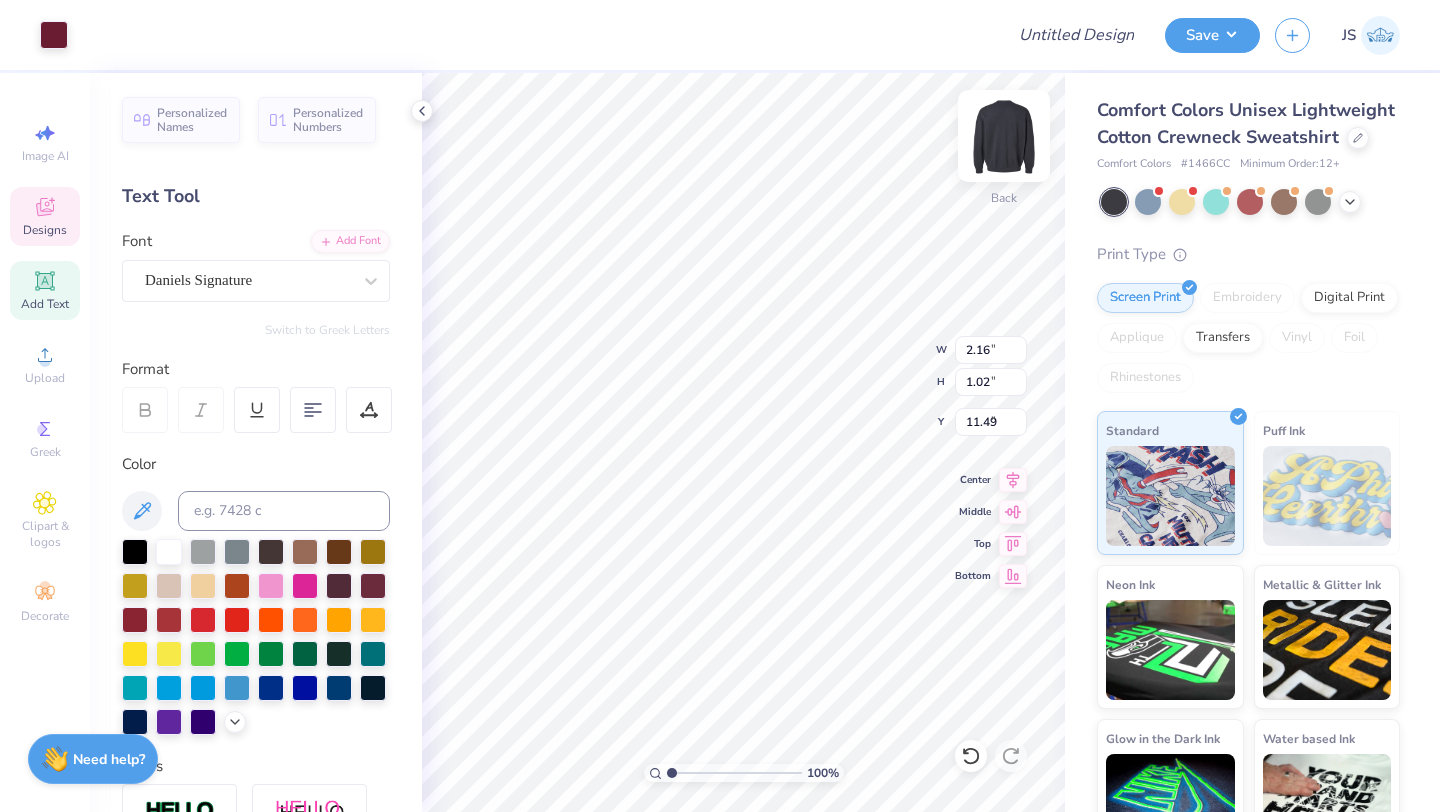 type on "4.99" 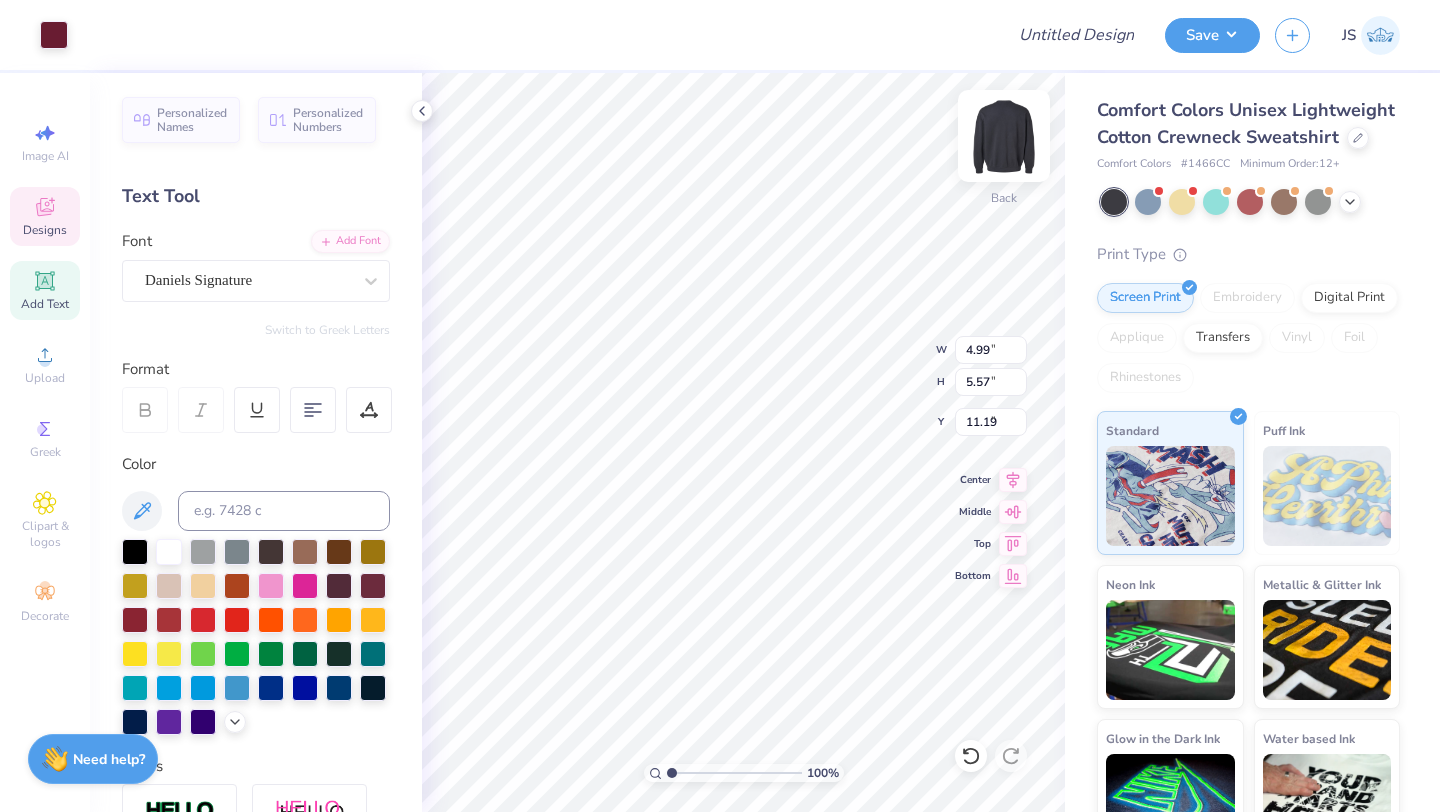type on "6.43" 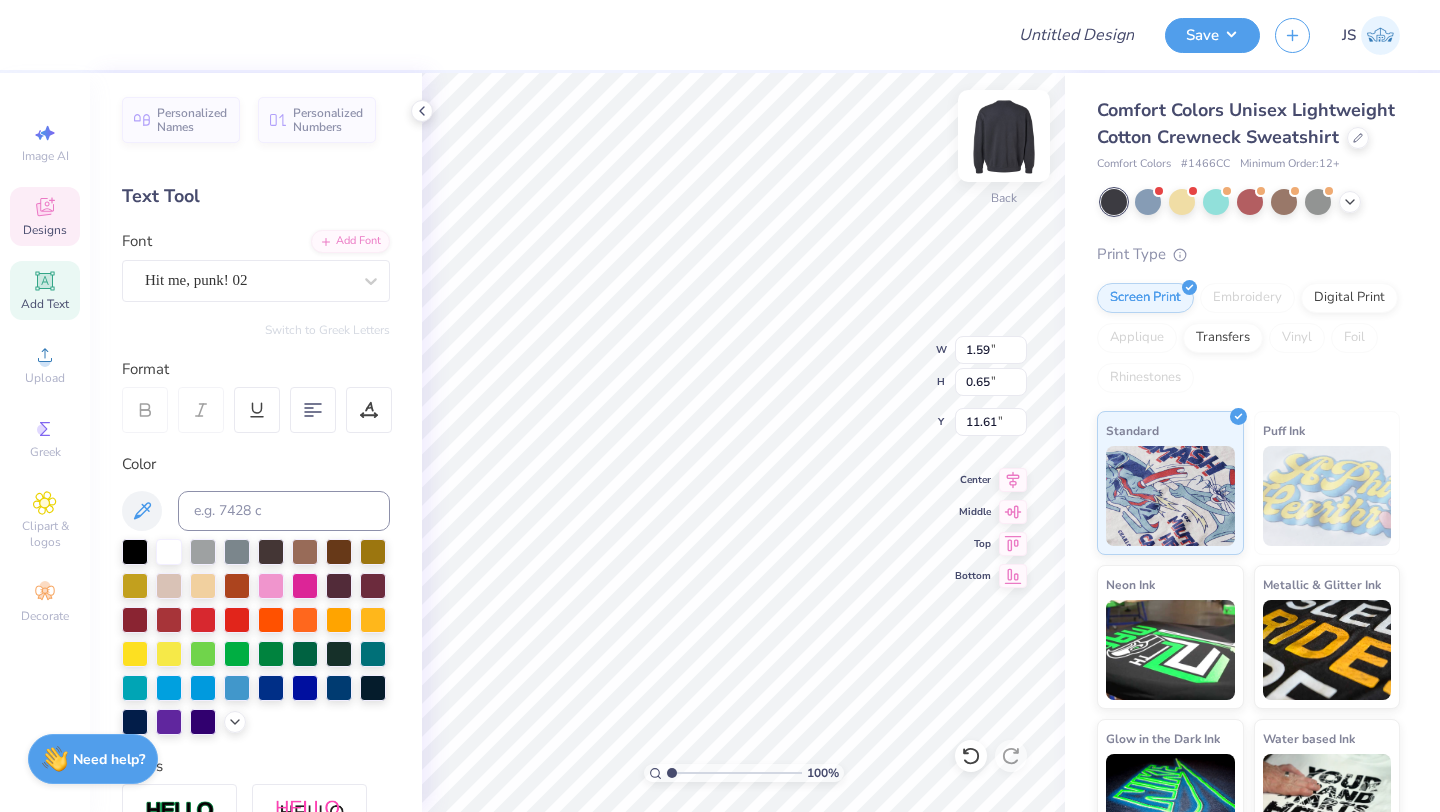 type on "3.61" 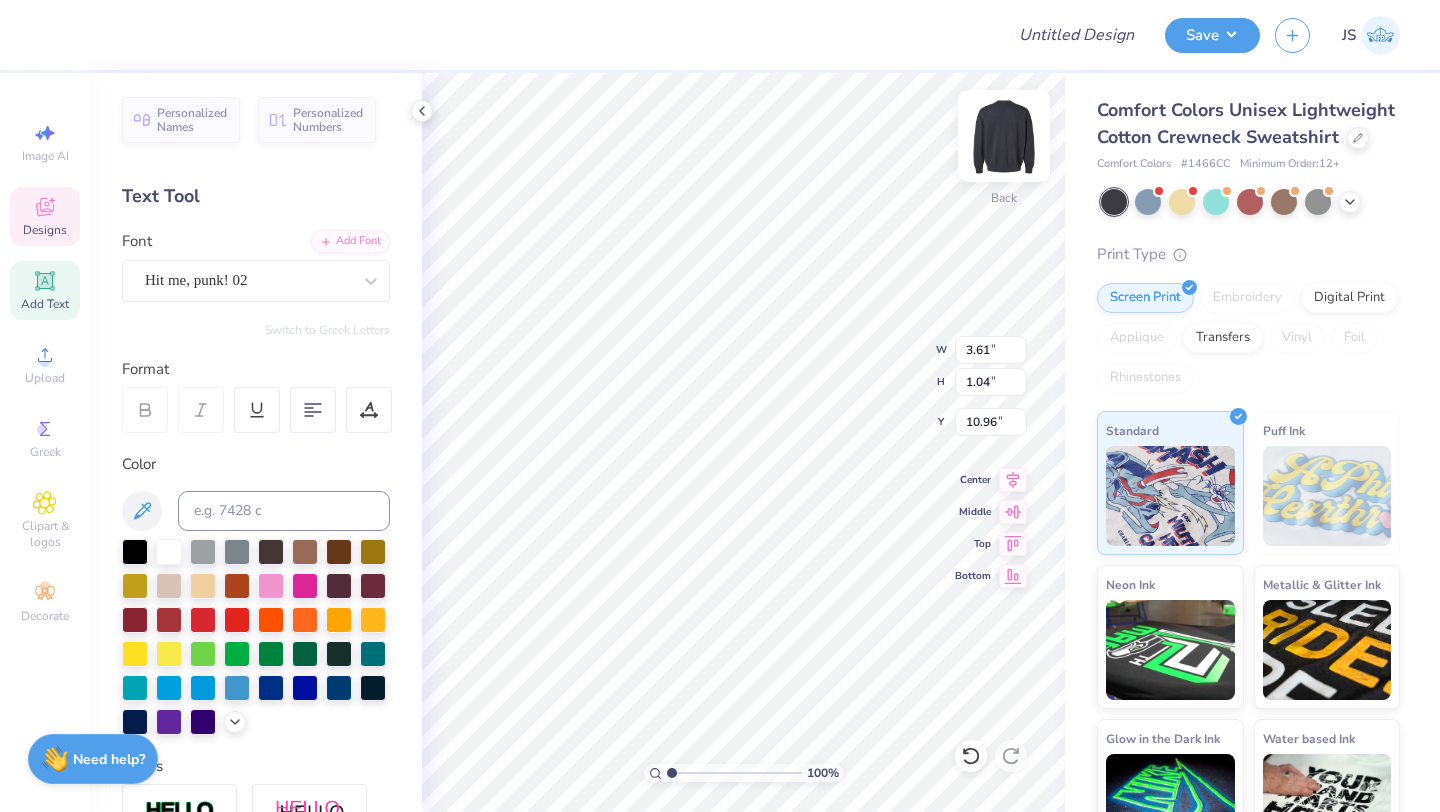 type on "14.28" 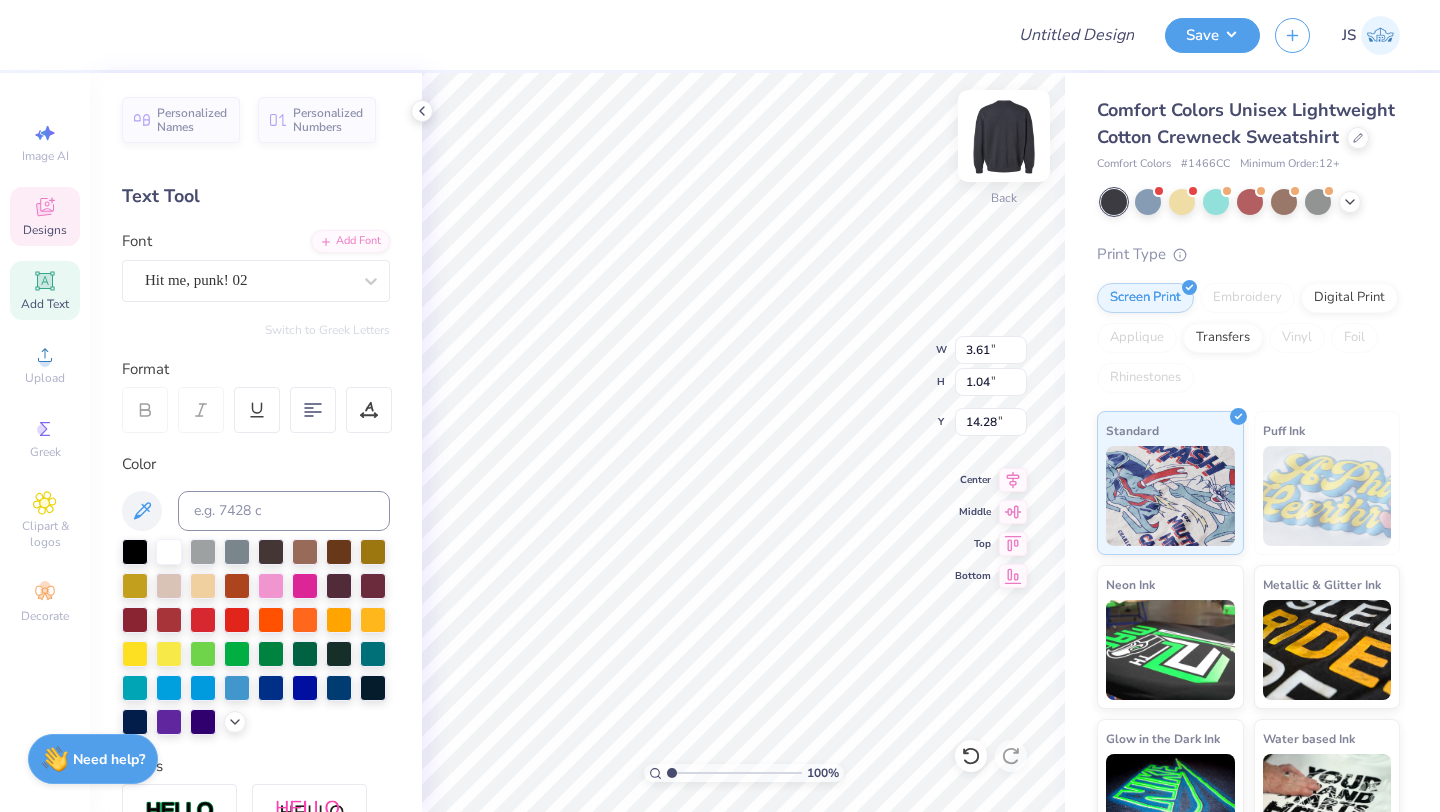 type on "1.59" 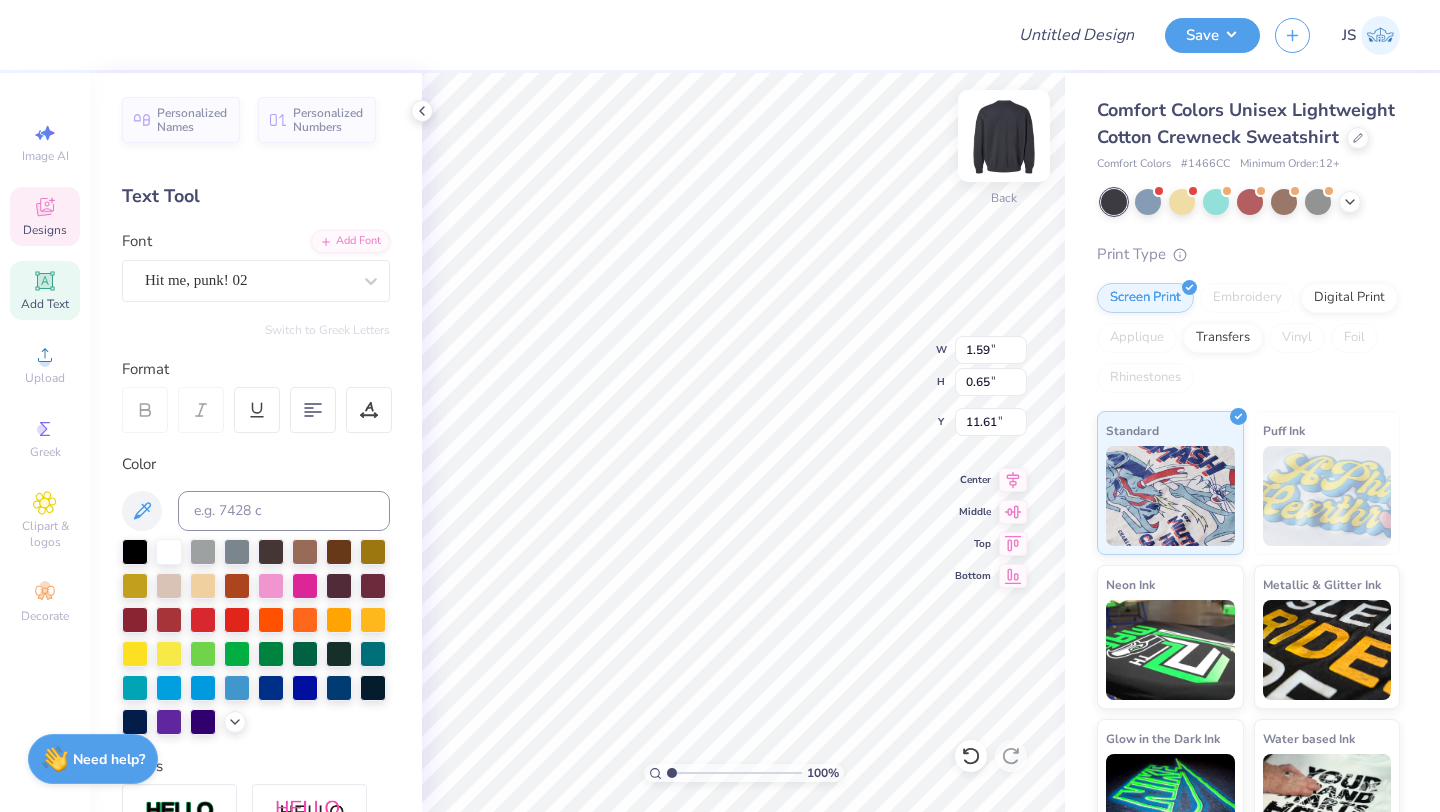 type on "15.63" 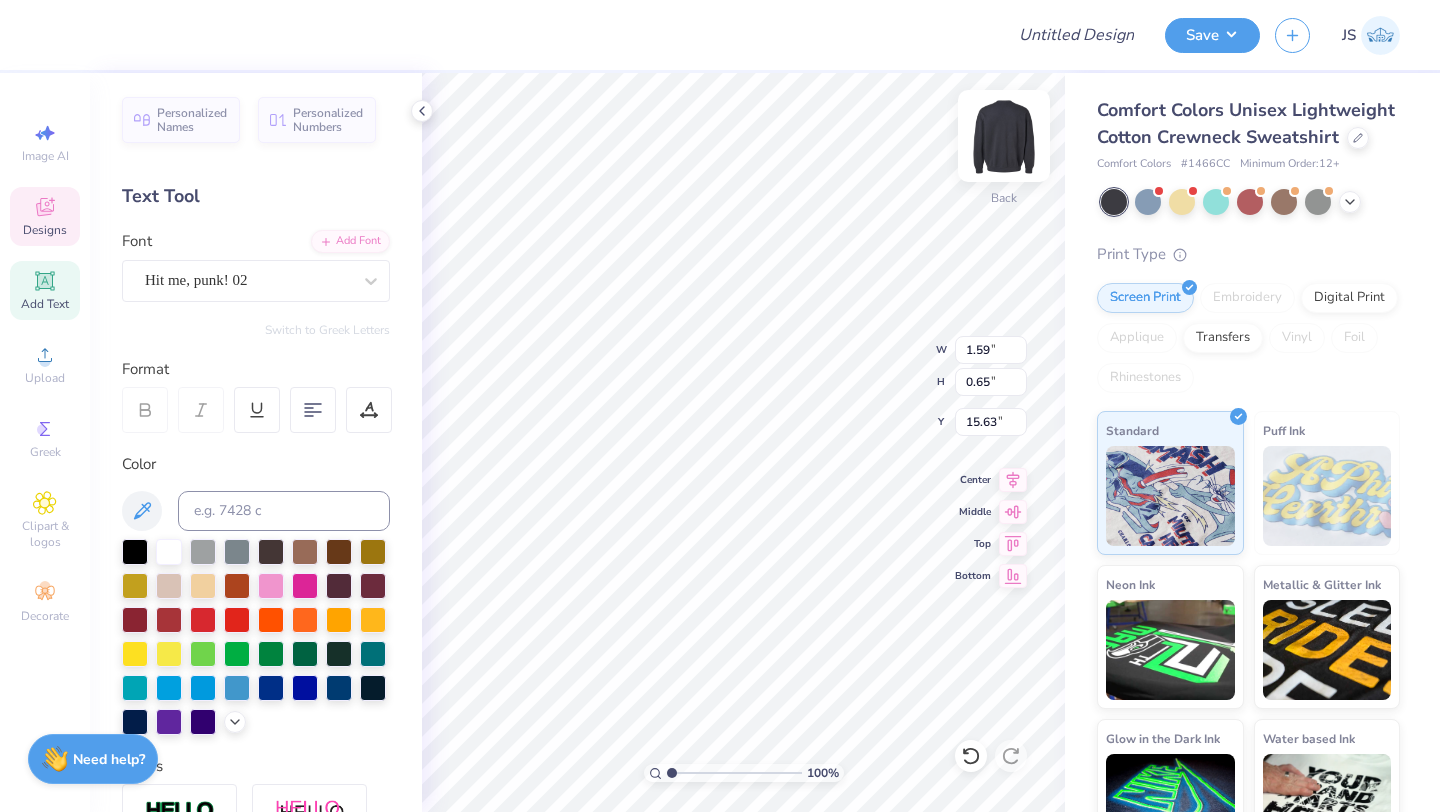 type on "1.70" 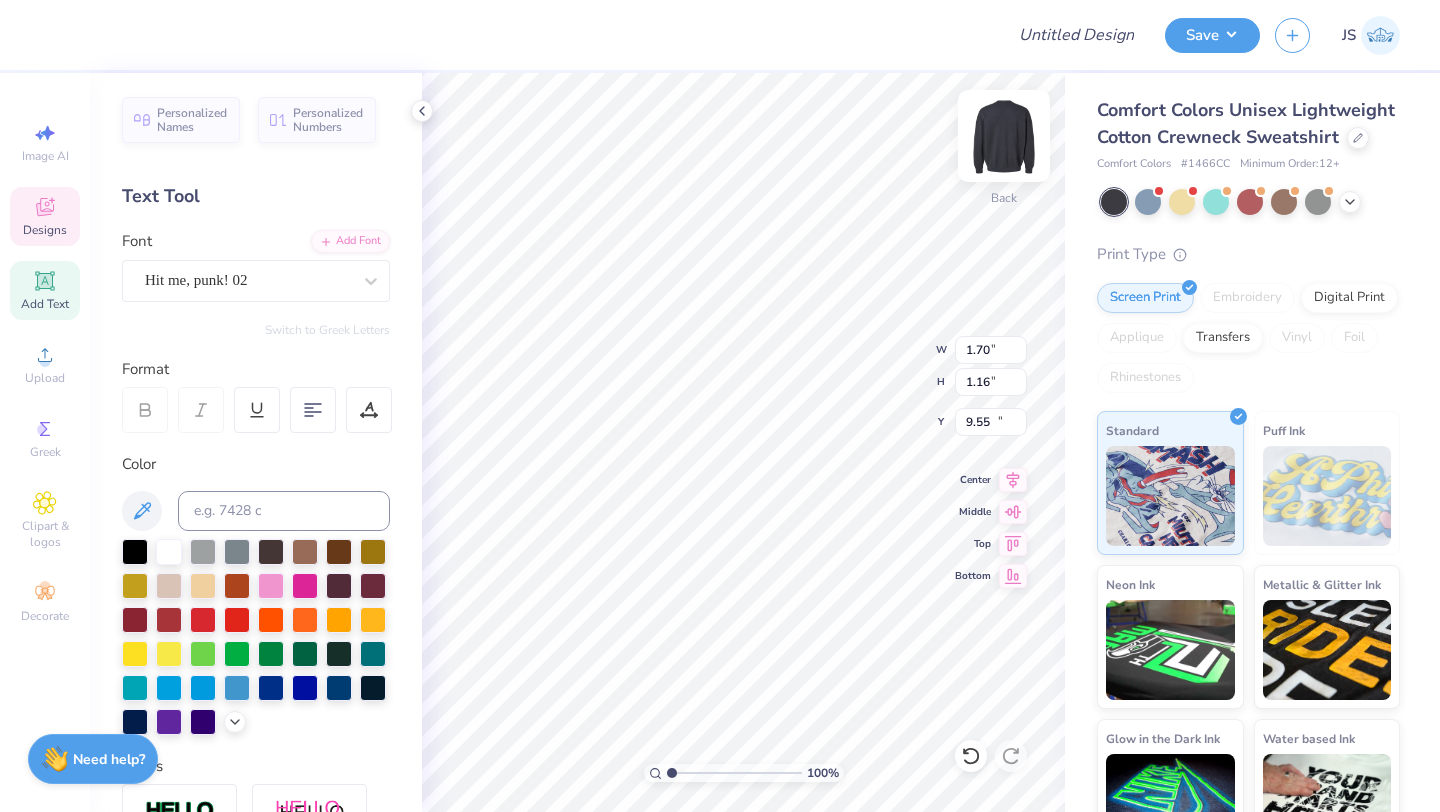 type on "12.51" 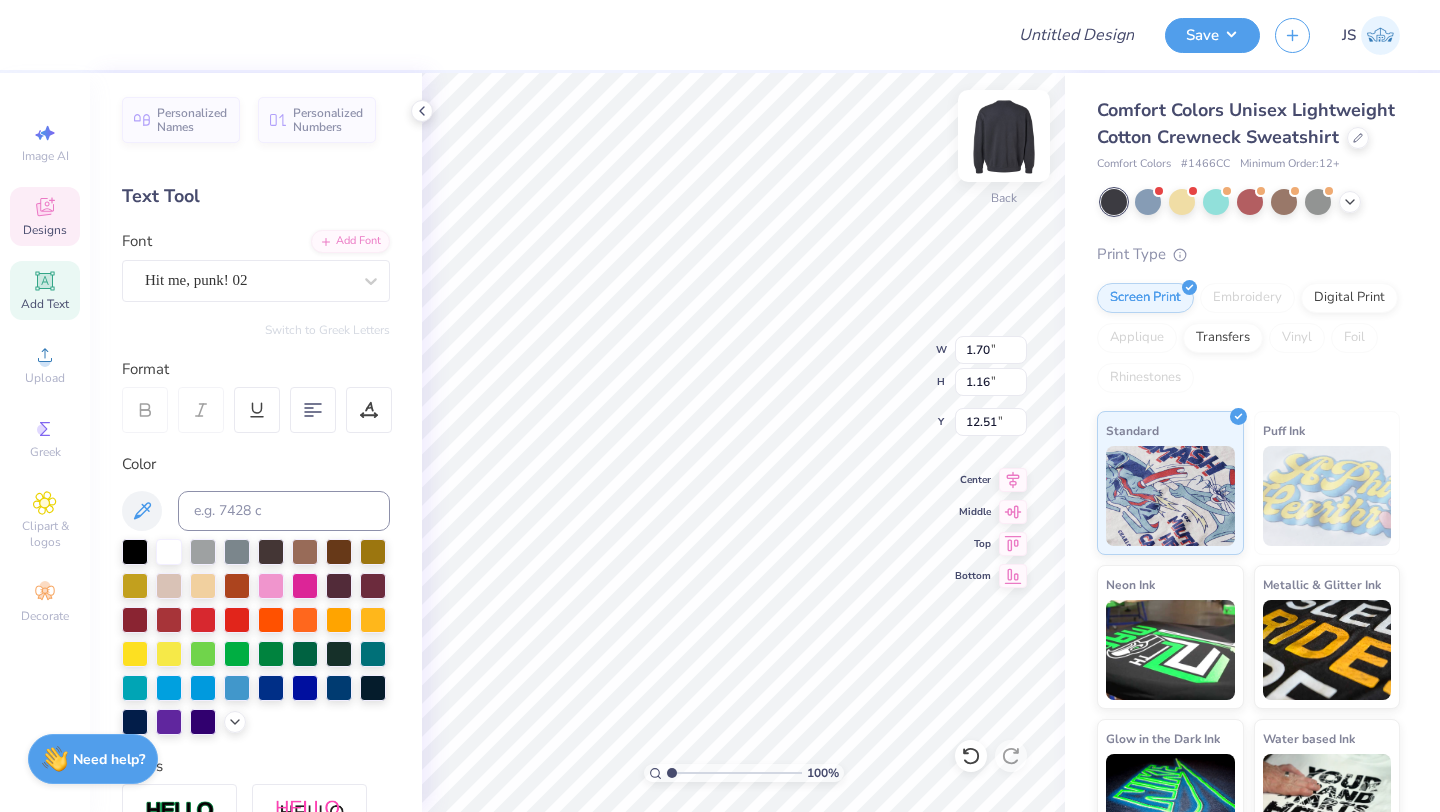 type on "1.17" 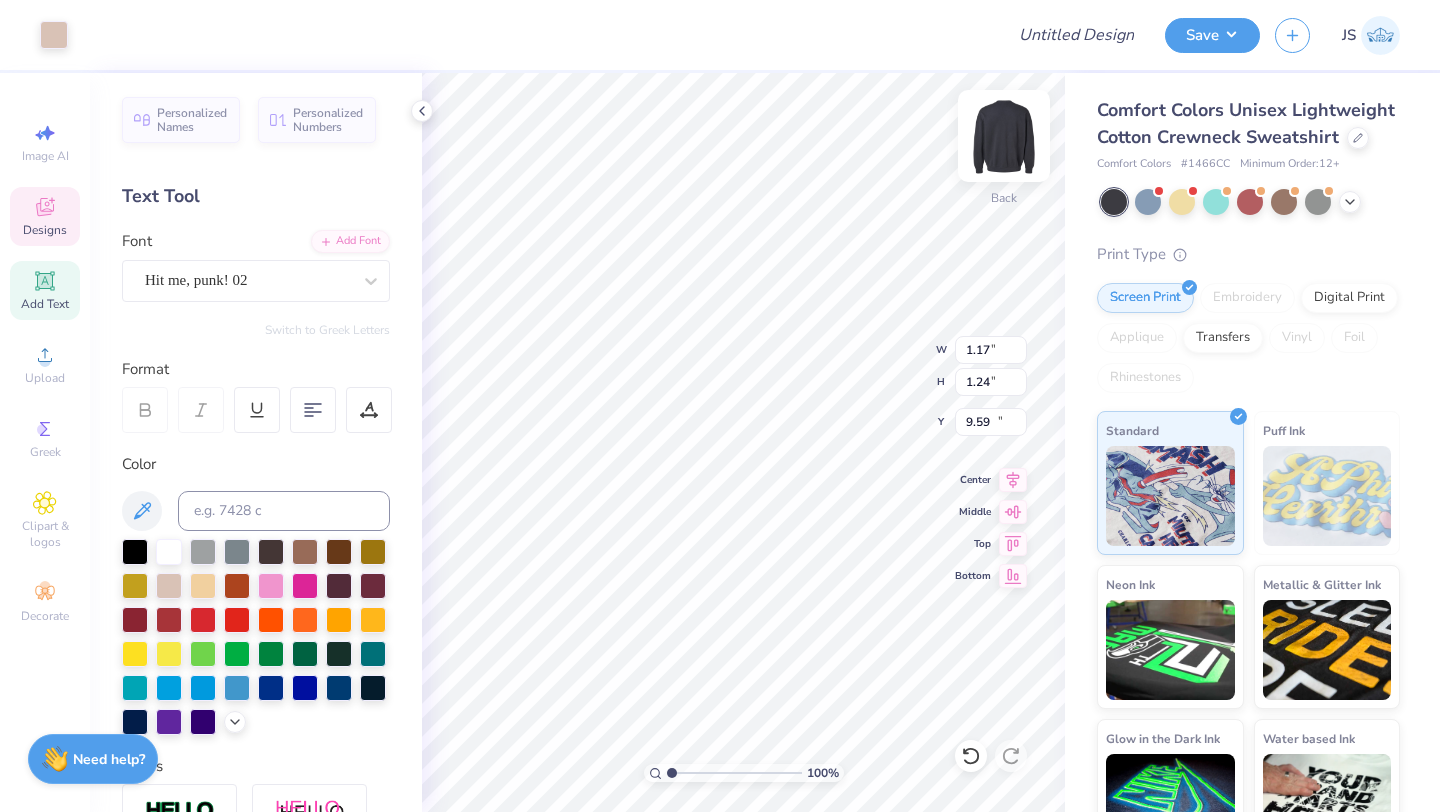 type on "12.00" 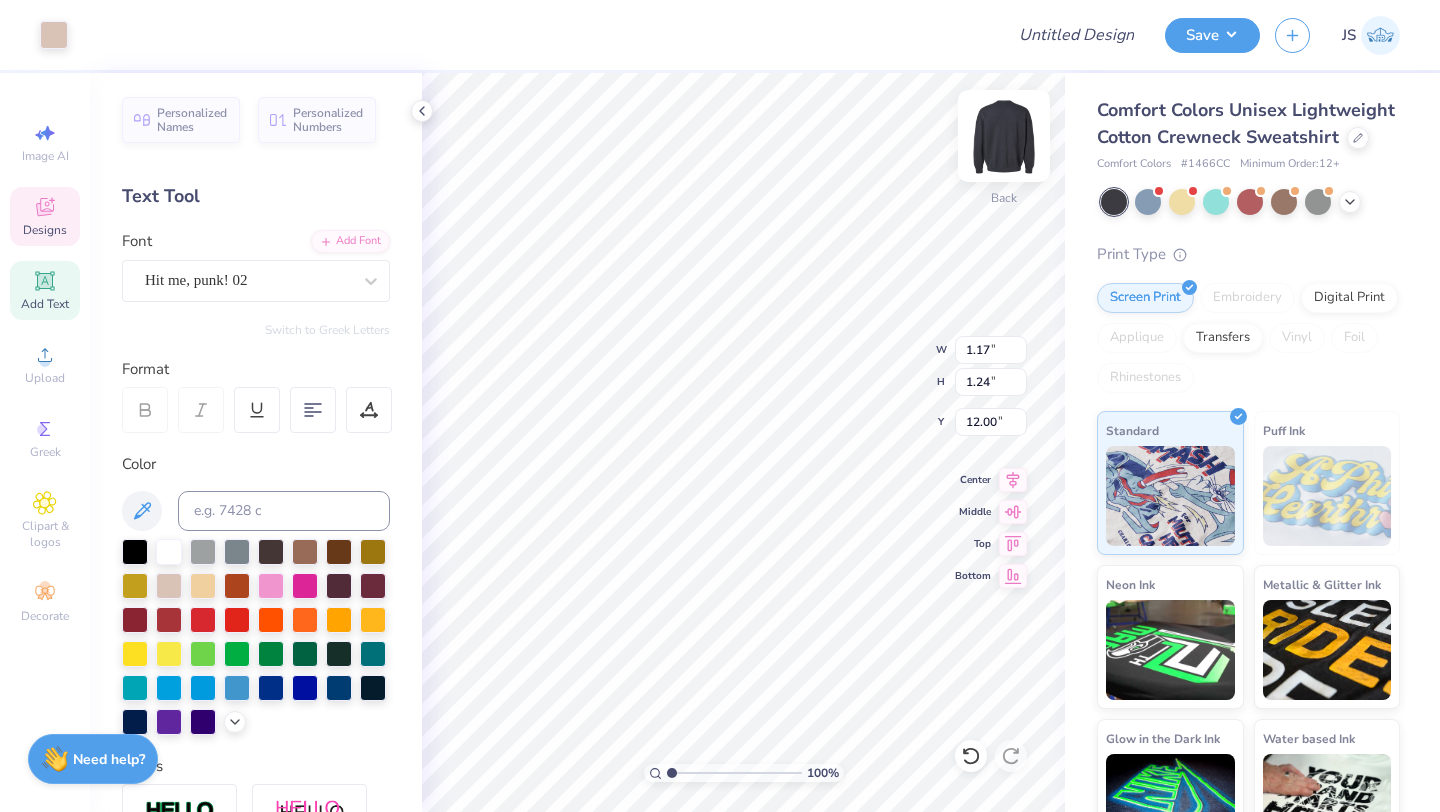 type on "5.84" 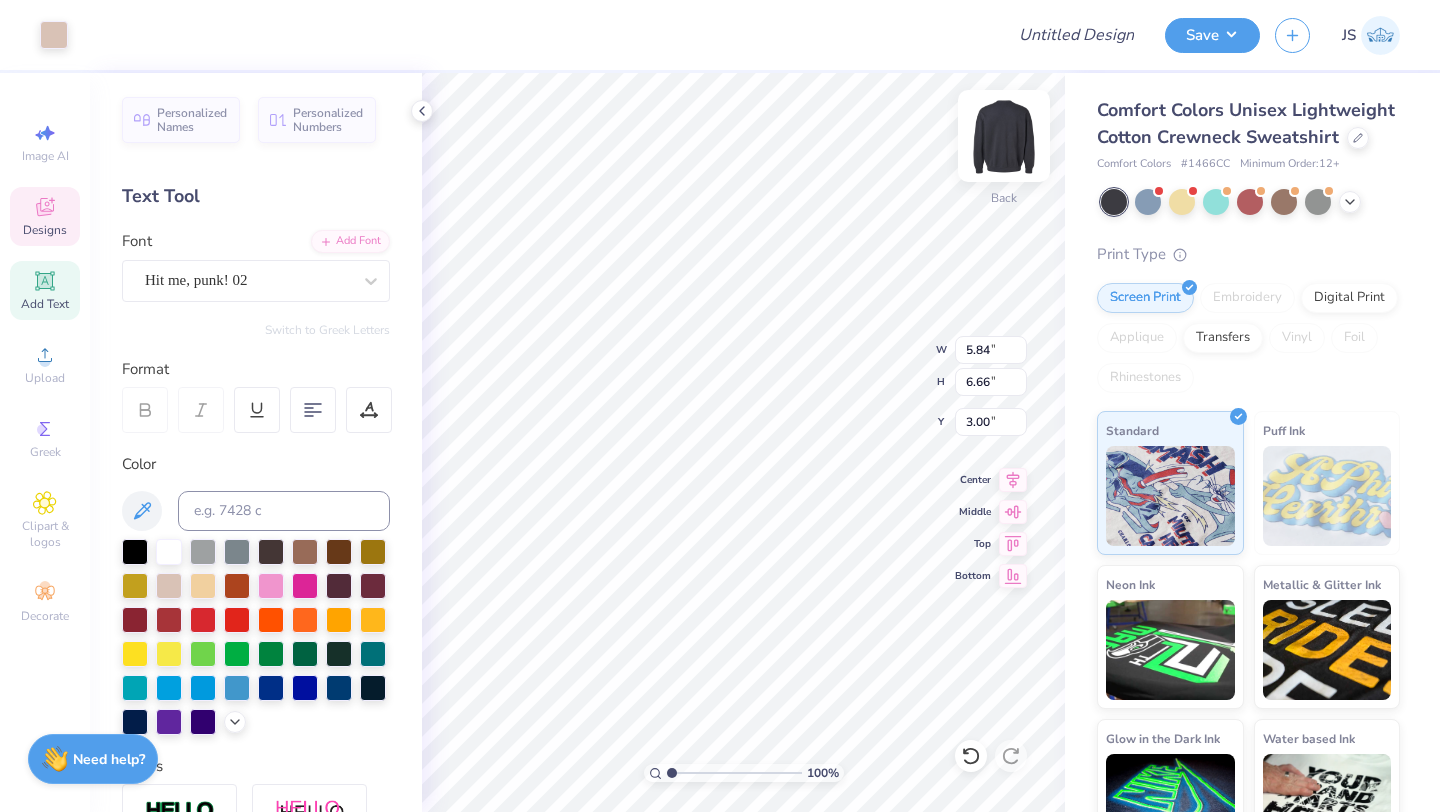 type on "4.87" 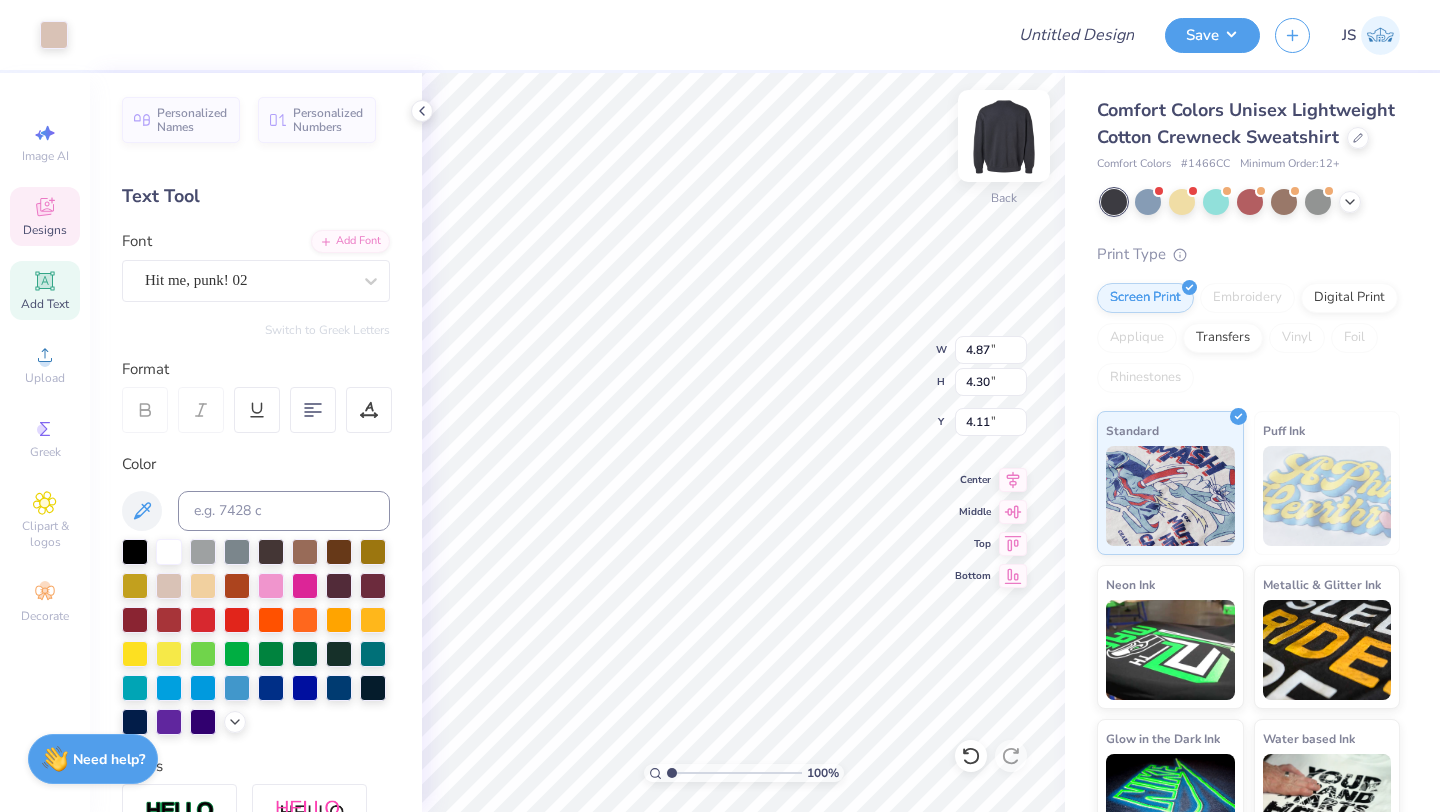 type on "6.29" 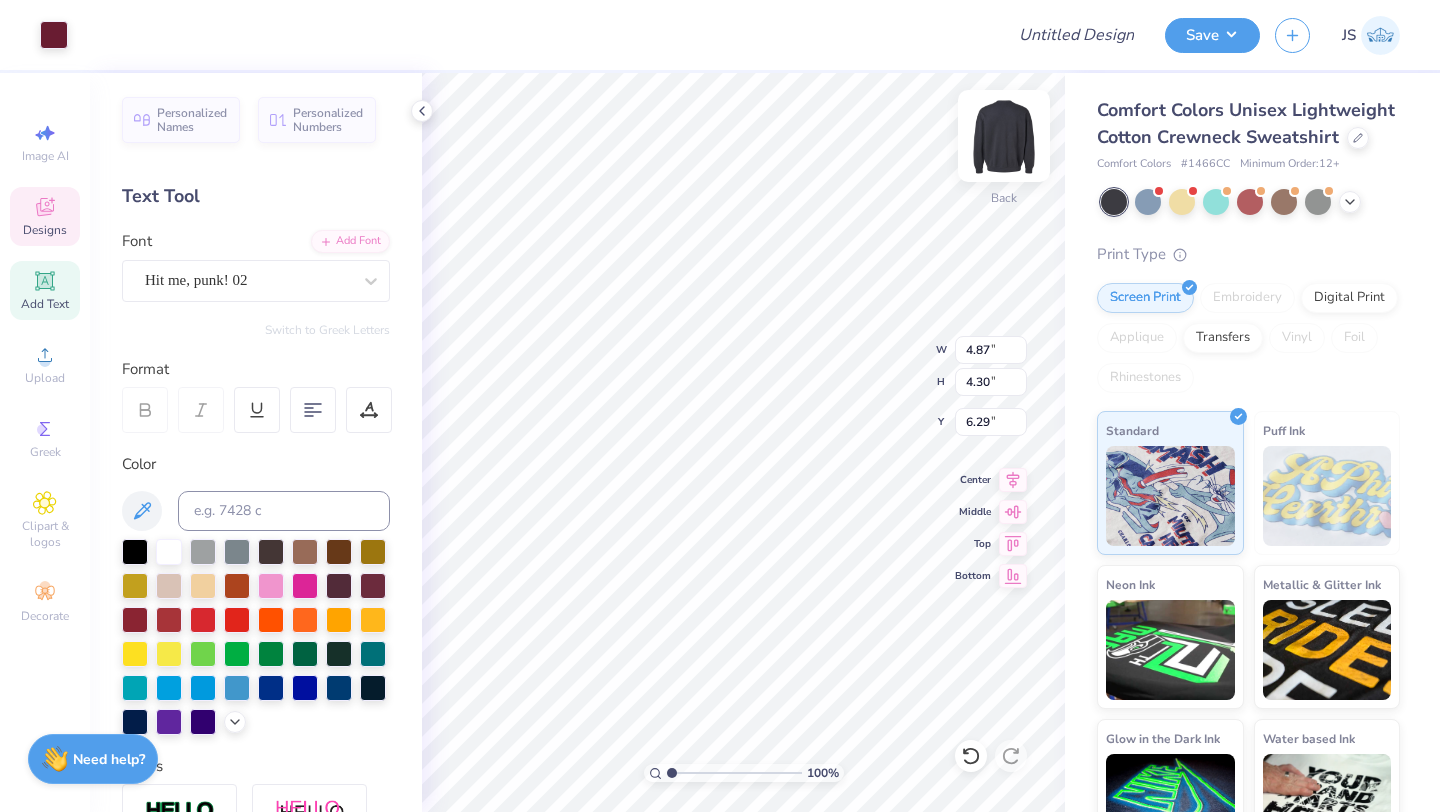 type on "4.96" 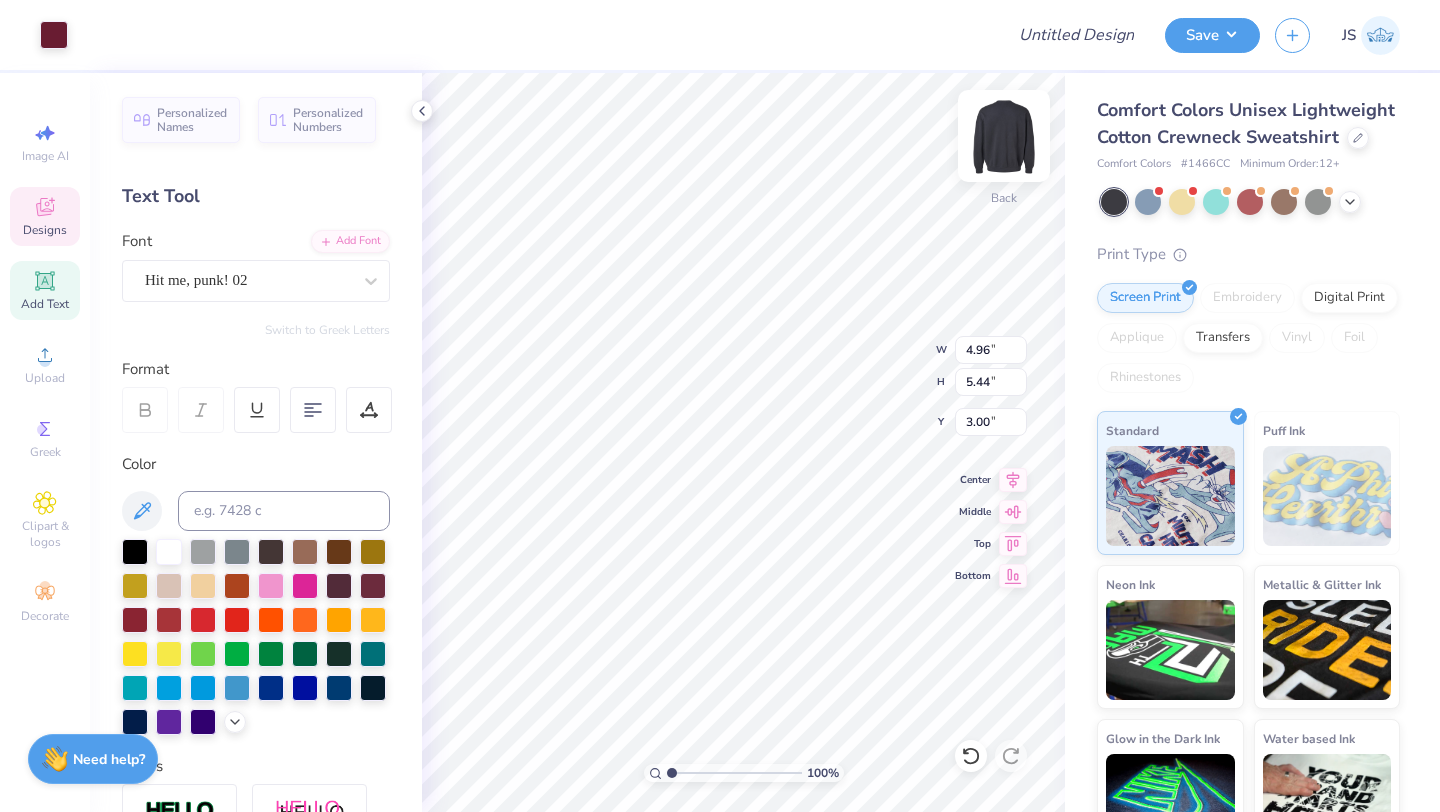 type on "5.43" 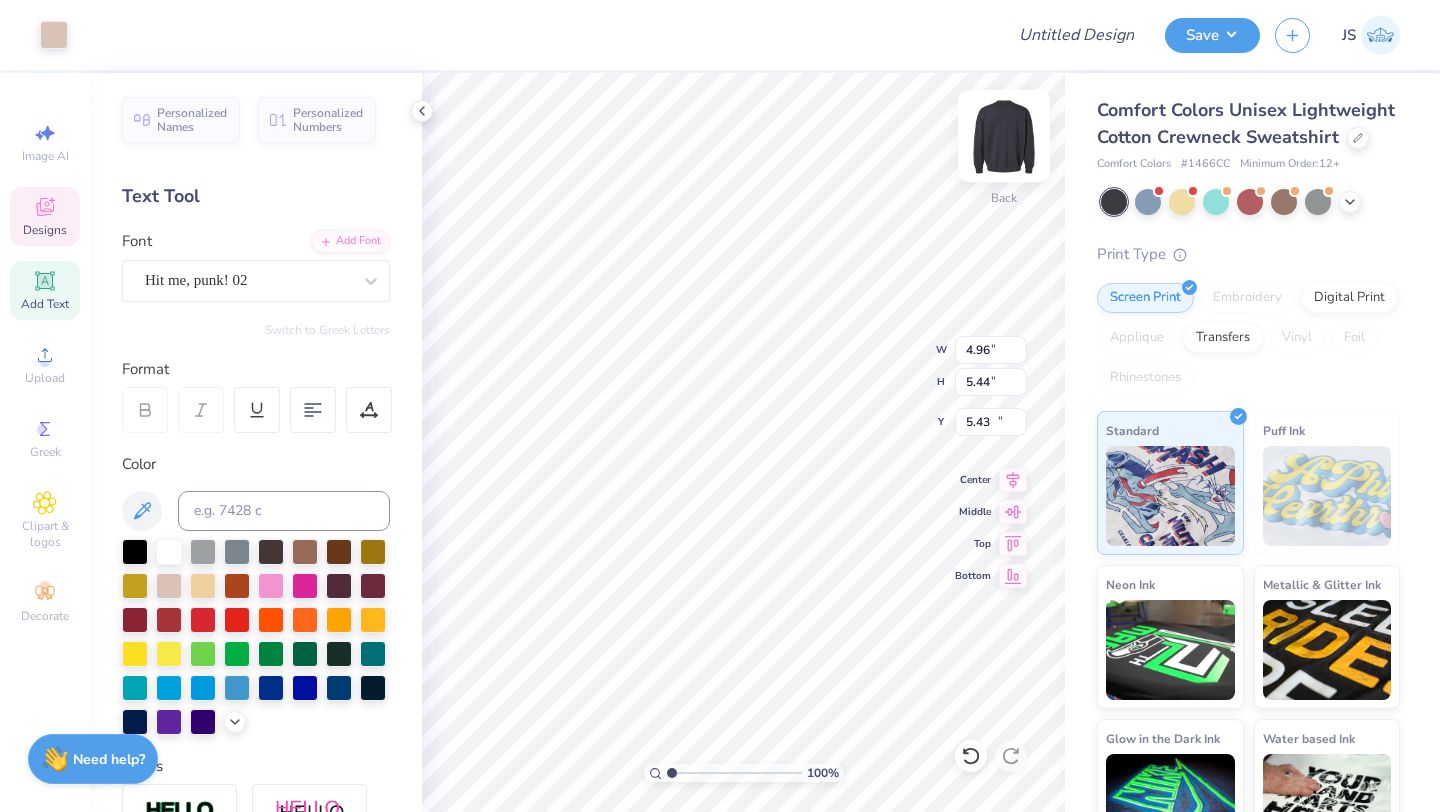 type on "1.59" 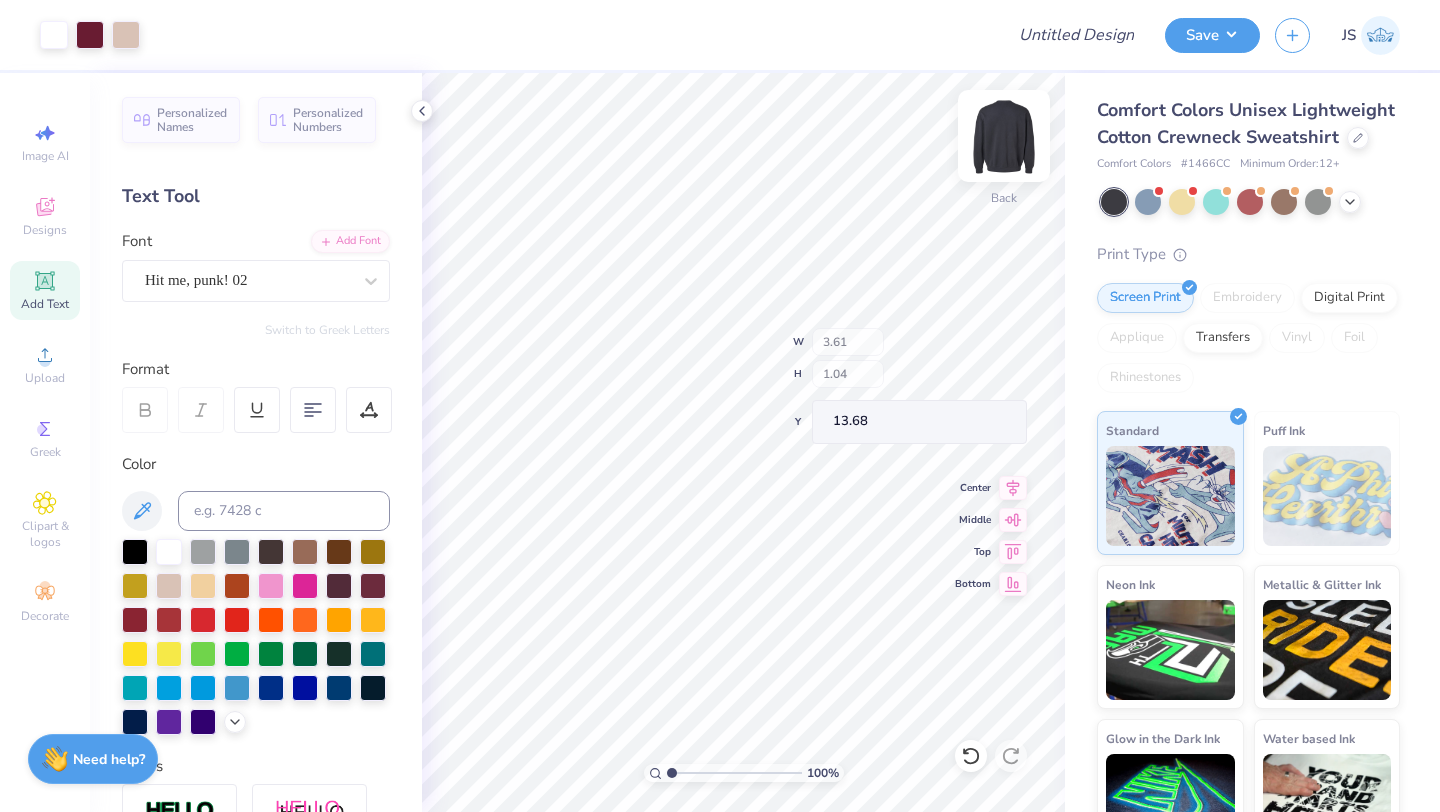 type on "13.68" 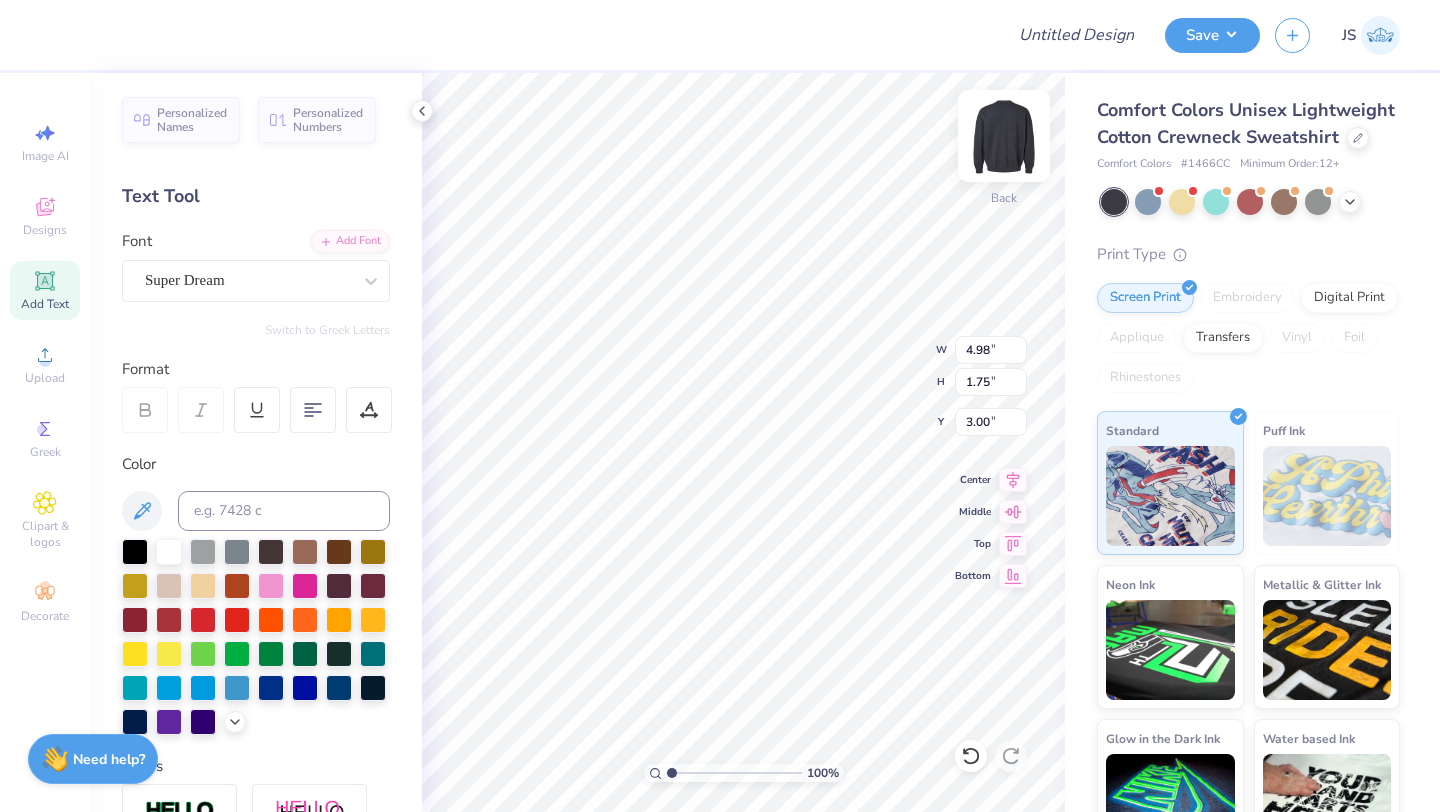 type on "A" 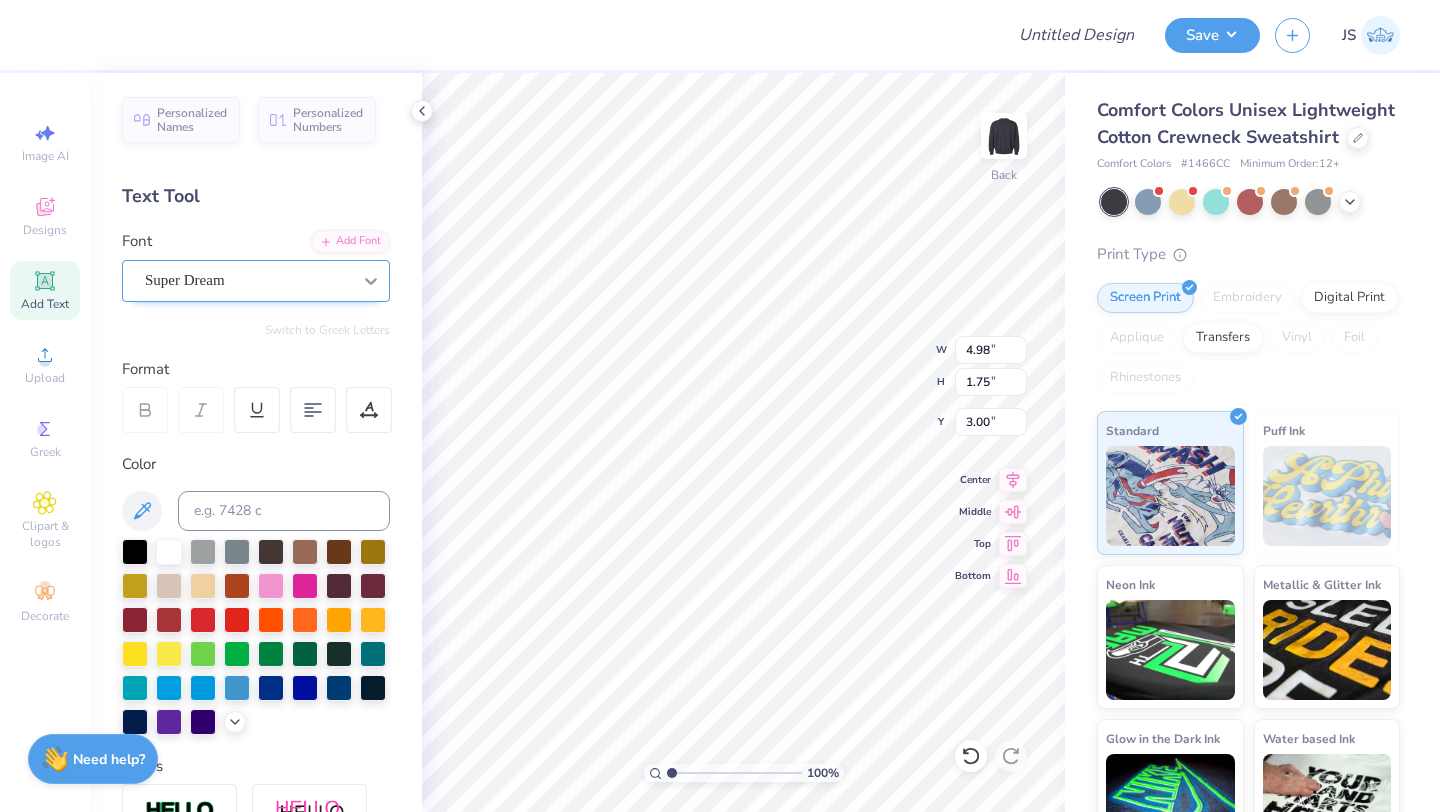 click 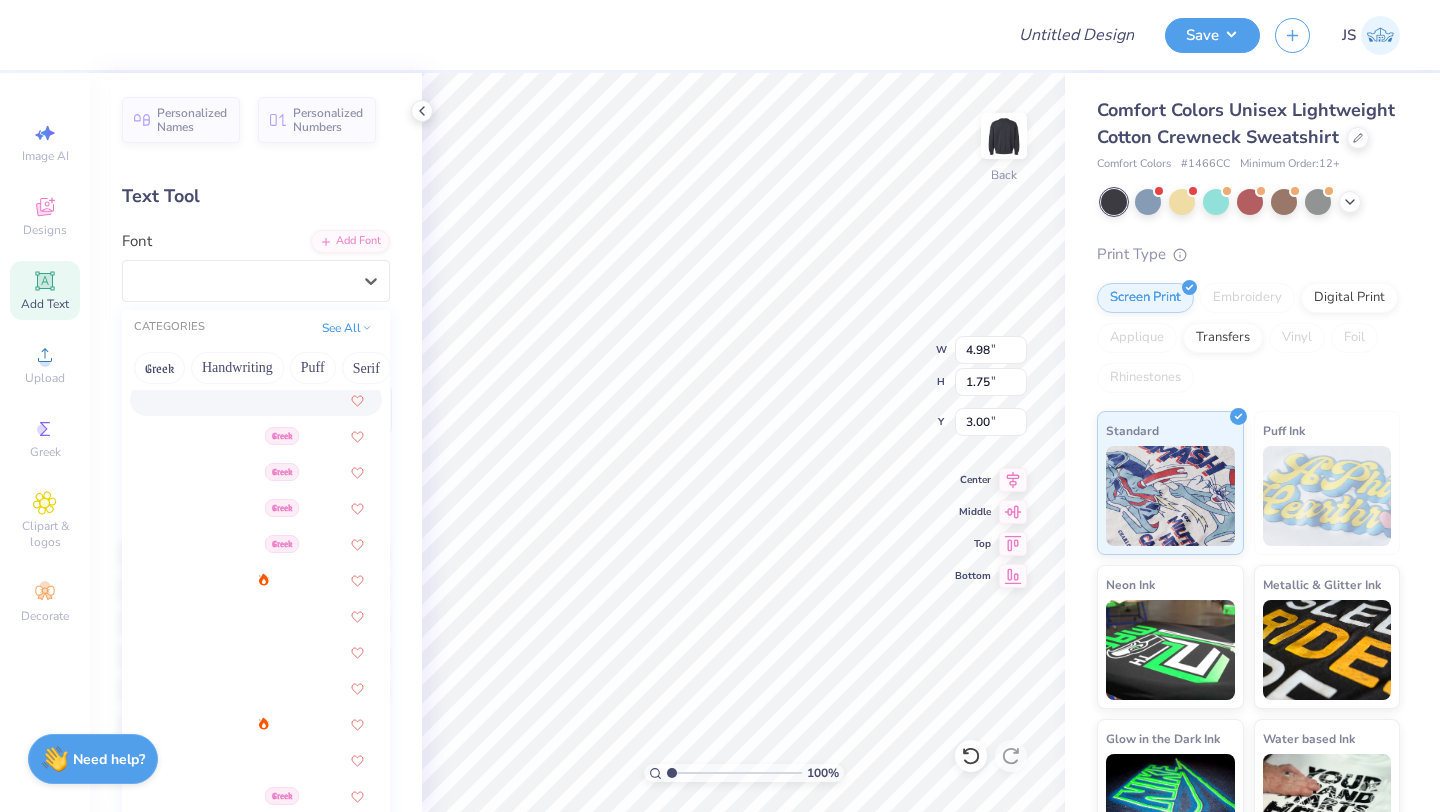 scroll, scrollTop: 557, scrollLeft: 0, axis: vertical 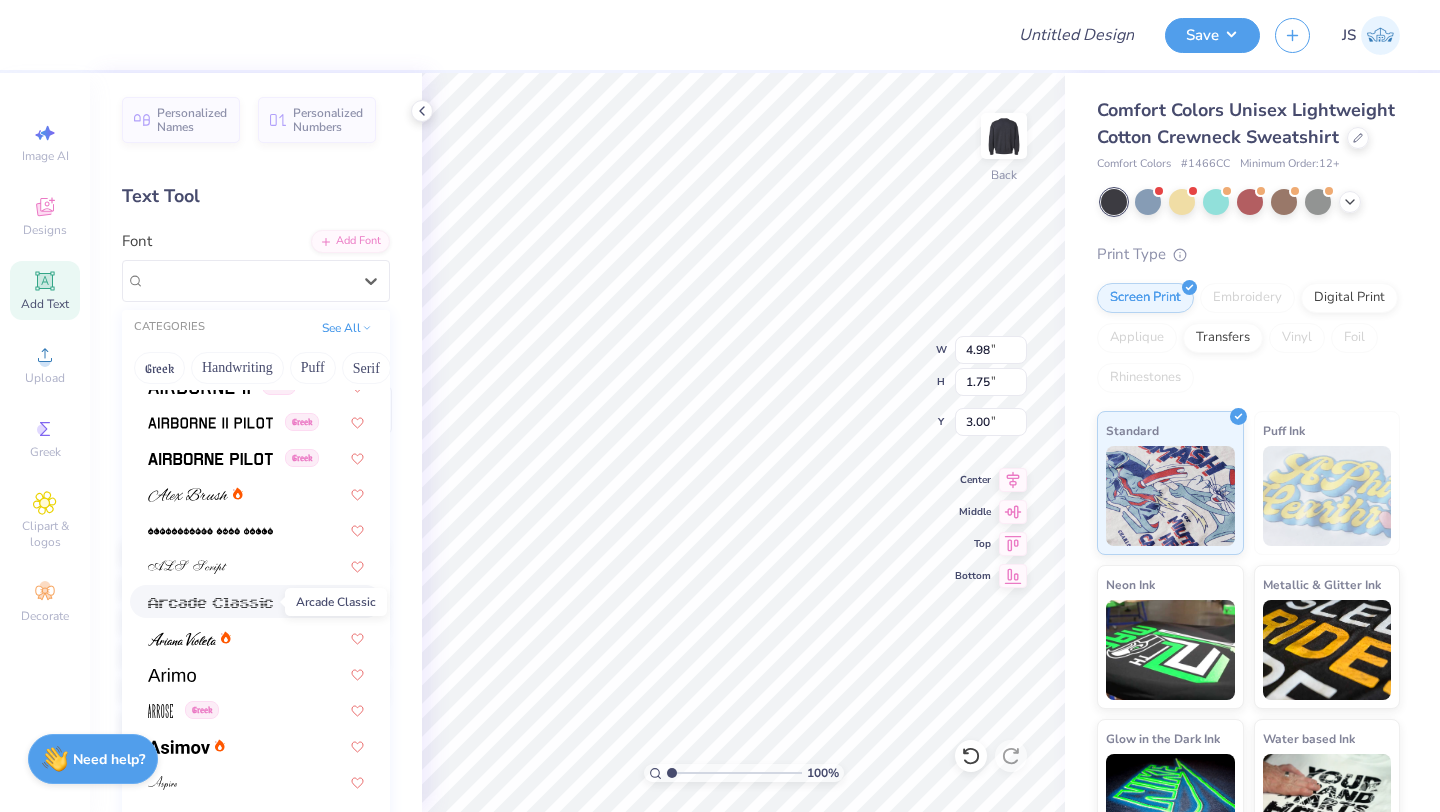 click at bounding box center (210, 603) 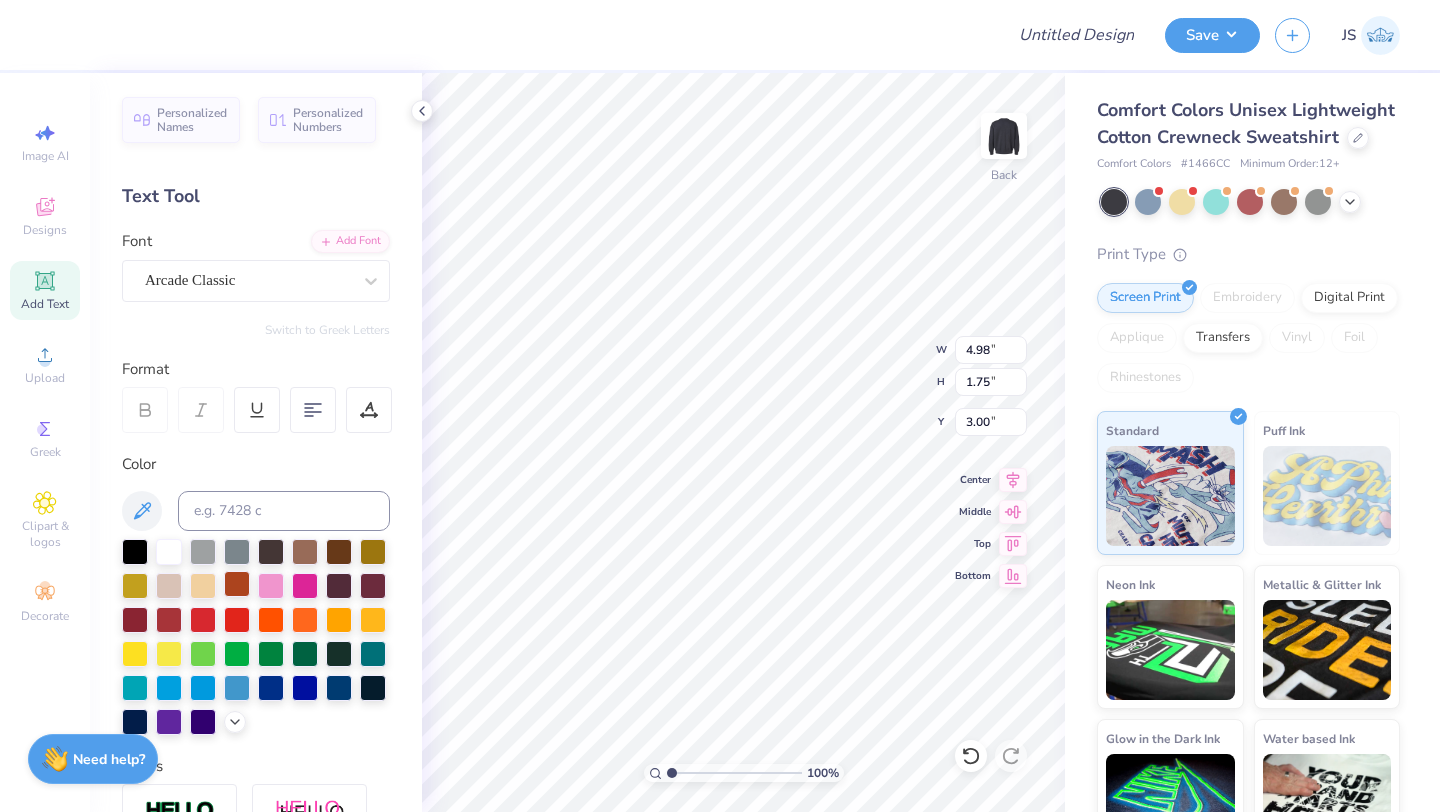 type on "AMA" 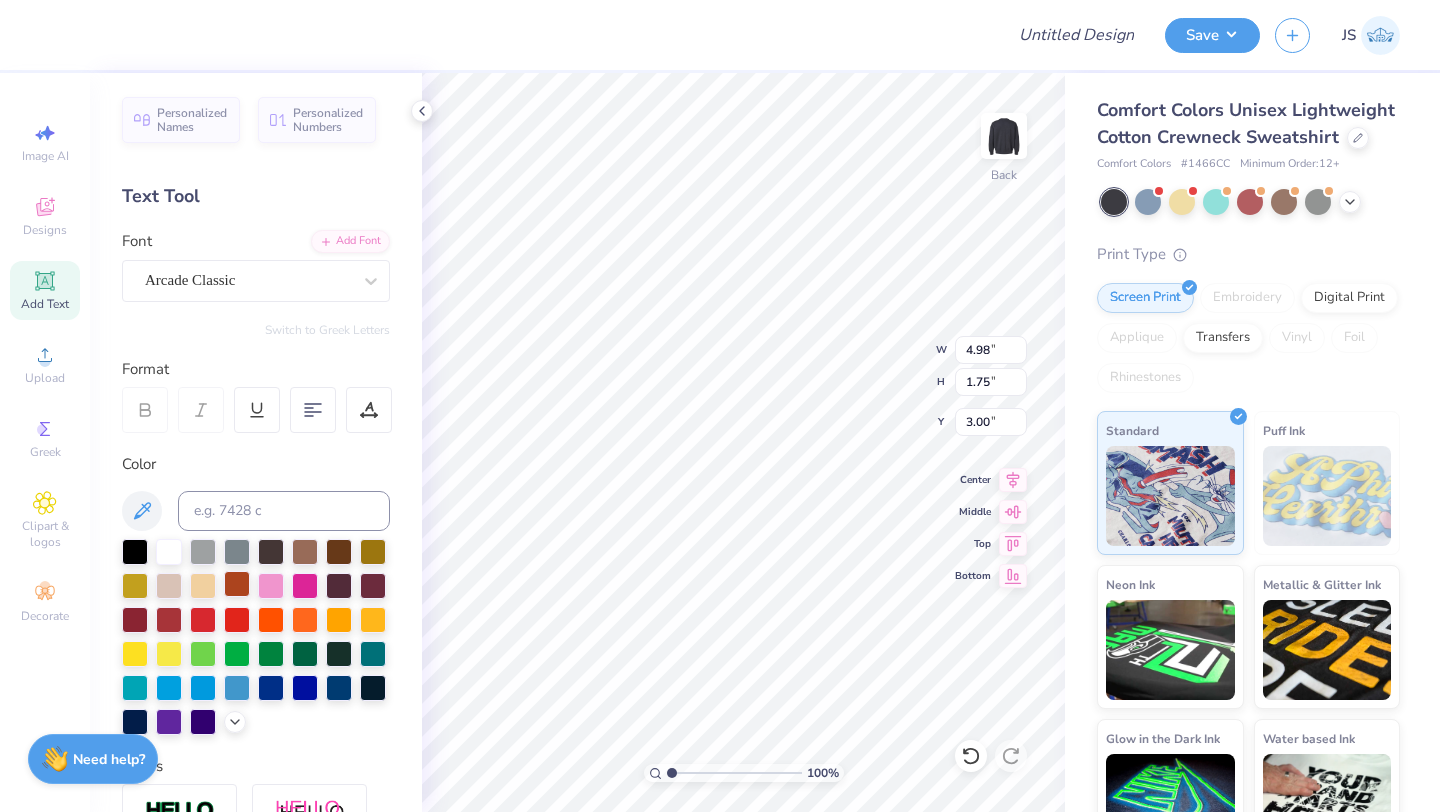 scroll, scrollTop: 0, scrollLeft: 0, axis: both 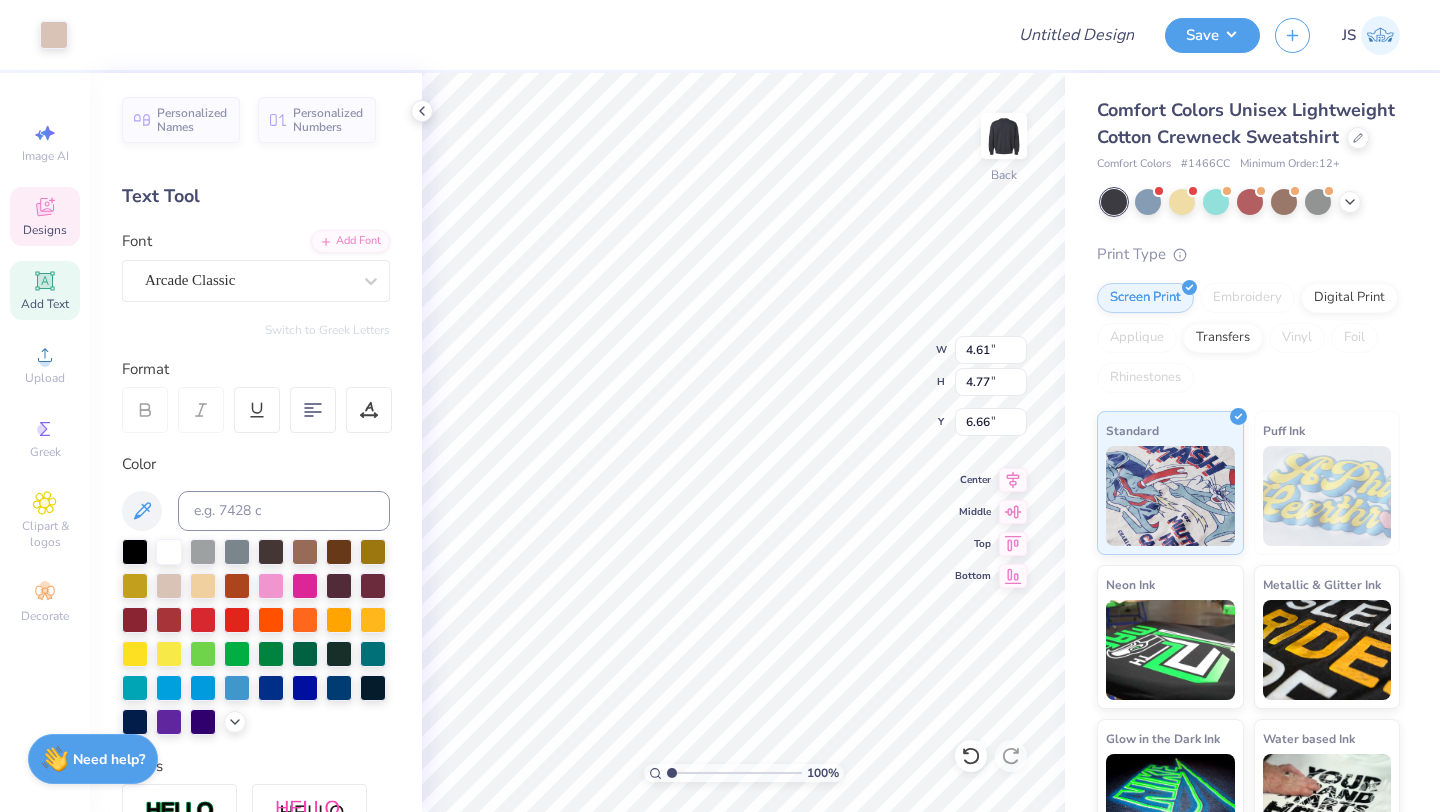 type on "4.61" 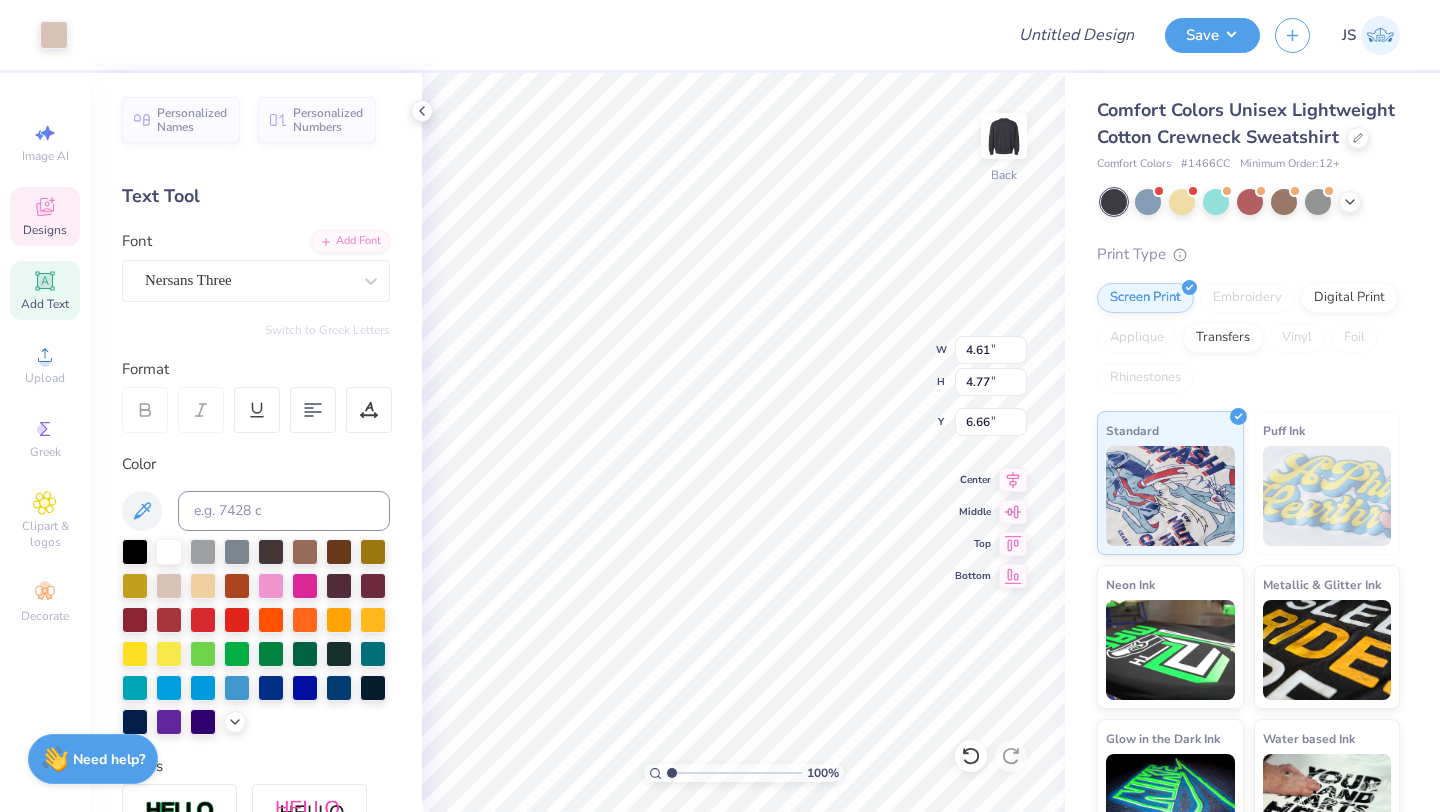 type on "2.73" 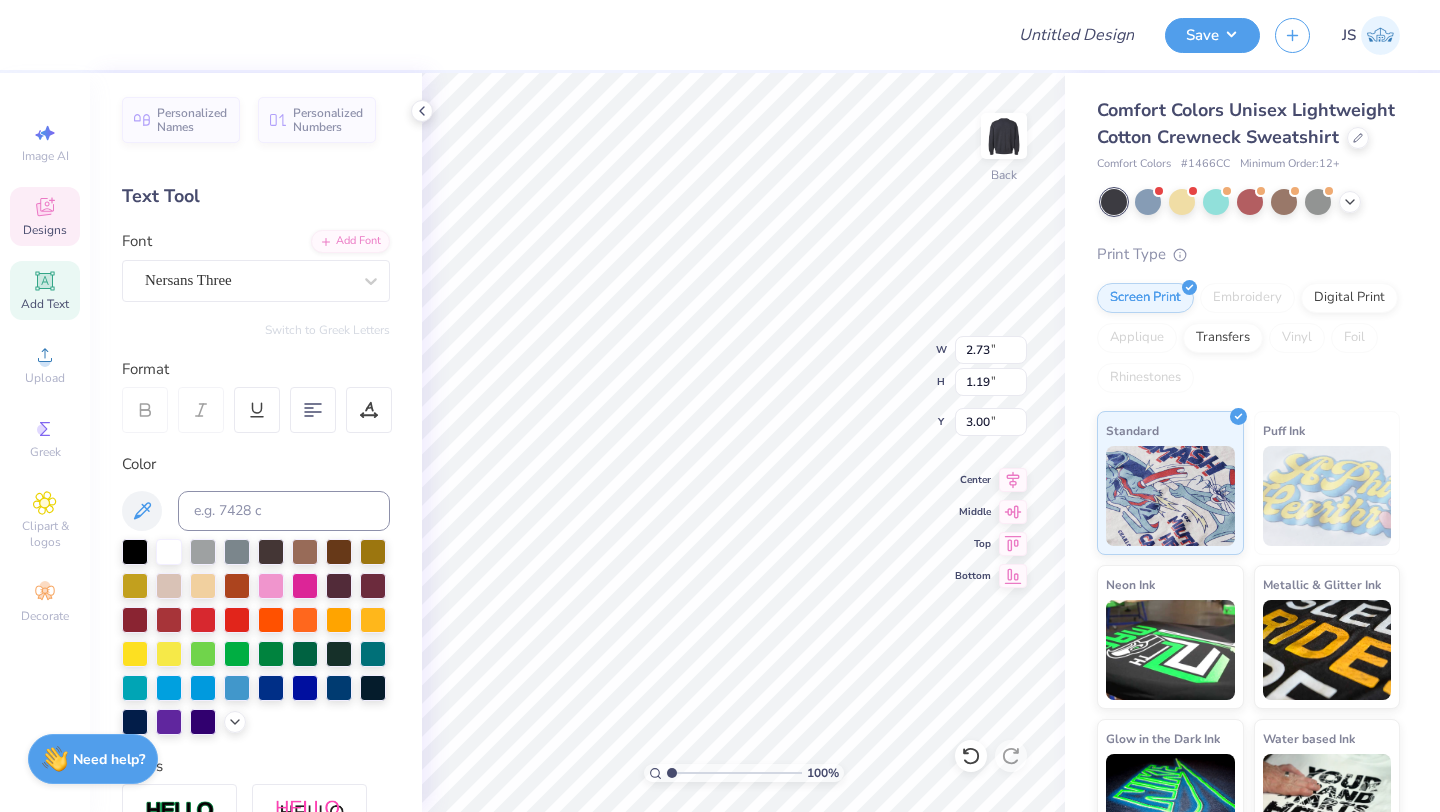 type on "4.99" 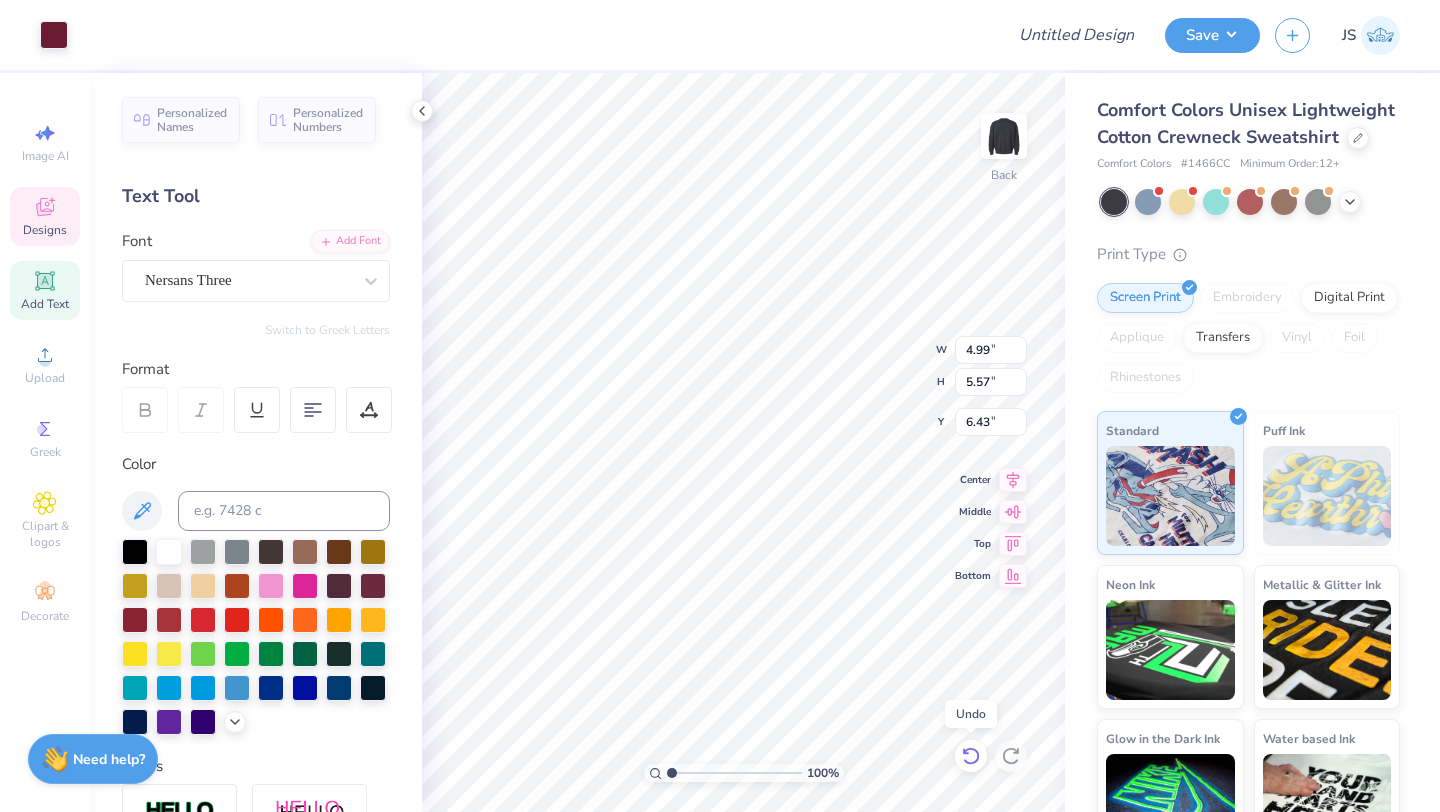 click 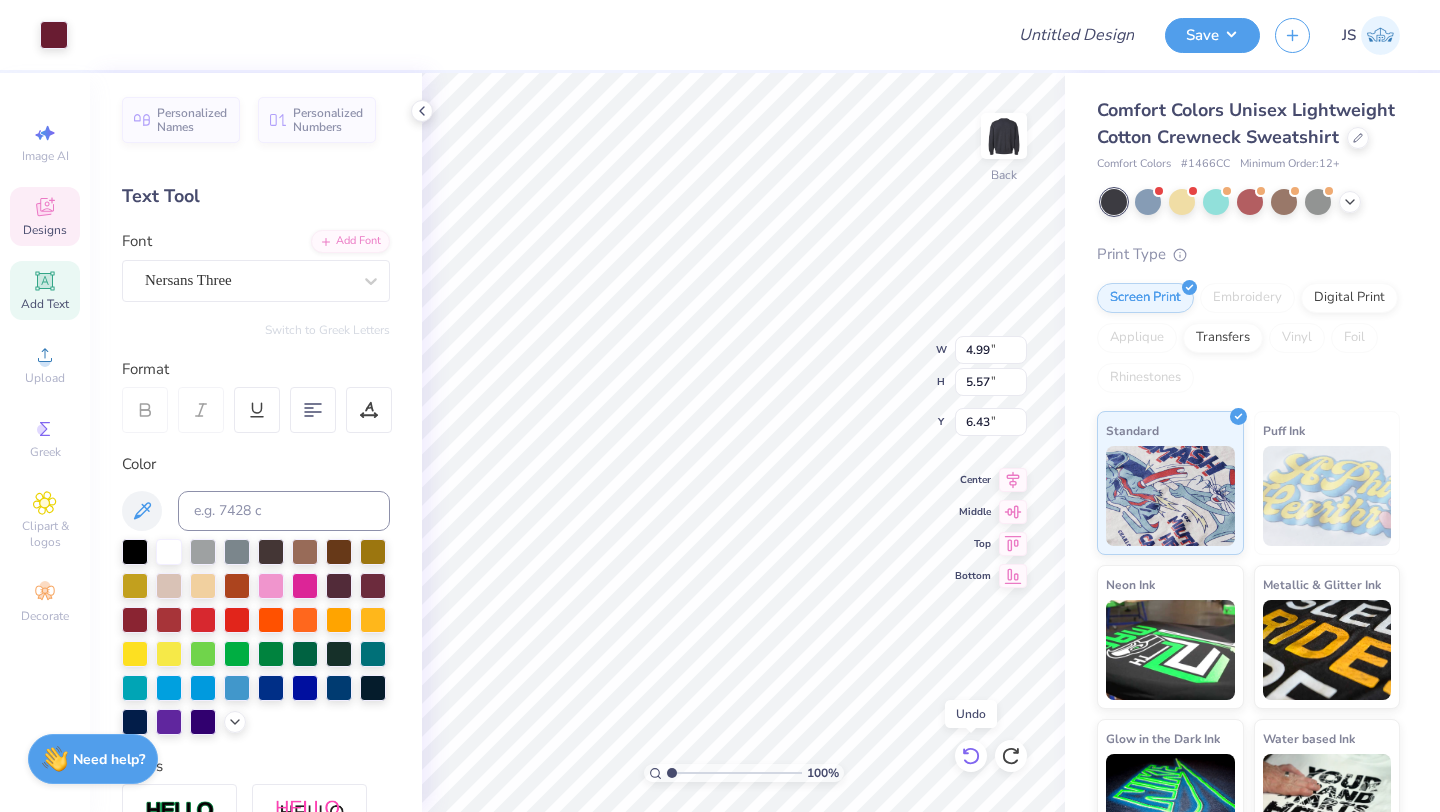 click 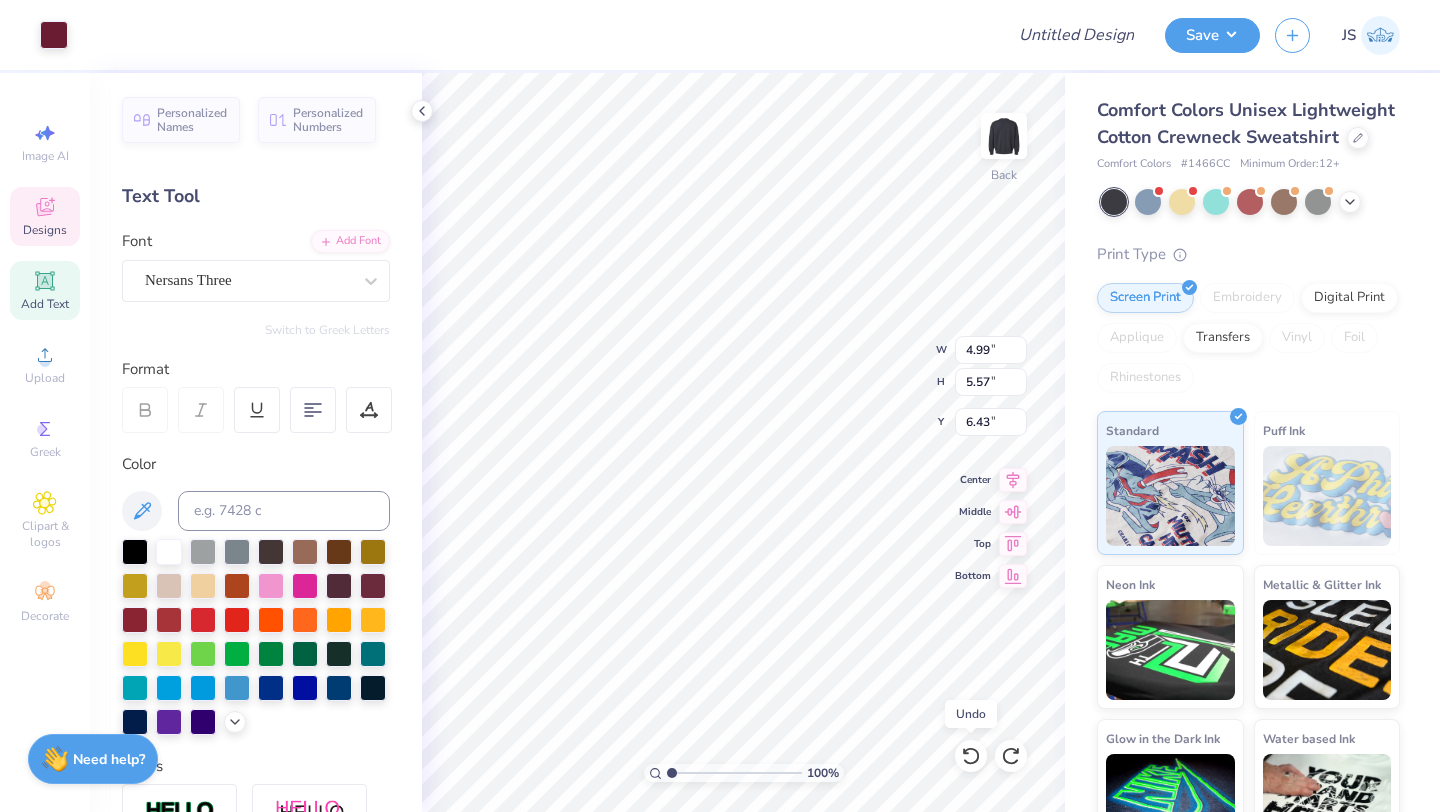 click 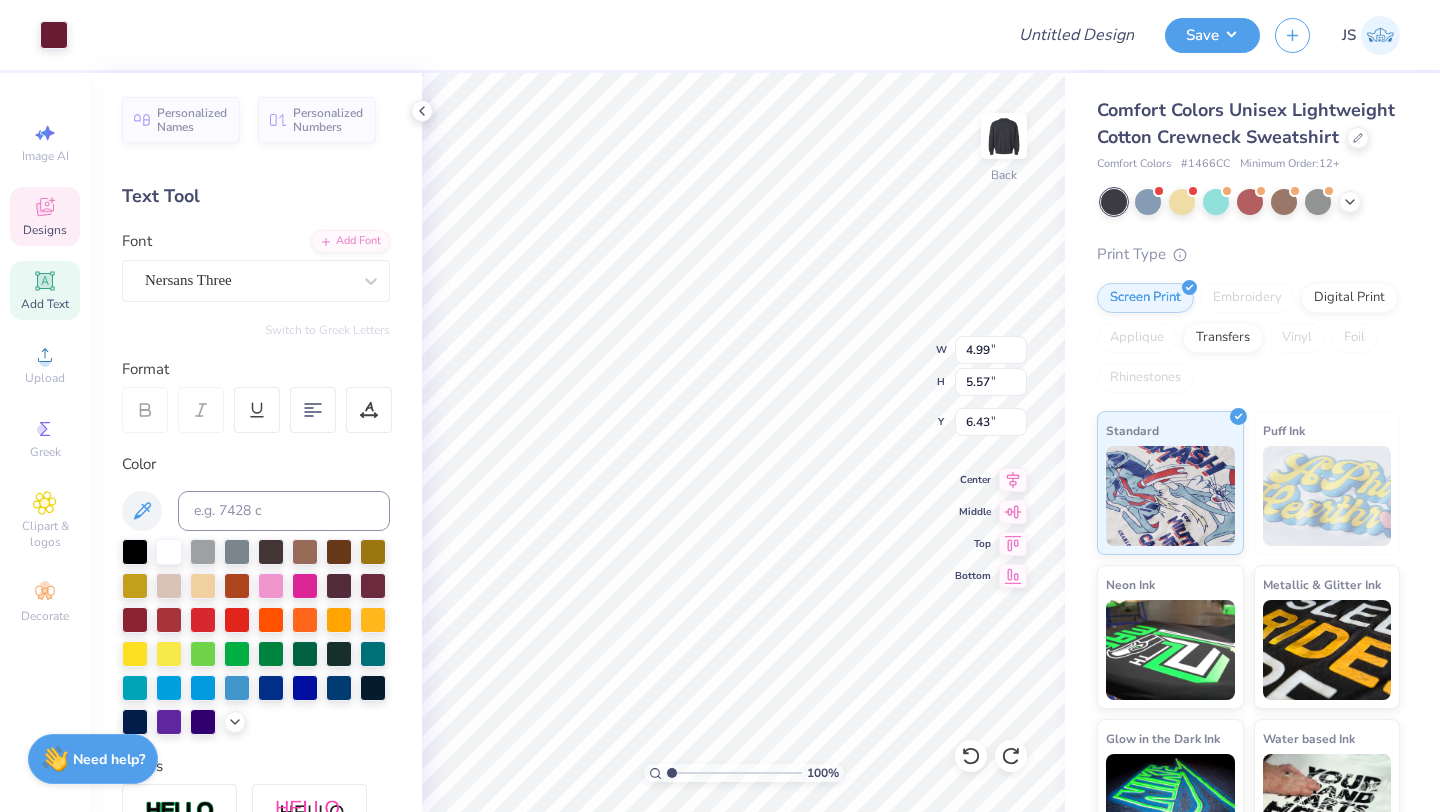 type on "6.02" 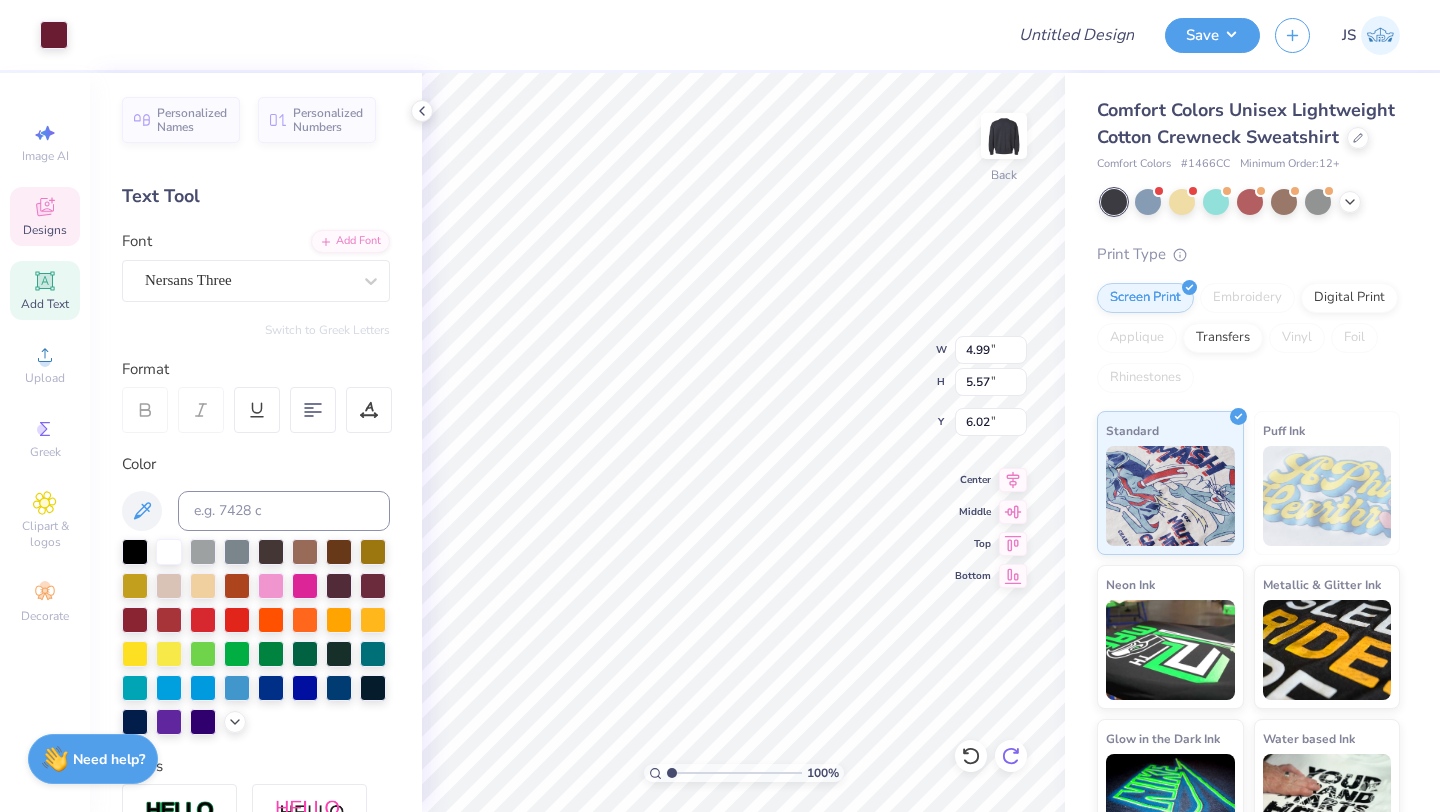 scroll, scrollTop: 51, scrollLeft: 0, axis: vertical 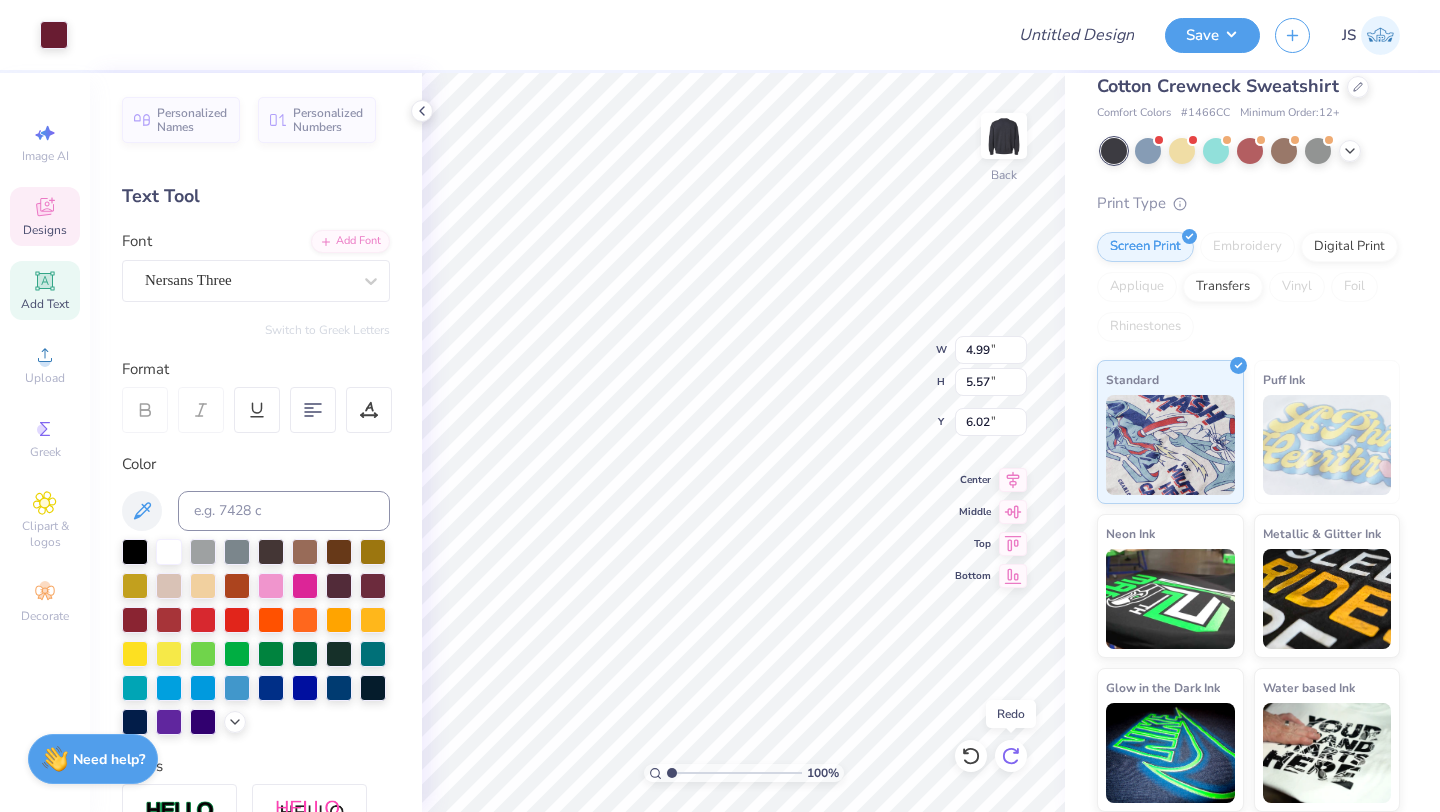 click 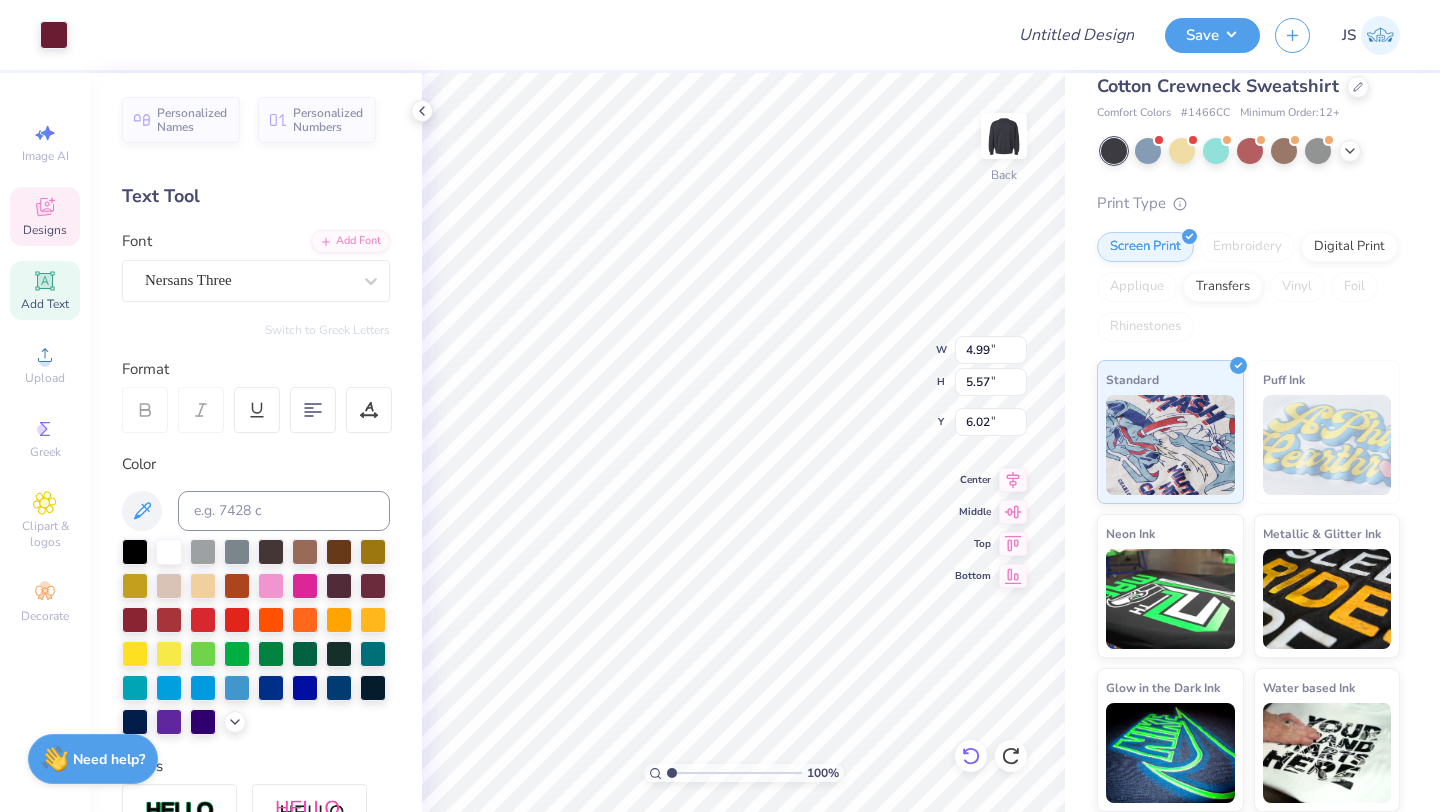 click 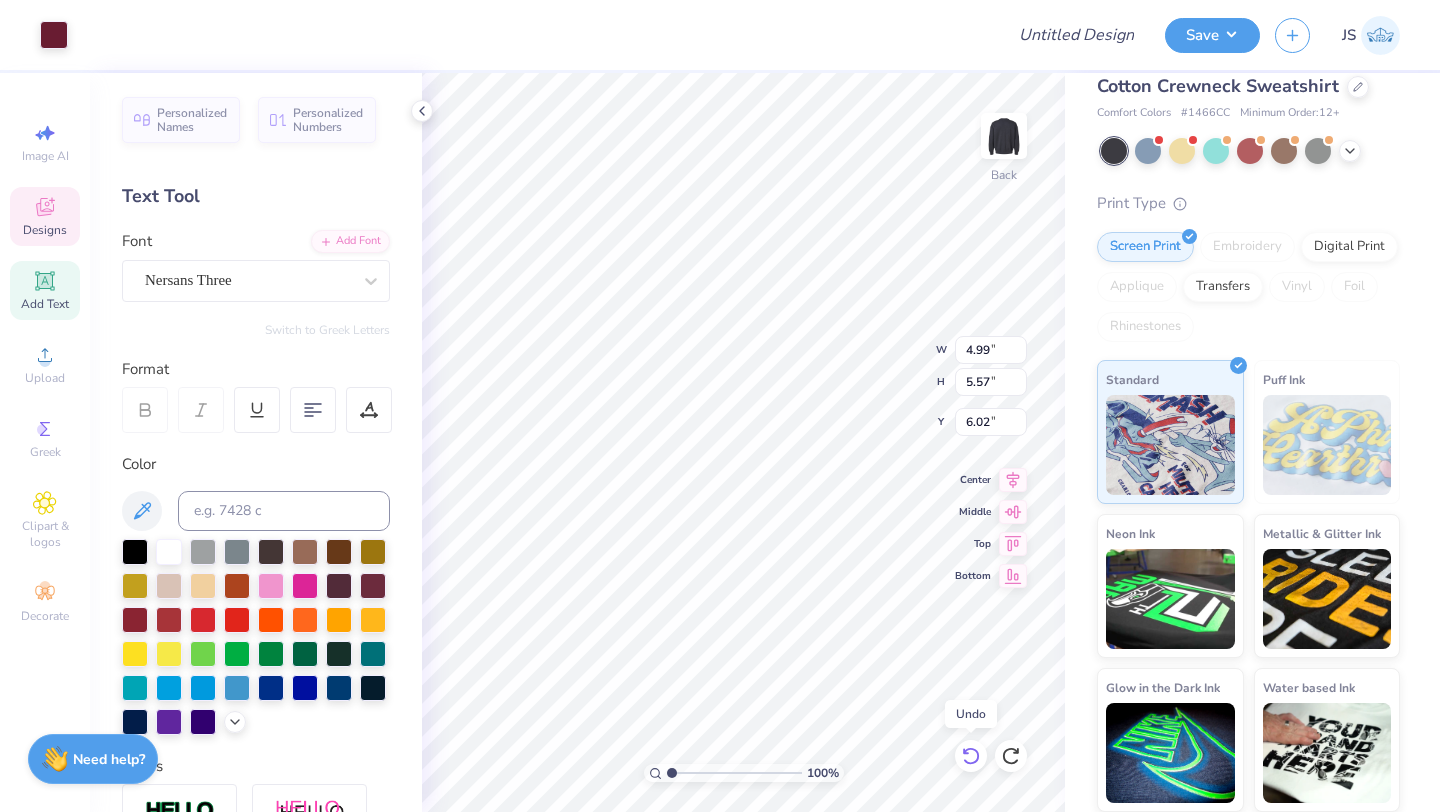 click 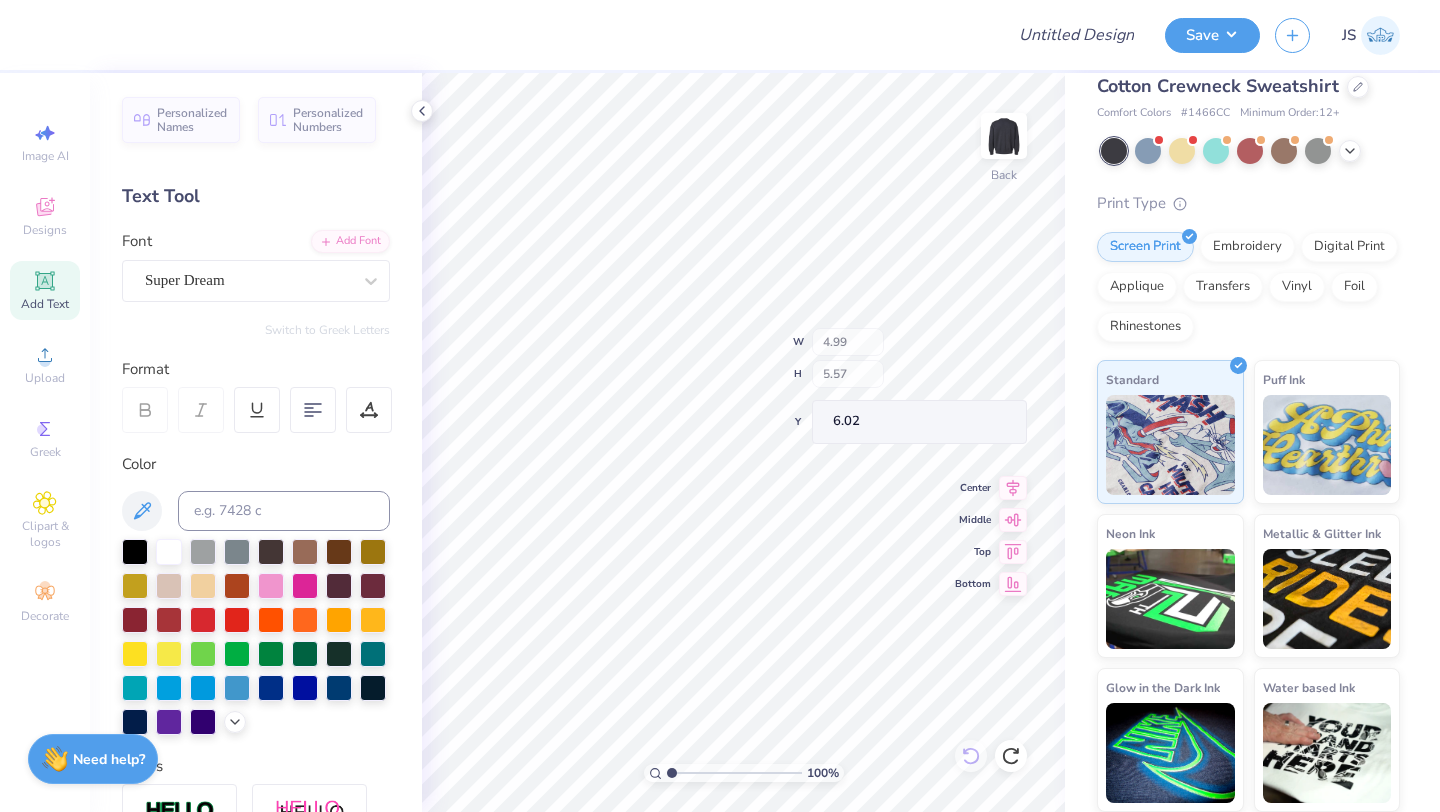 type on "6.04" 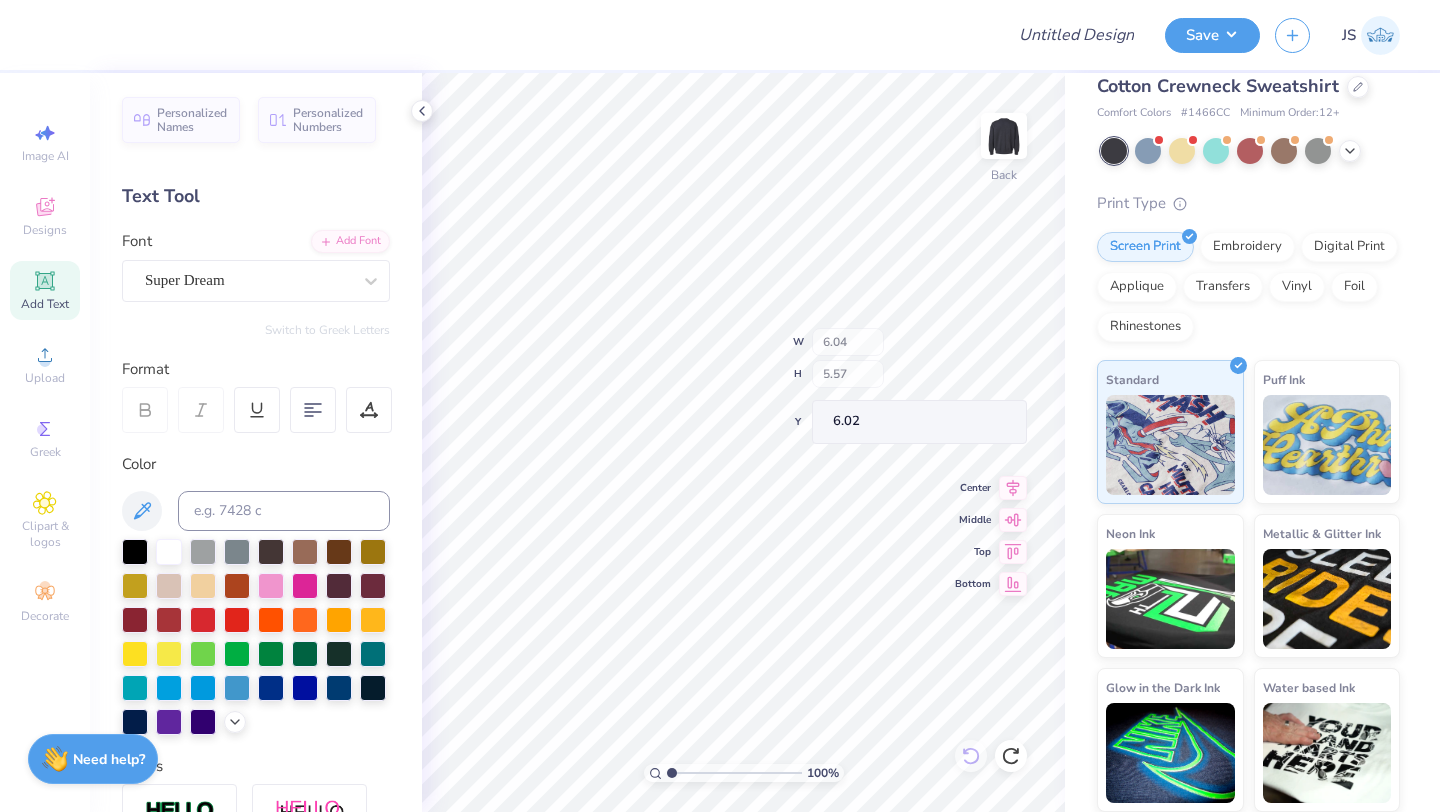 type on "1.75" 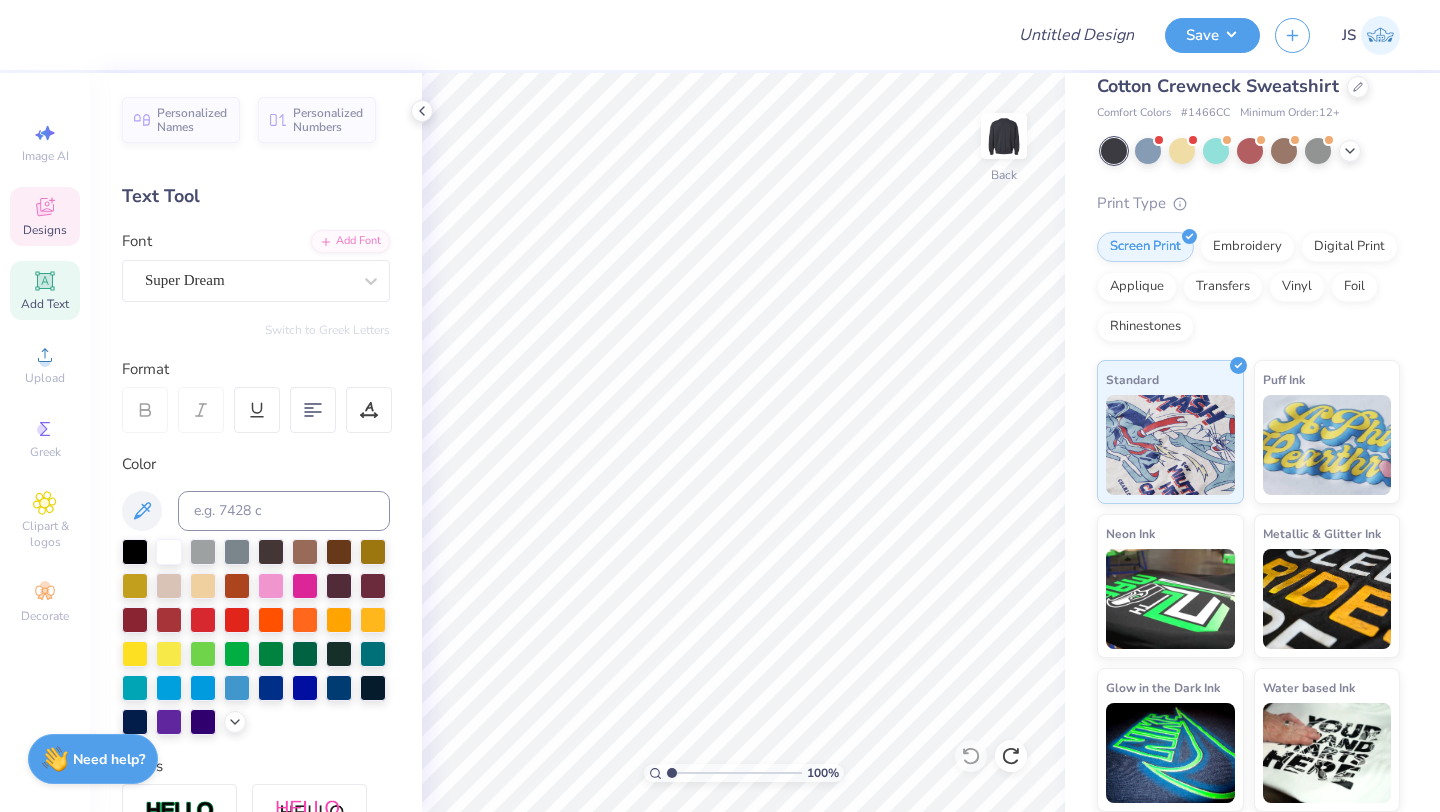 click 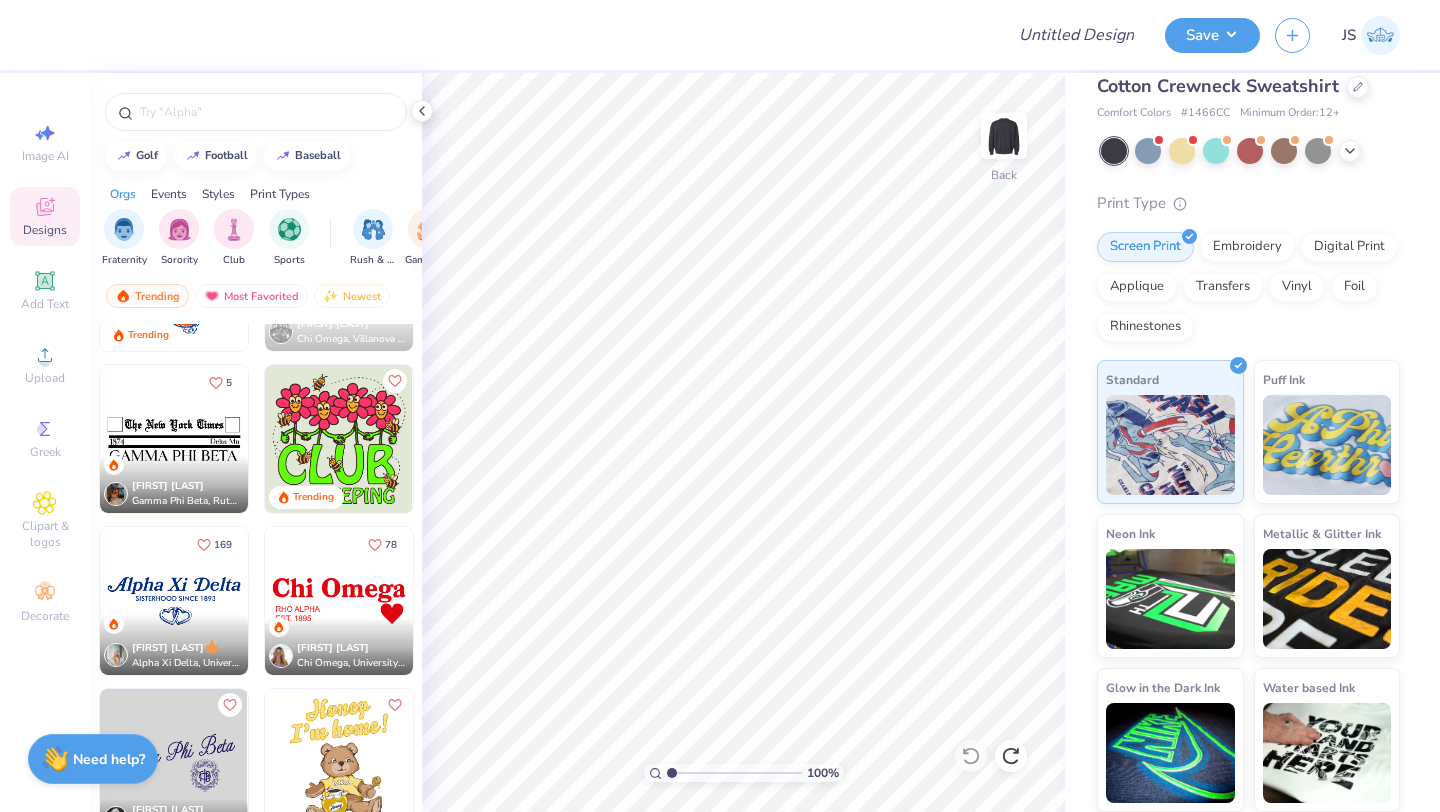 scroll, scrollTop: 6910, scrollLeft: 0, axis: vertical 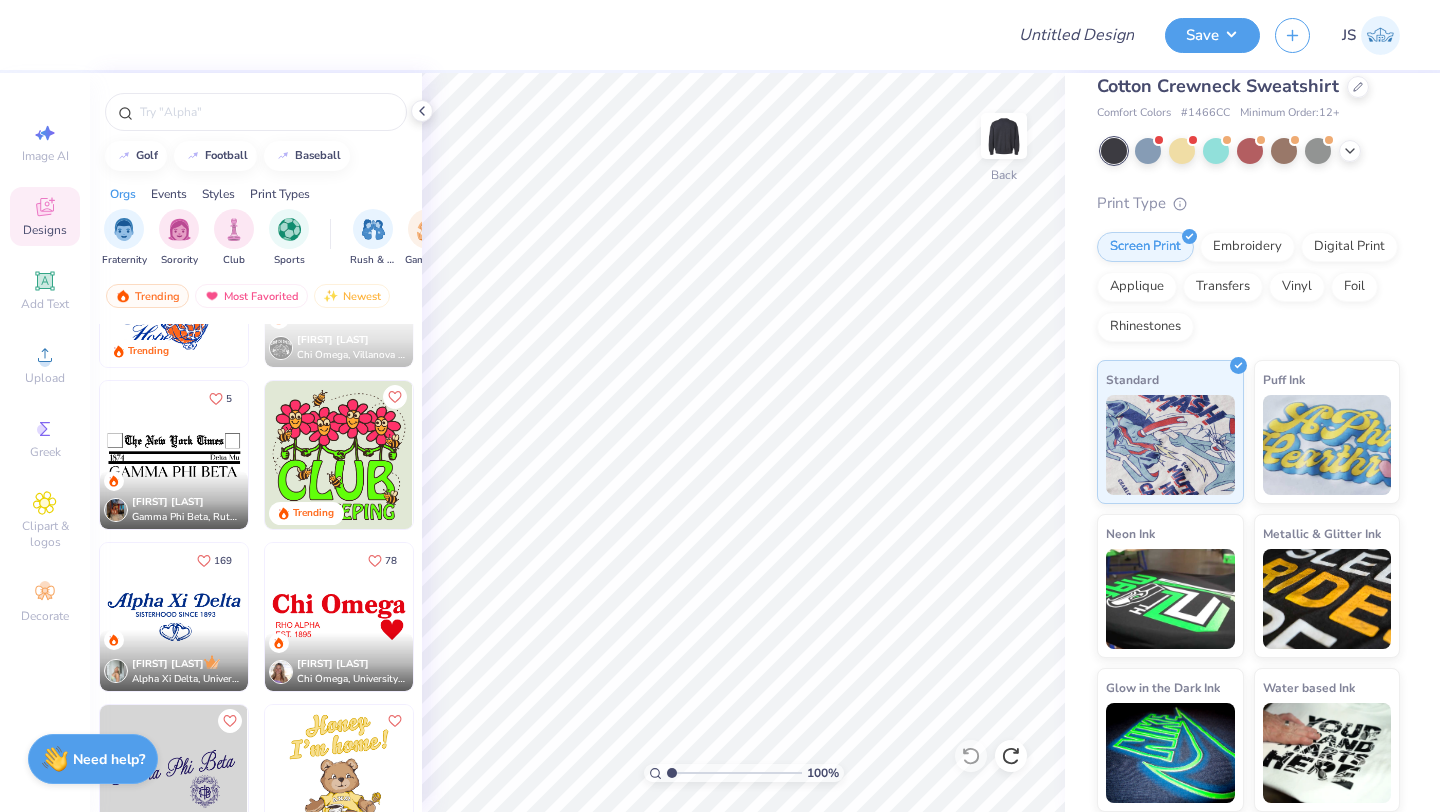 click at bounding box center [174, 455] 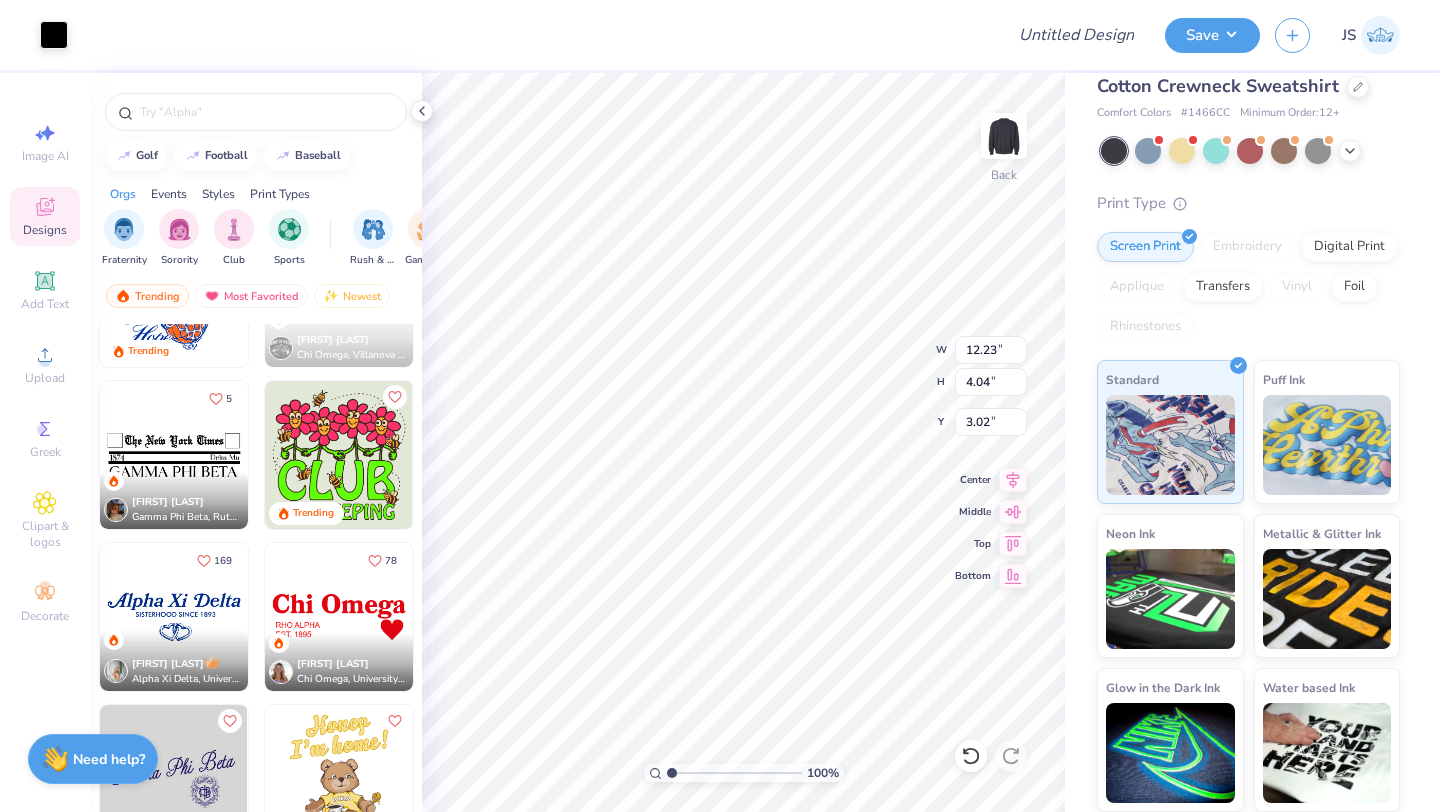 type on "12.23" 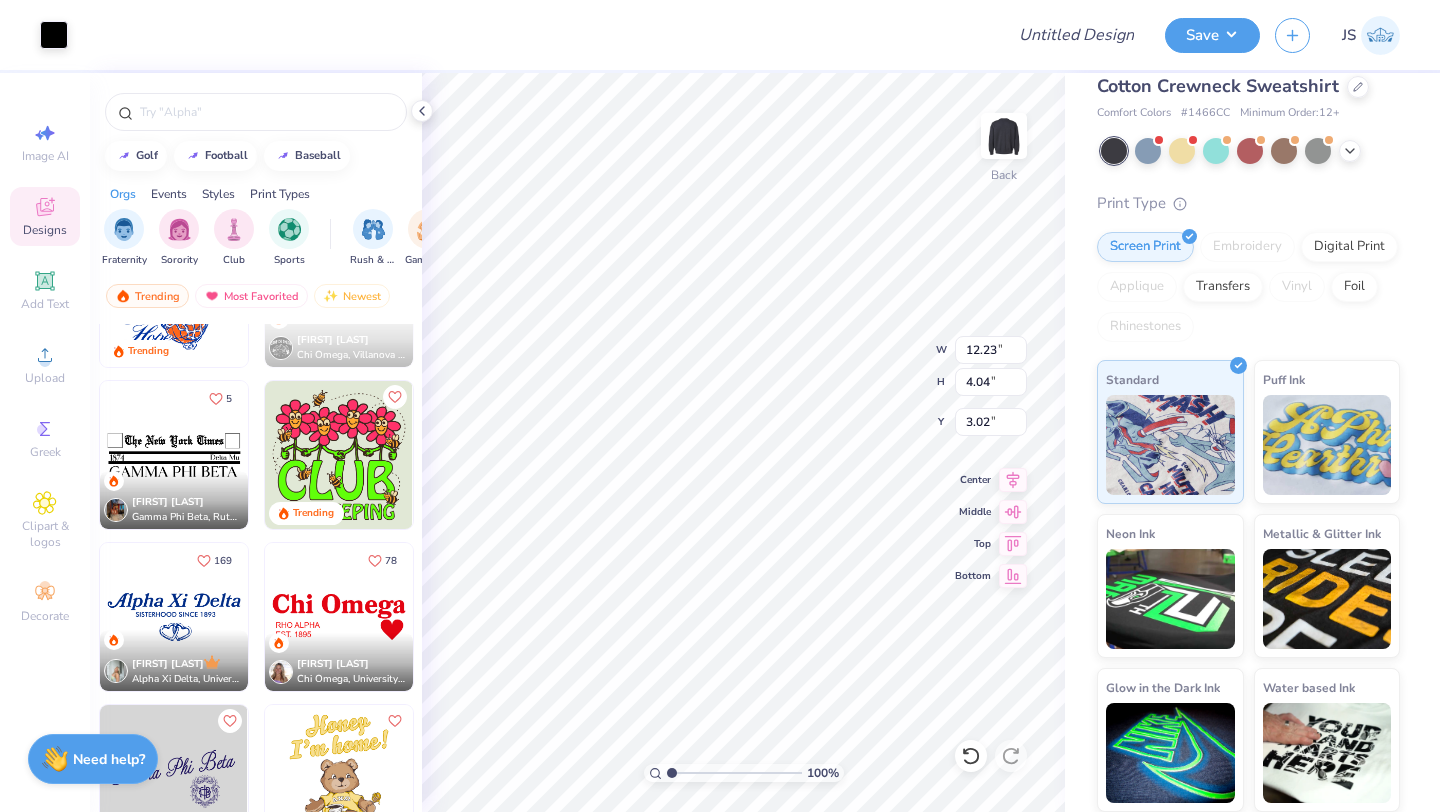 type on "4.04" 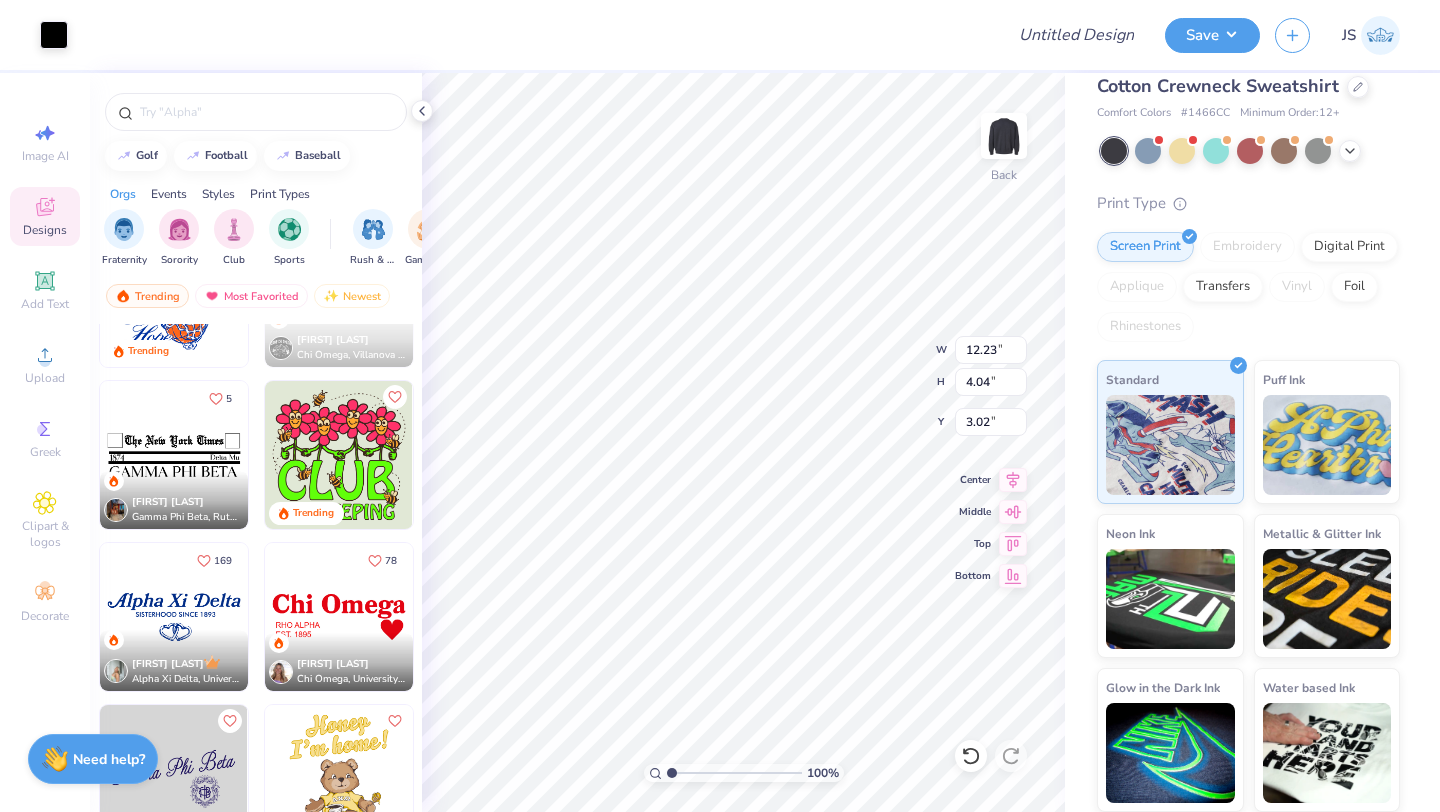 type on "3.00" 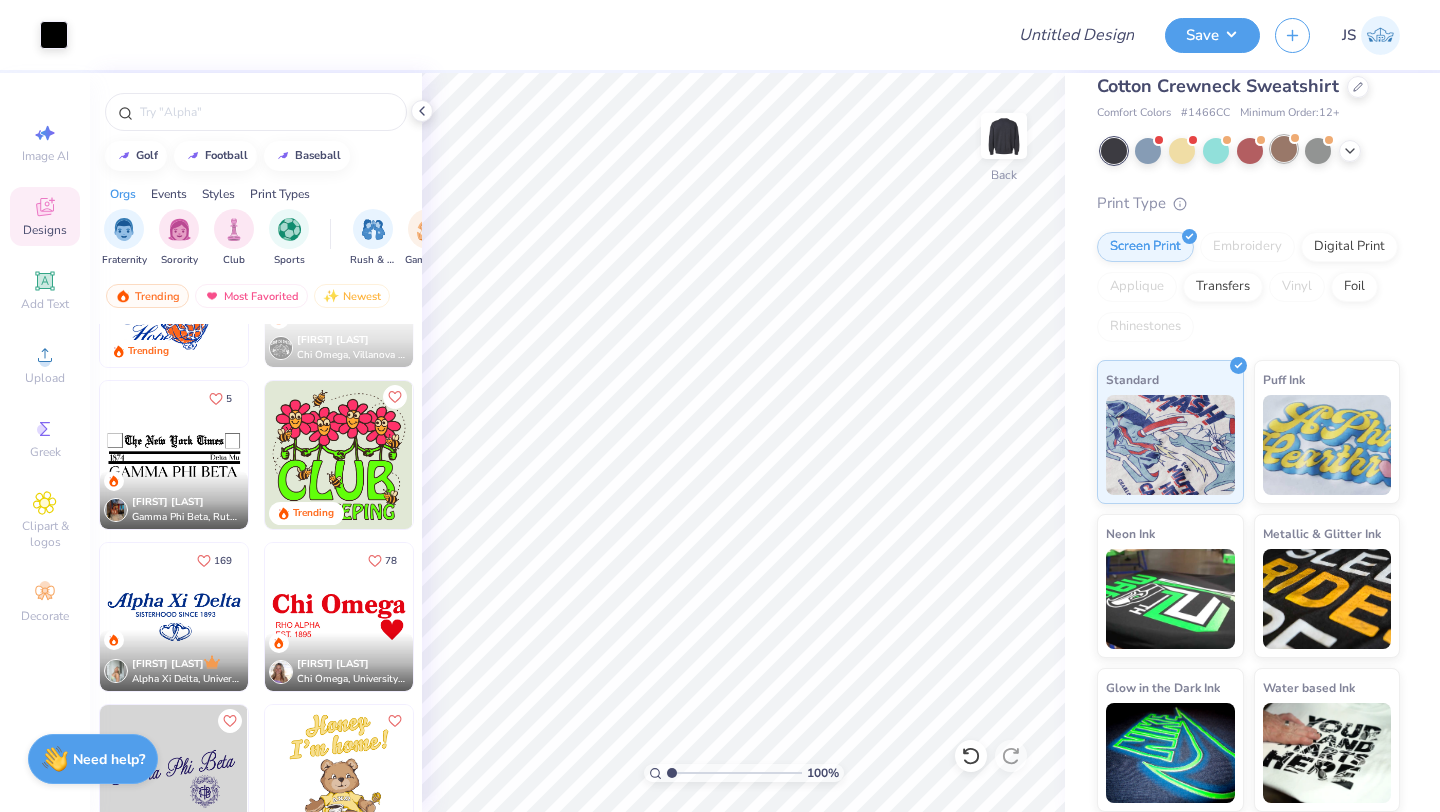 click at bounding box center [1284, 149] 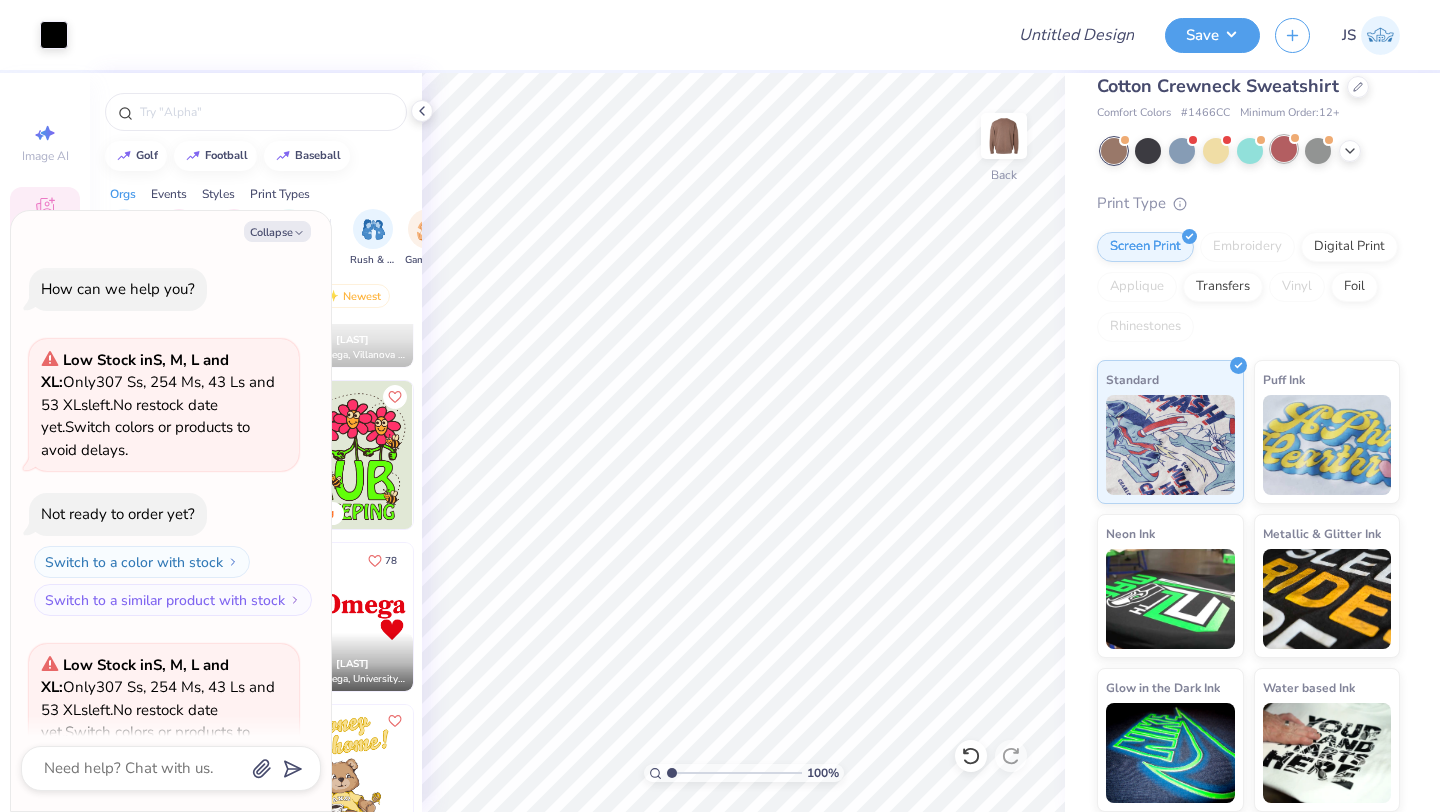 scroll, scrollTop: 200, scrollLeft: 0, axis: vertical 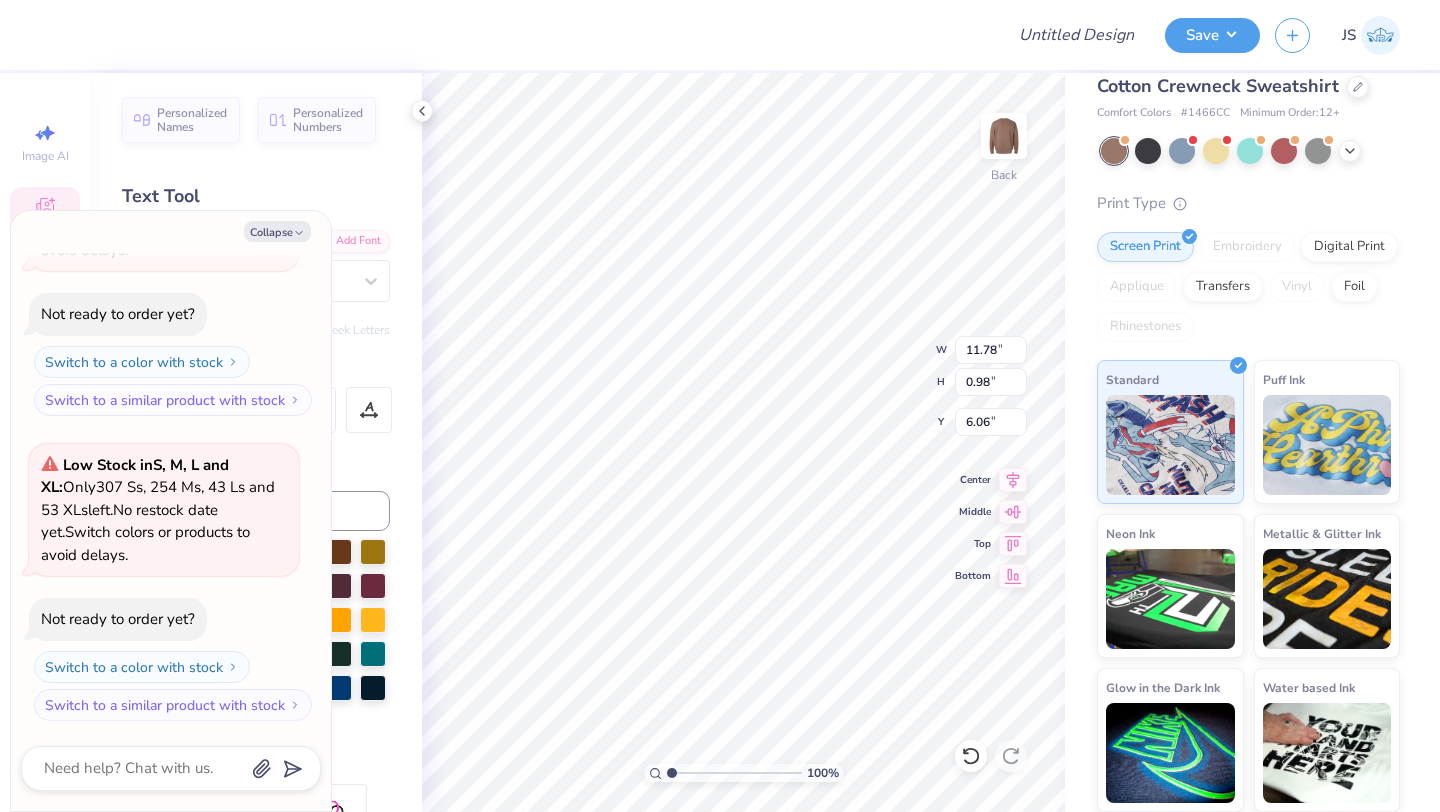 type on "x" 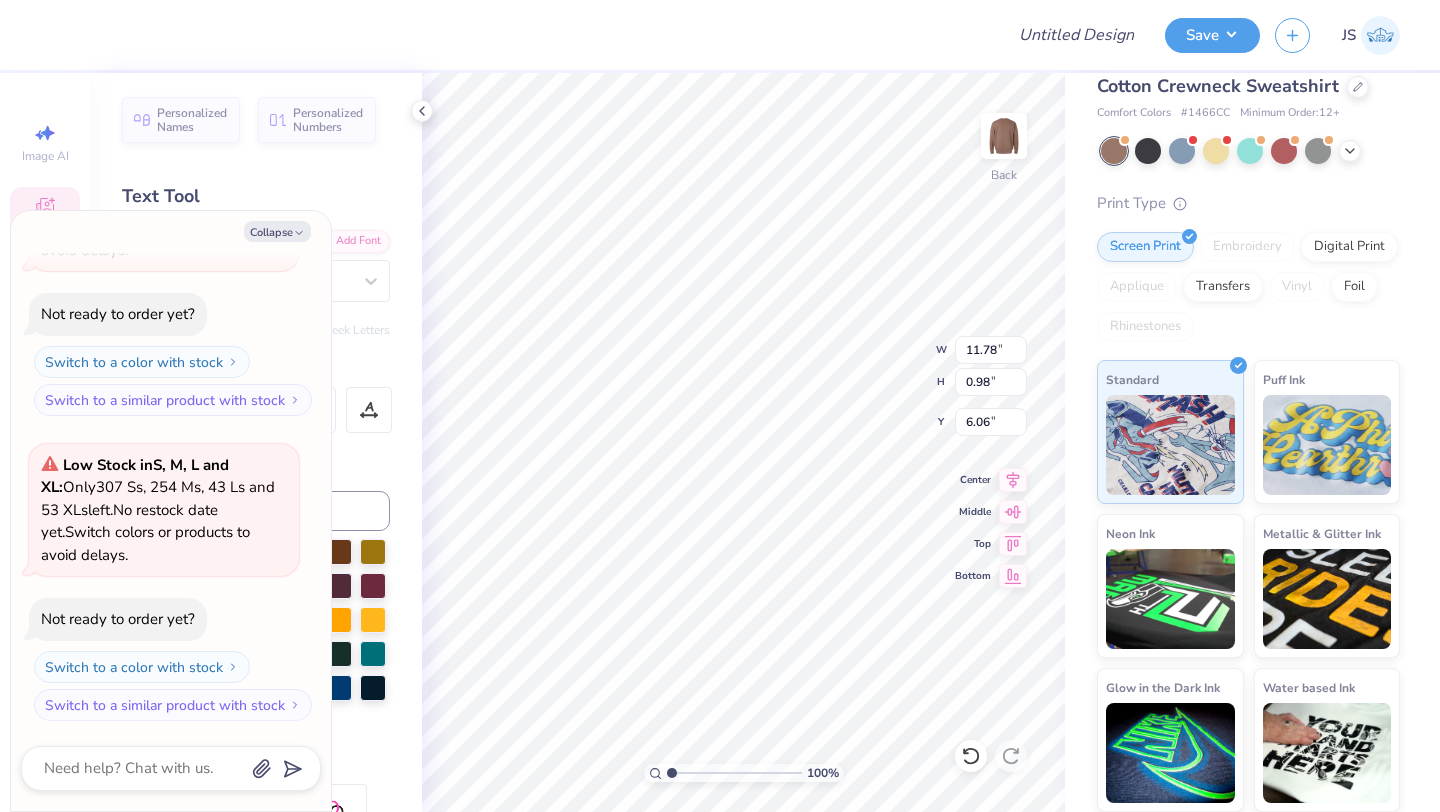 type on "x" 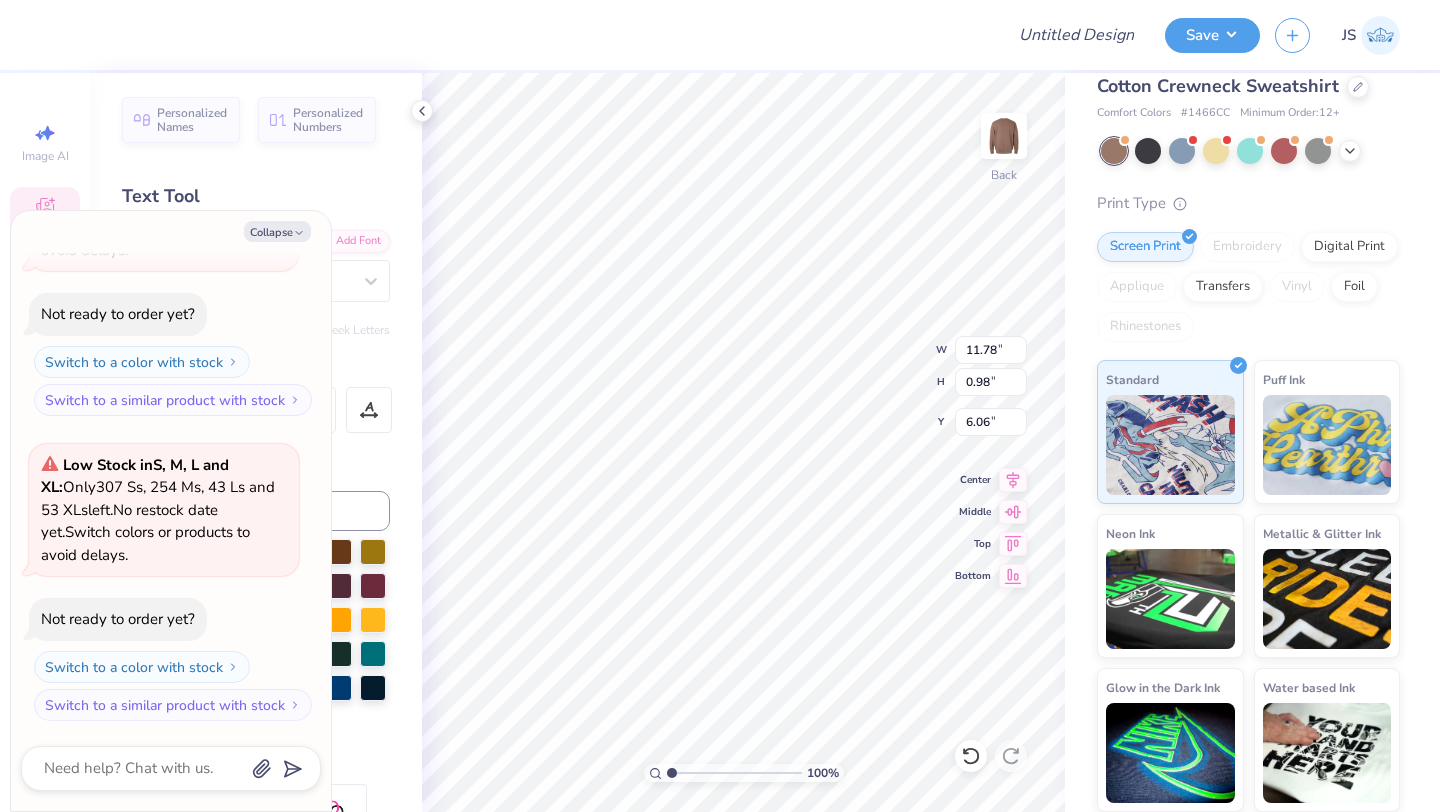 type on "x" 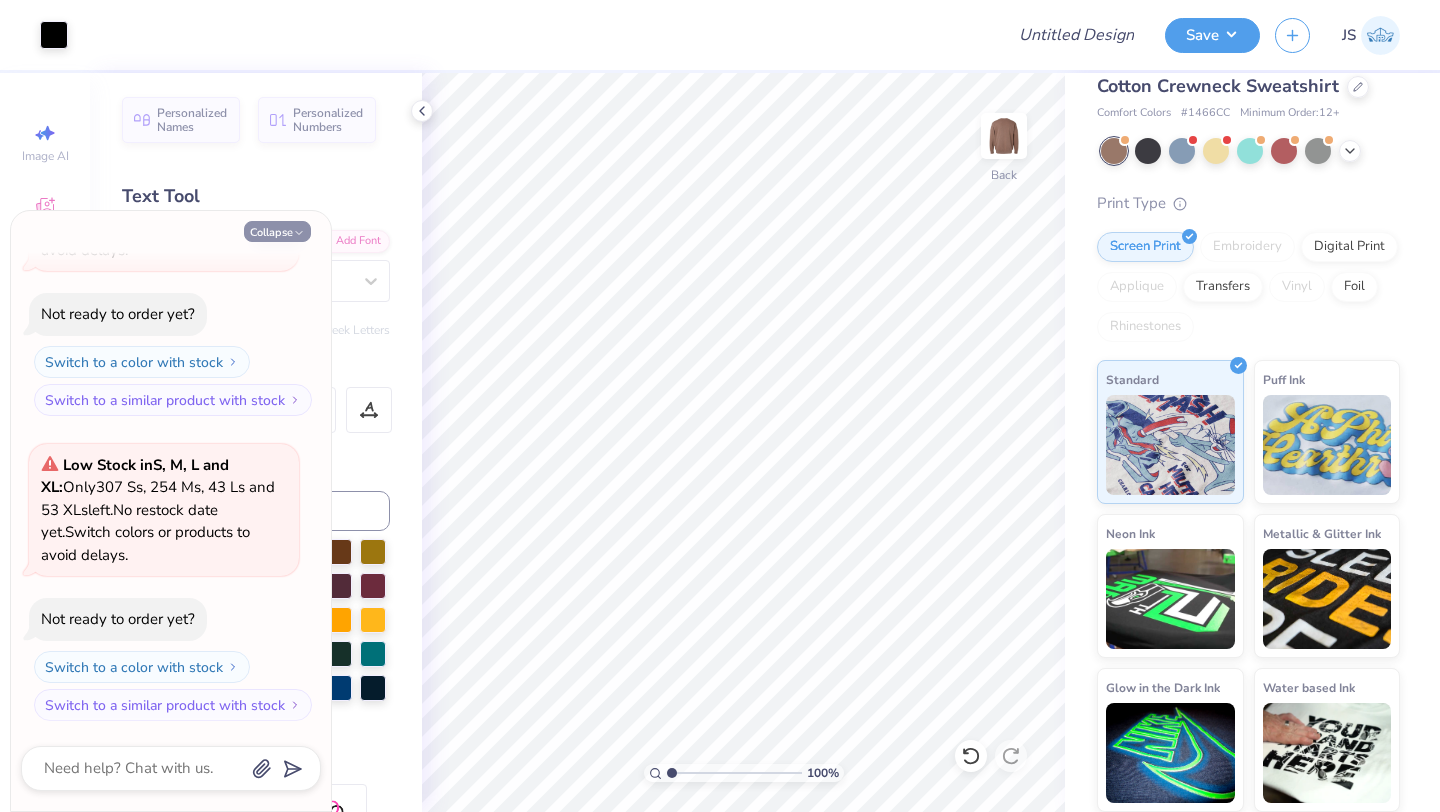 click 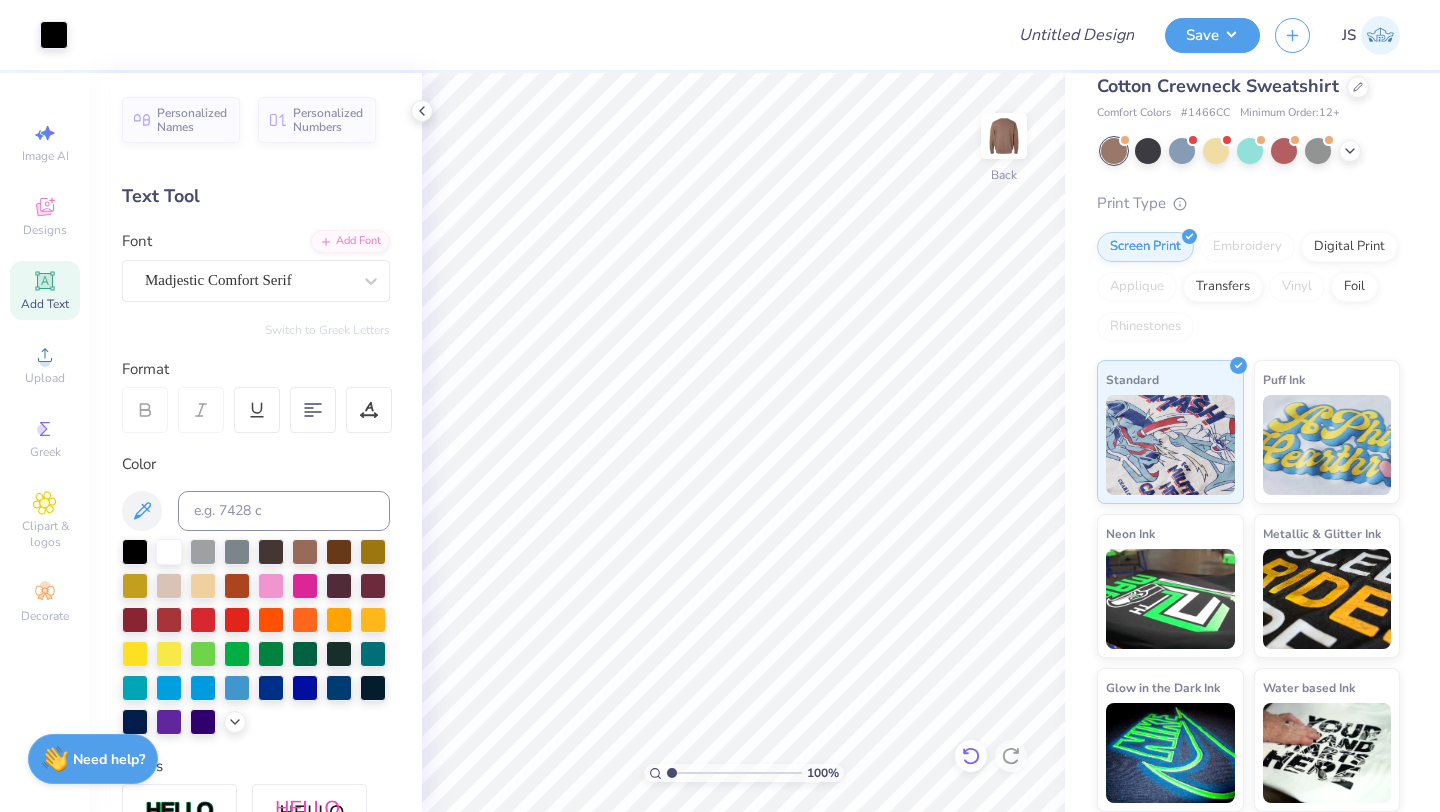 click 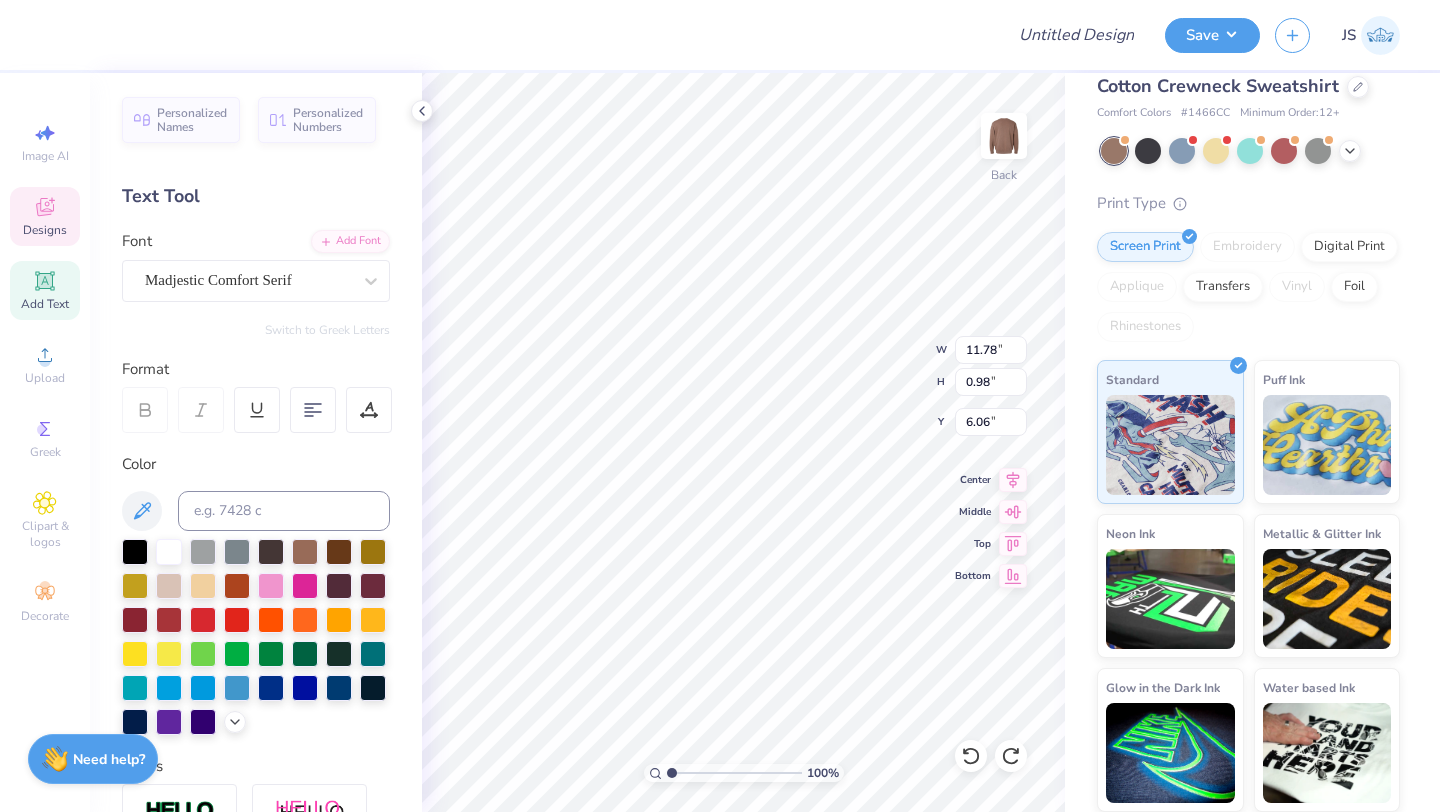 scroll, scrollTop: 0, scrollLeft: 0, axis: both 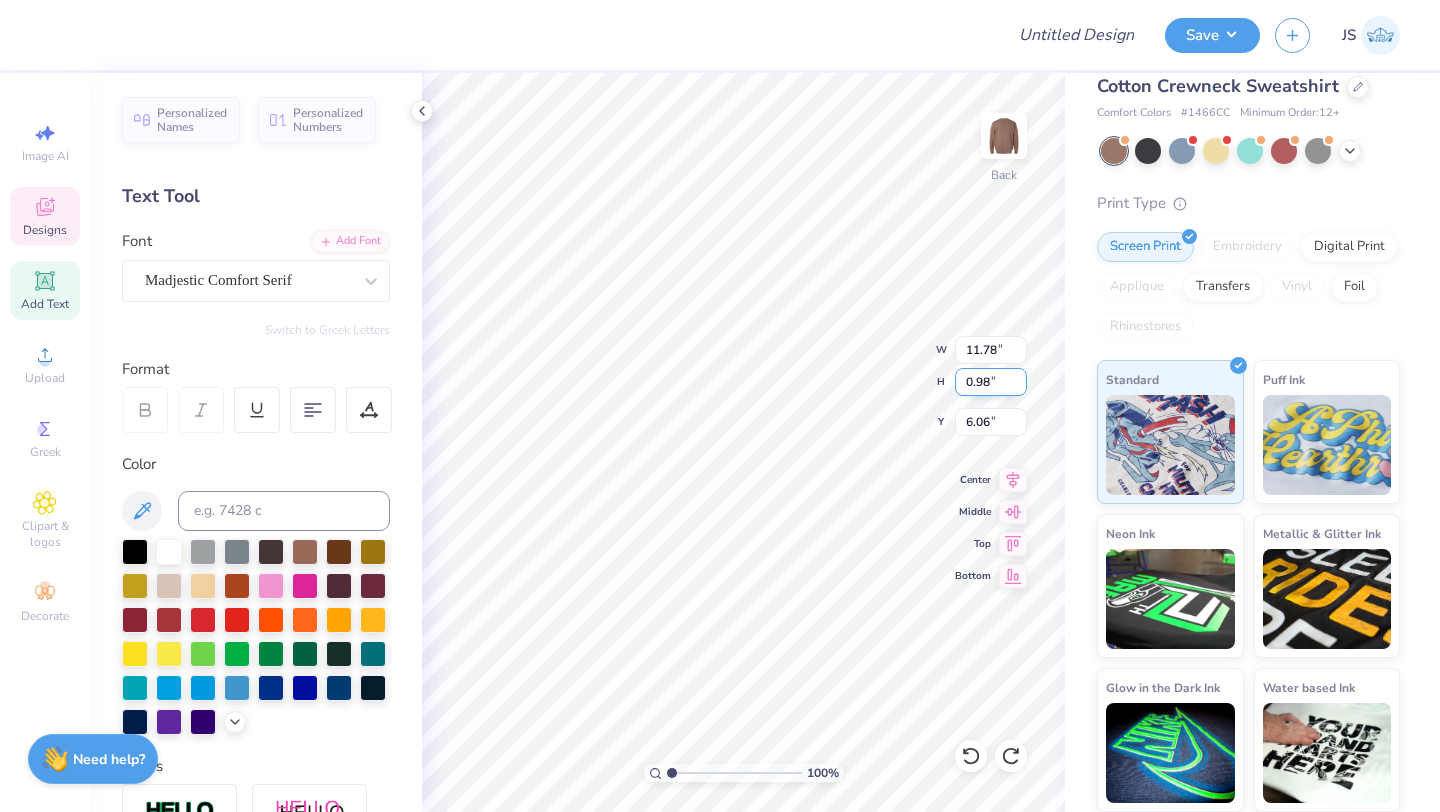 click on "100  % Back W 11.78 11.78 " H 0.98 0.98 " Y 6.06 6.06 " Center Middle Top Bottom" at bounding box center [743, 442] 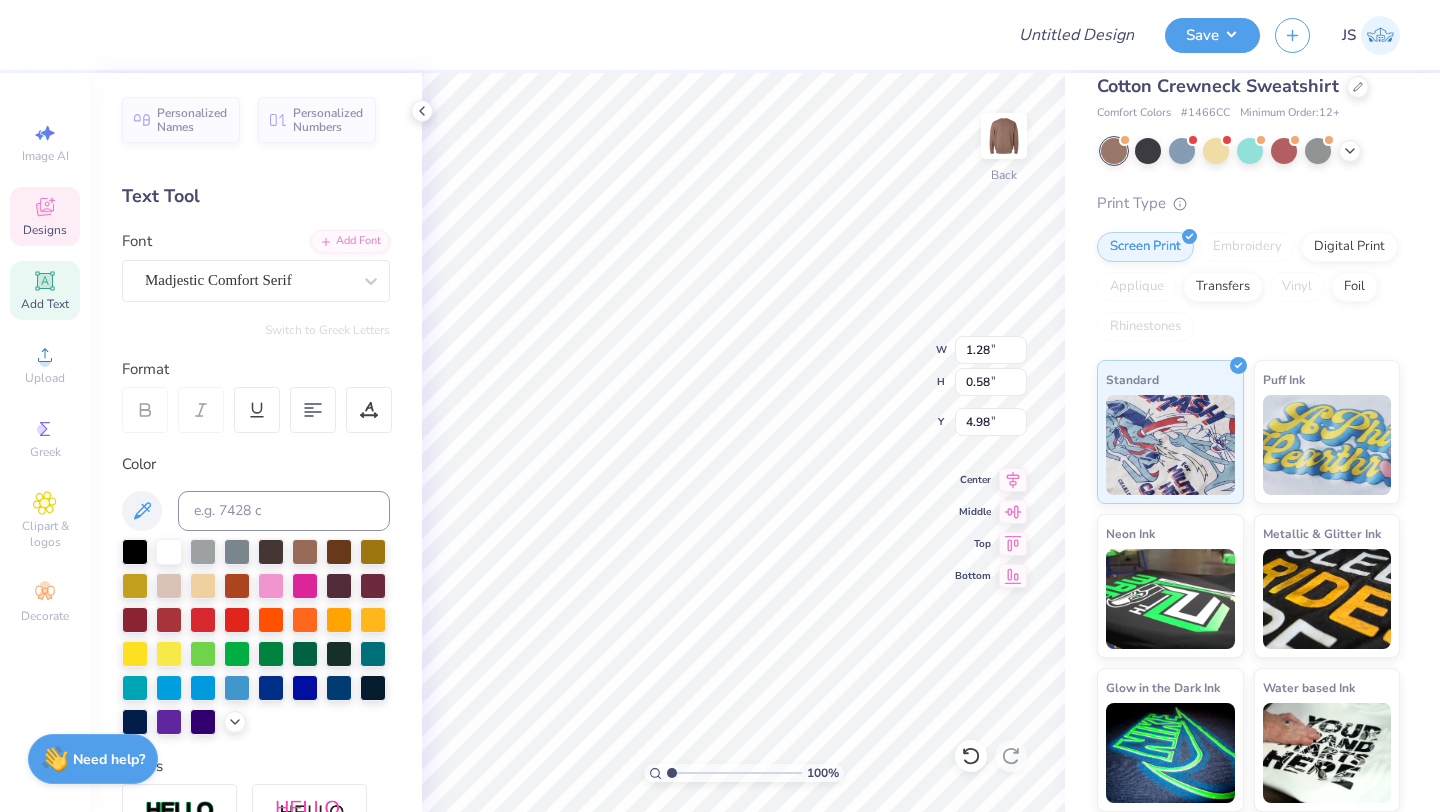scroll, scrollTop: 0, scrollLeft: 3, axis: horizontal 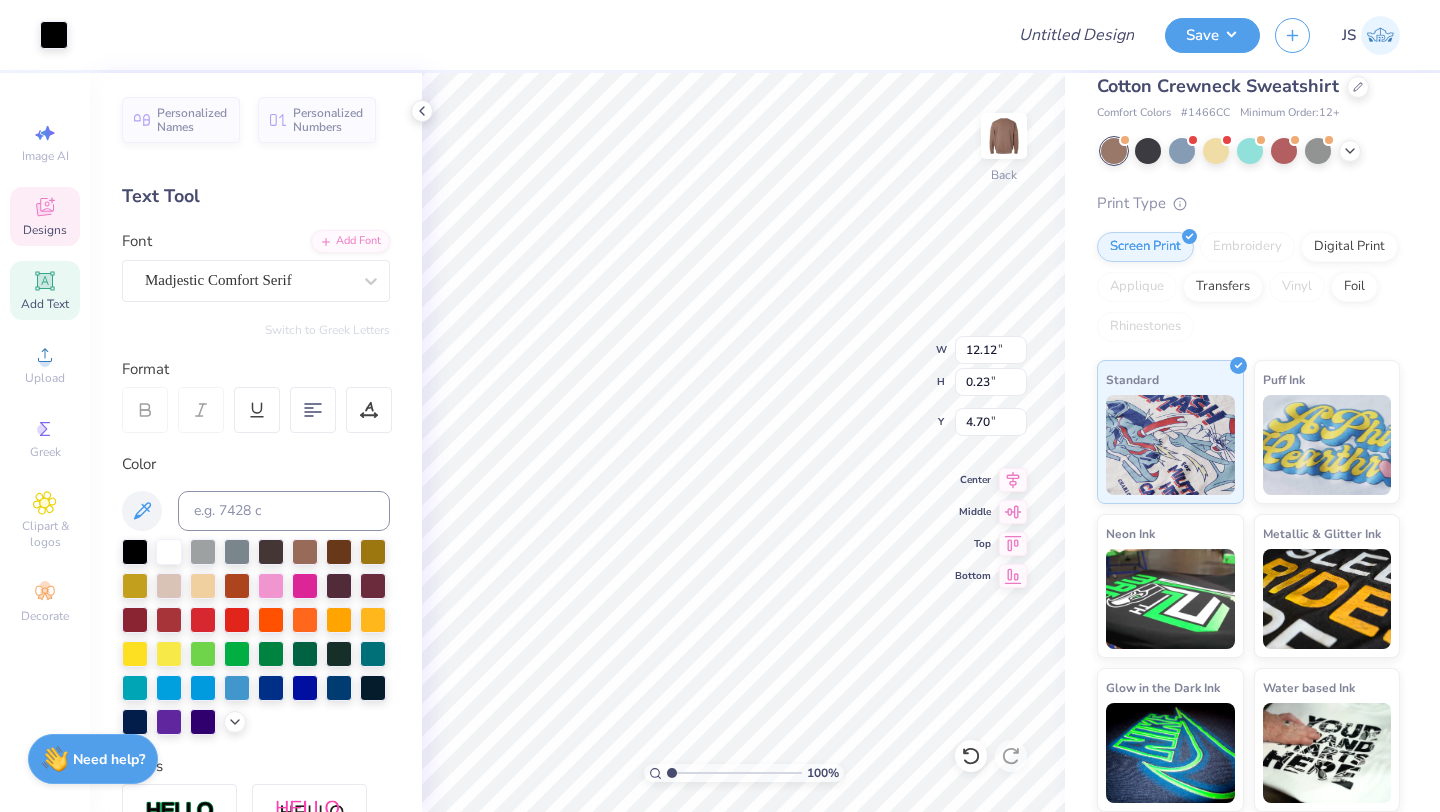 type on "12.12" 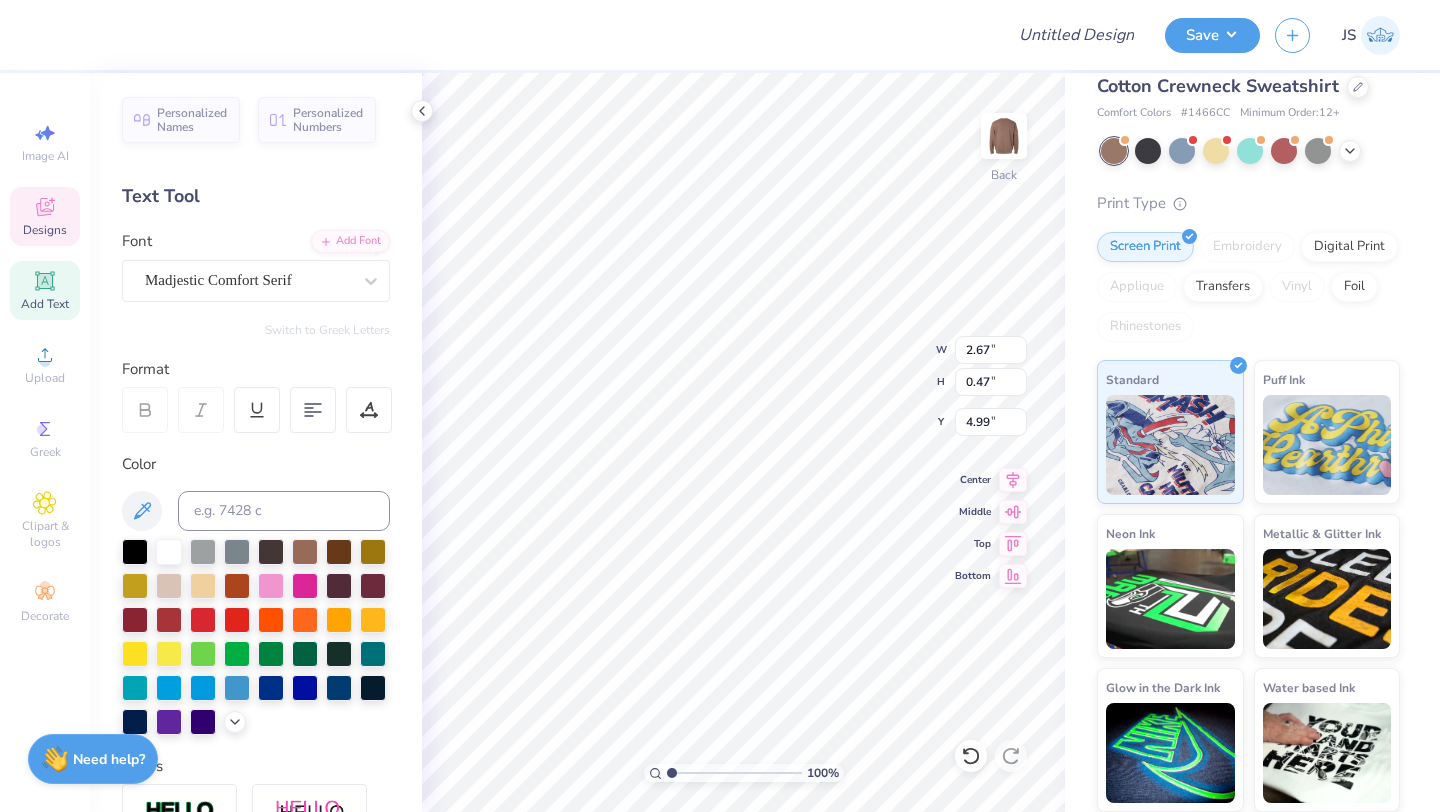 scroll, scrollTop: 0, scrollLeft: 2, axis: horizontal 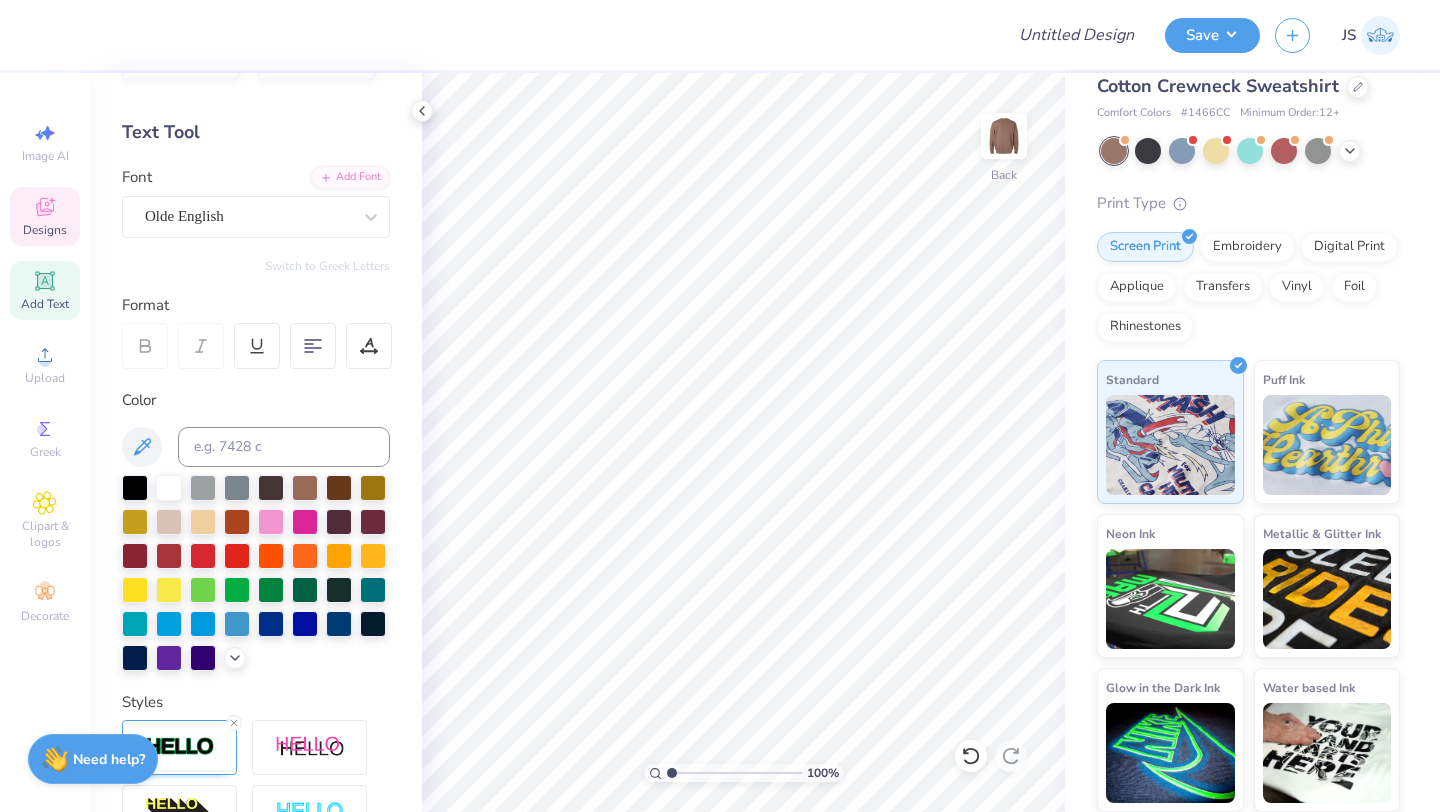 click on "Designs" at bounding box center [45, 230] 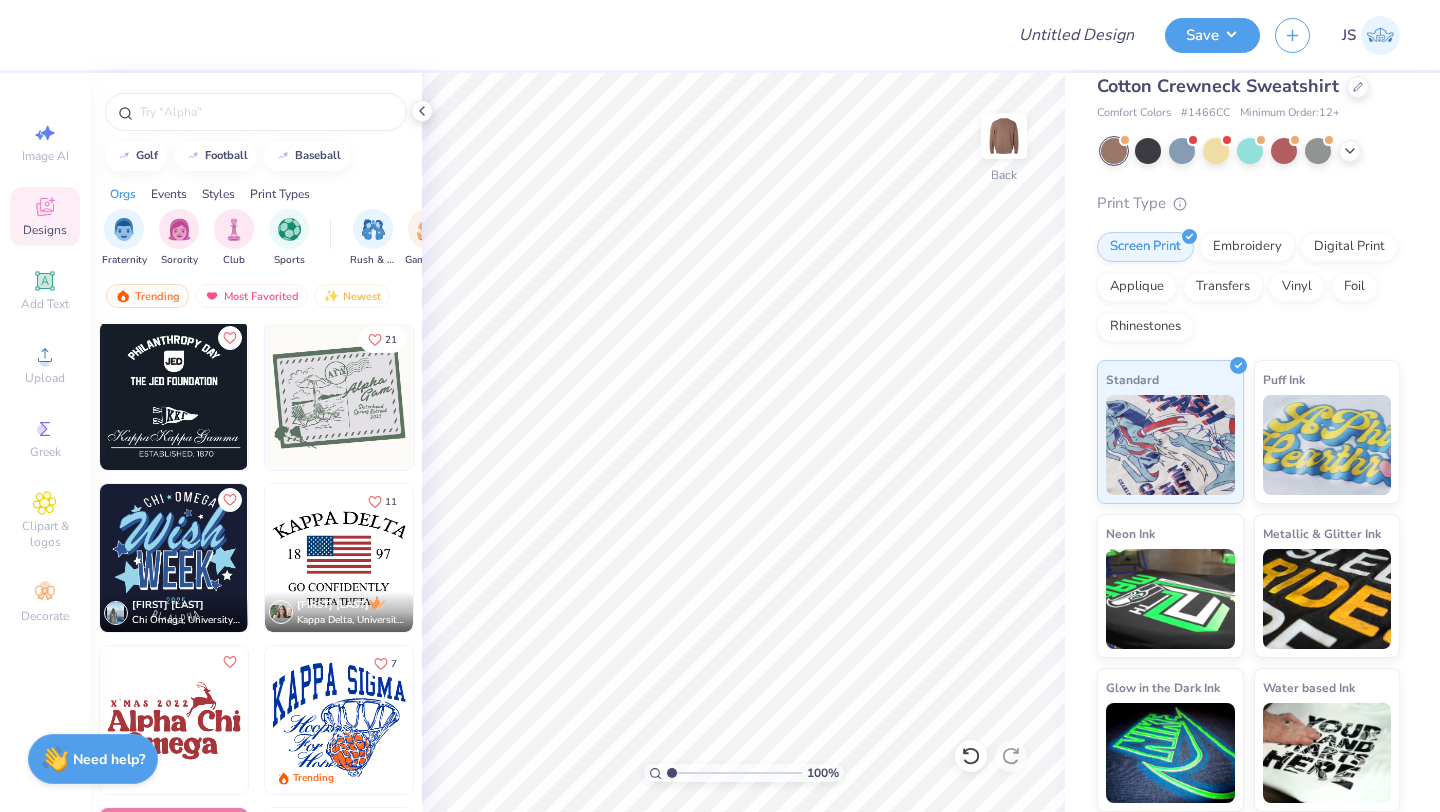 scroll, scrollTop: 15850, scrollLeft: 0, axis: vertical 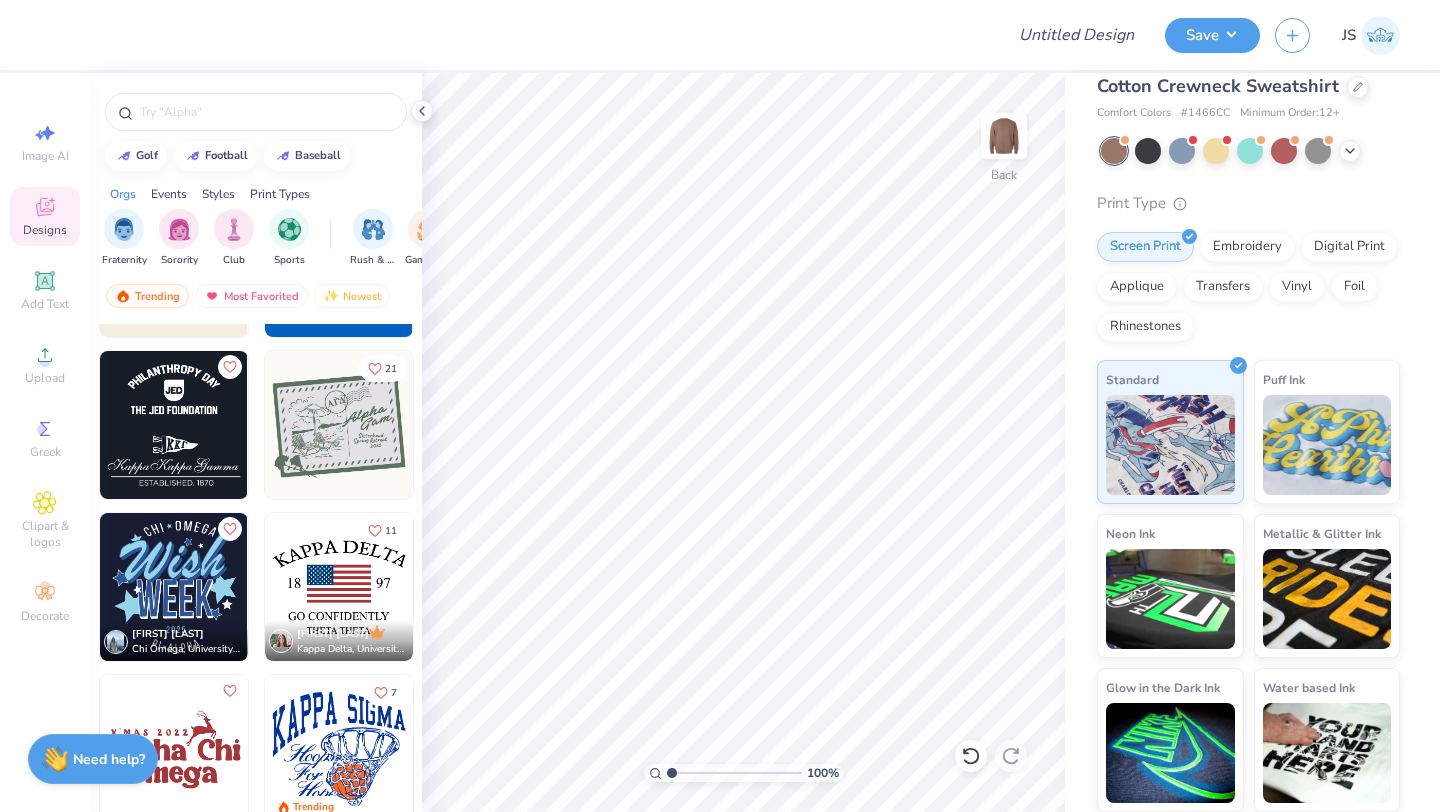 click at bounding box center [174, 425] 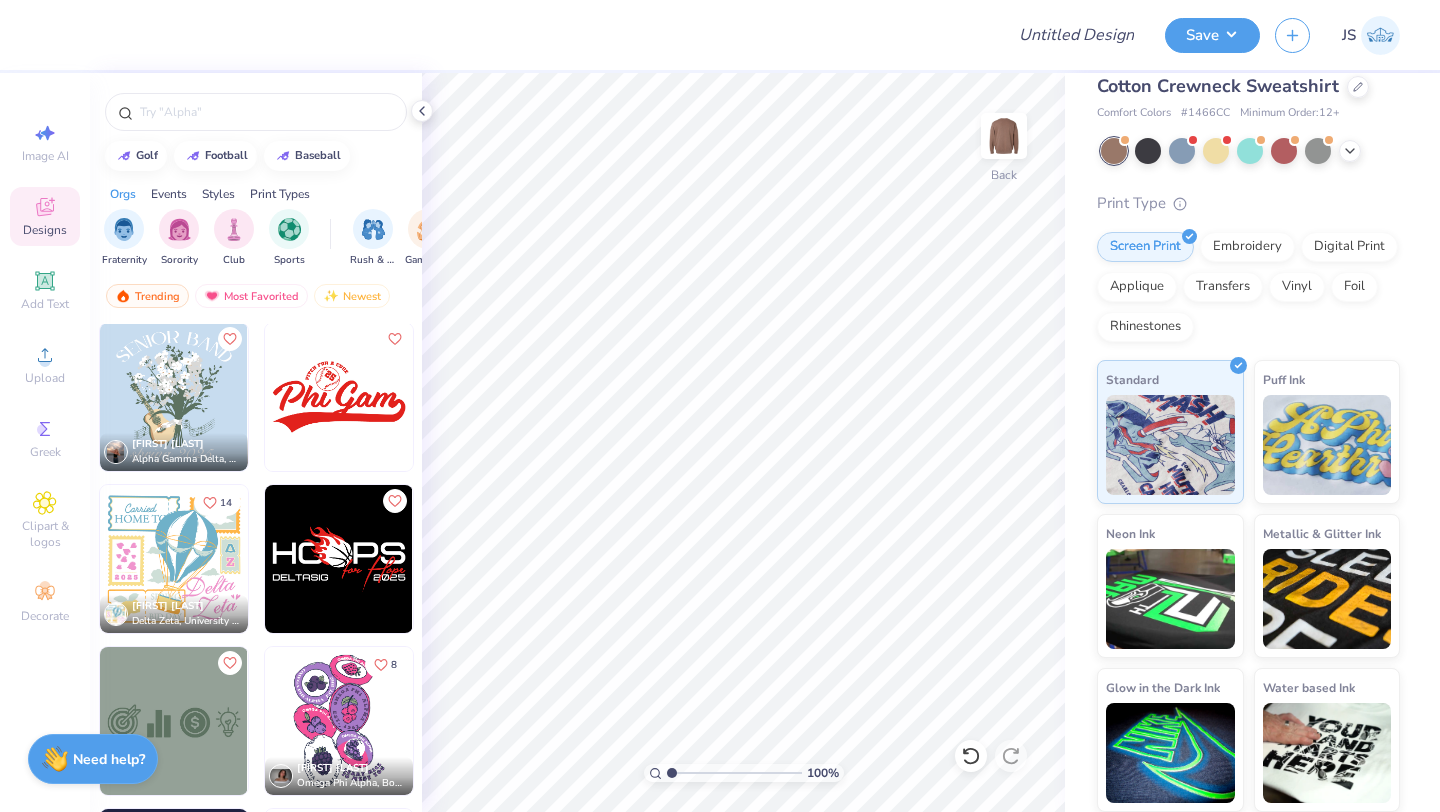 scroll, scrollTop: 29497, scrollLeft: 0, axis: vertical 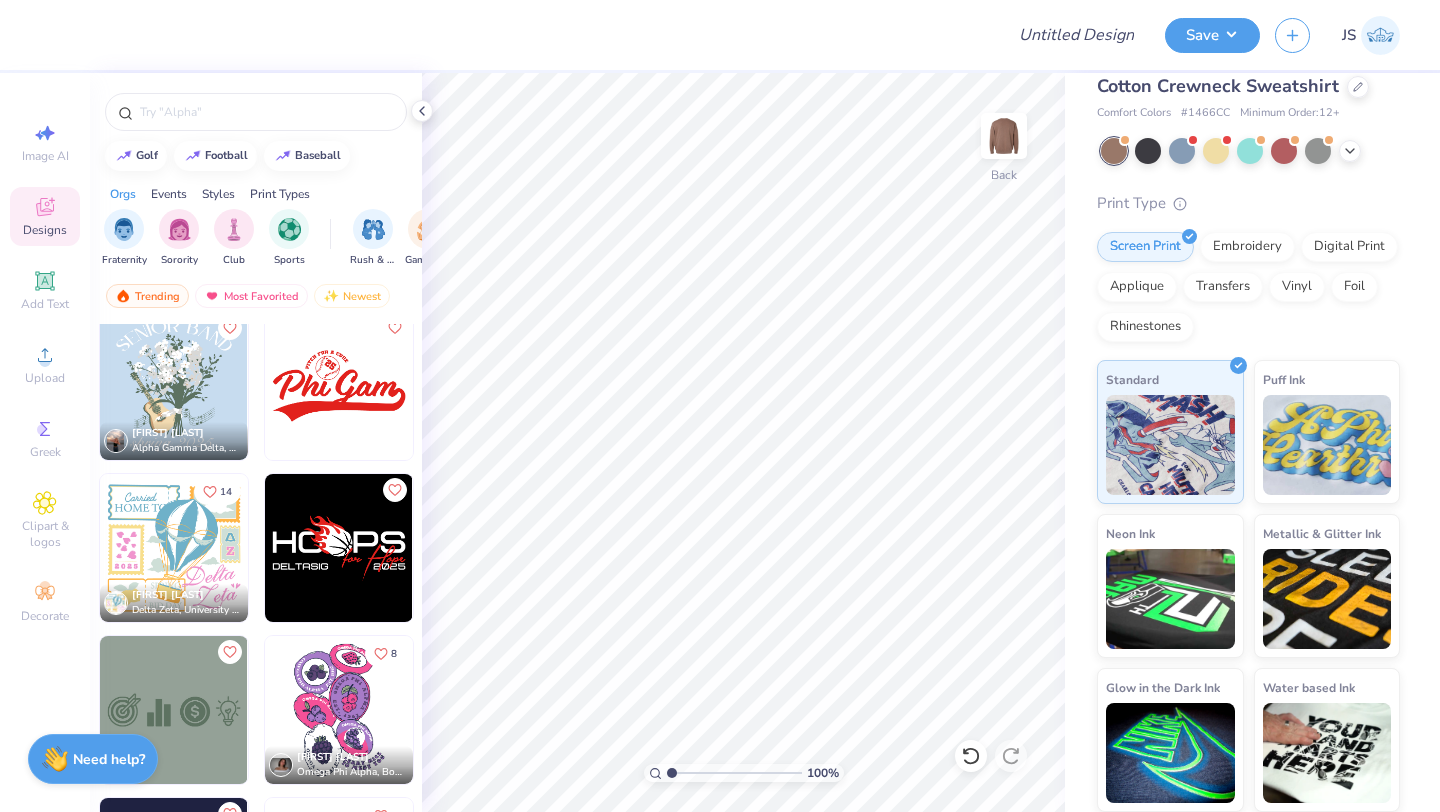 click on "Events" at bounding box center [169, 194] 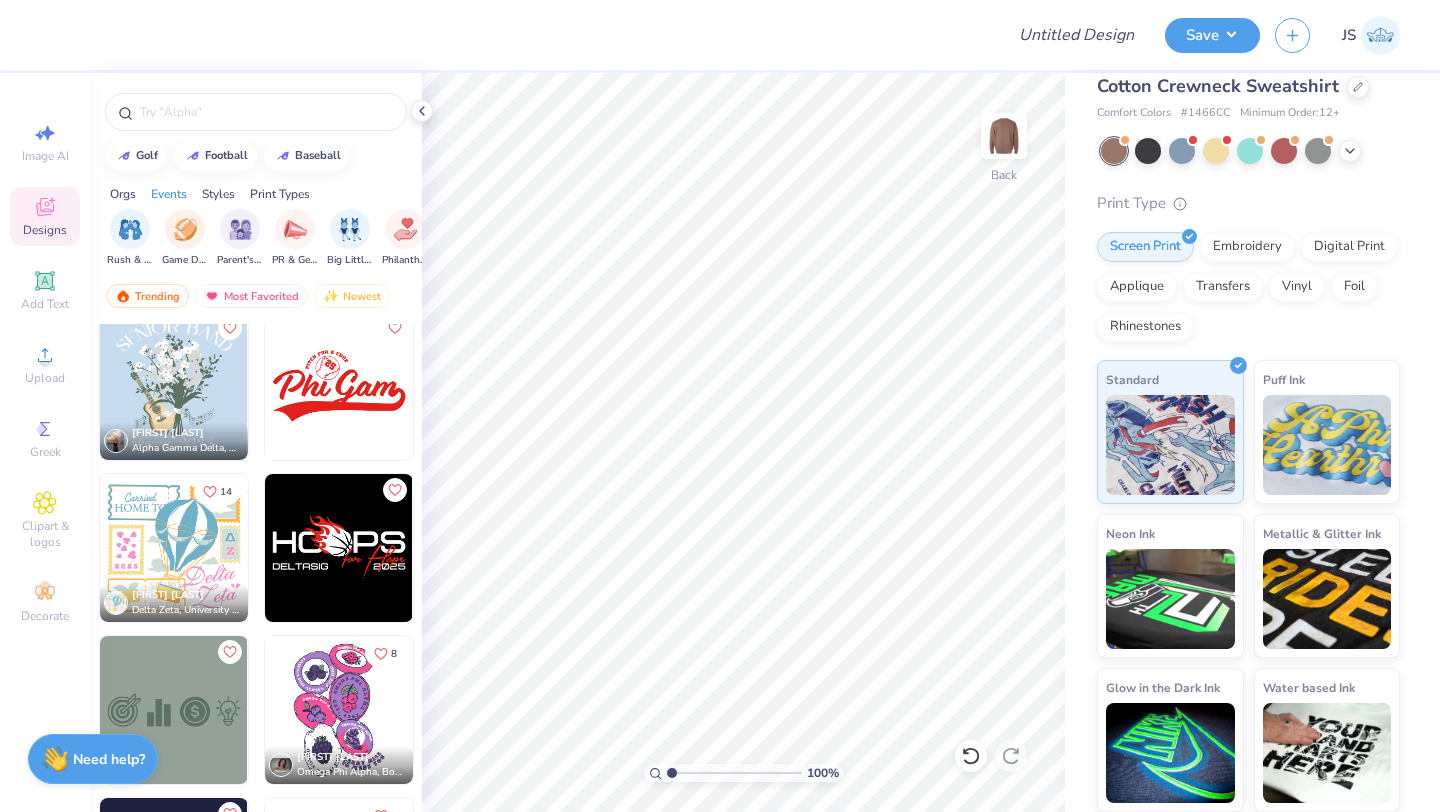 scroll, scrollTop: 0, scrollLeft: 249, axis: horizontal 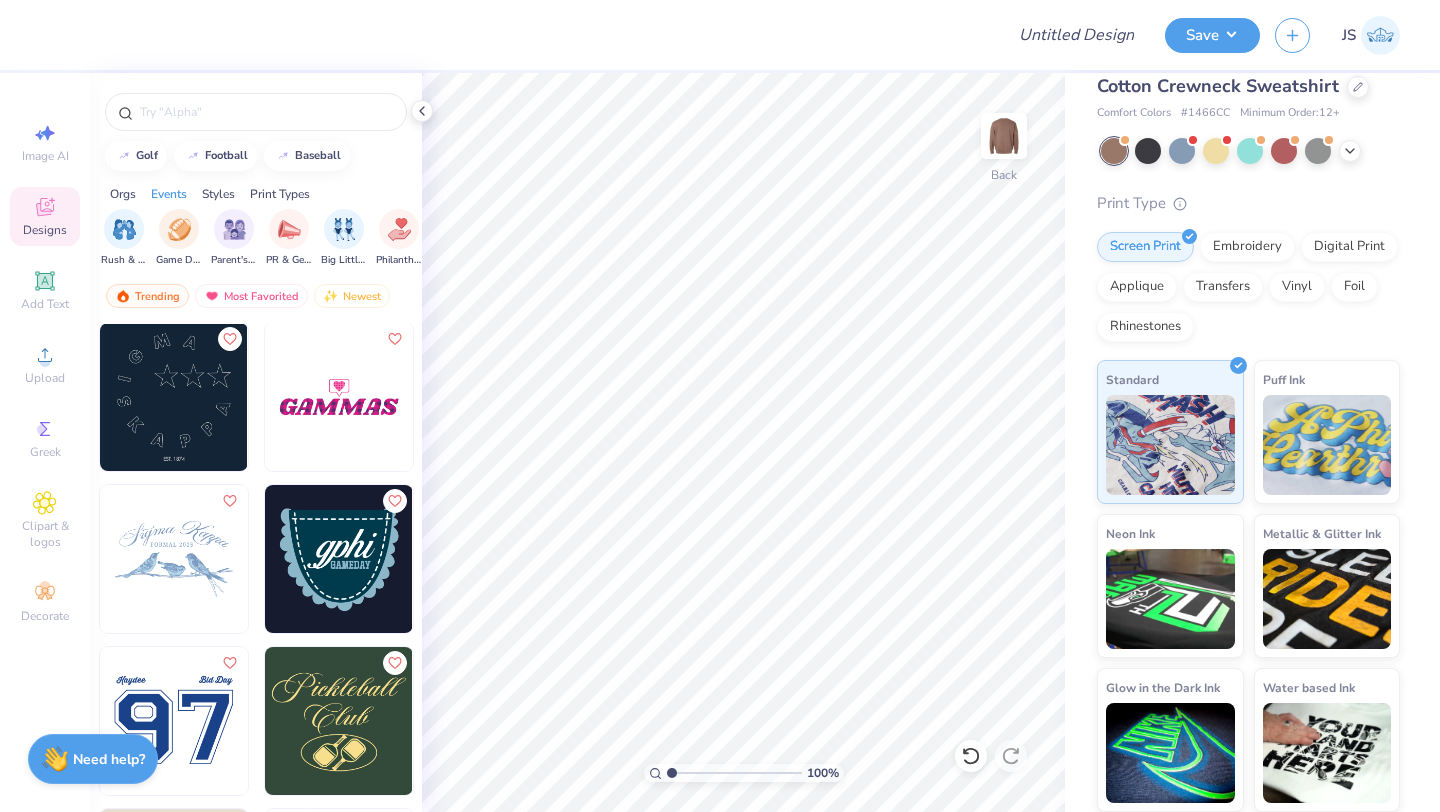 click on "Styles" at bounding box center (218, 194) 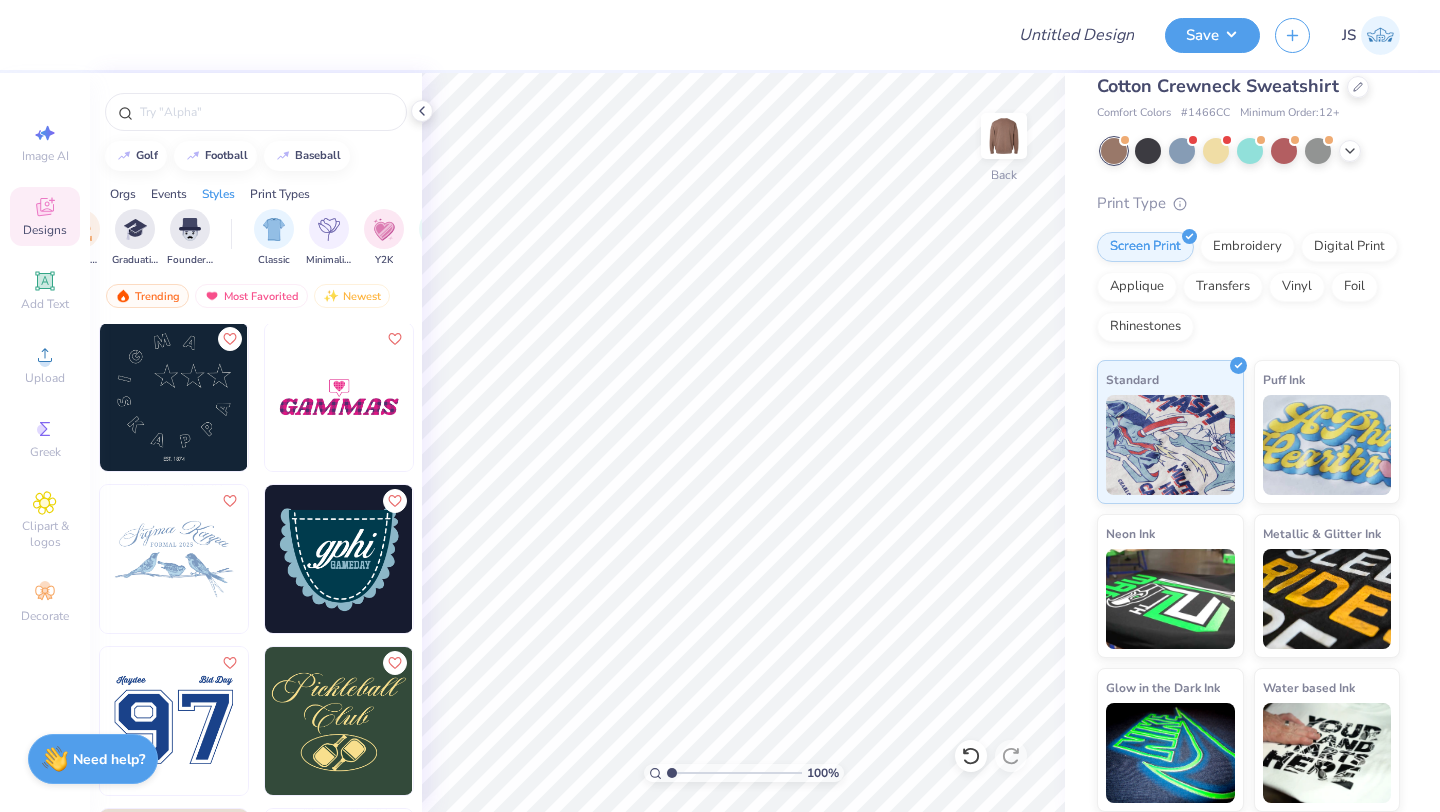 scroll, scrollTop: 0, scrollLeft: 1048, axis: horizontal 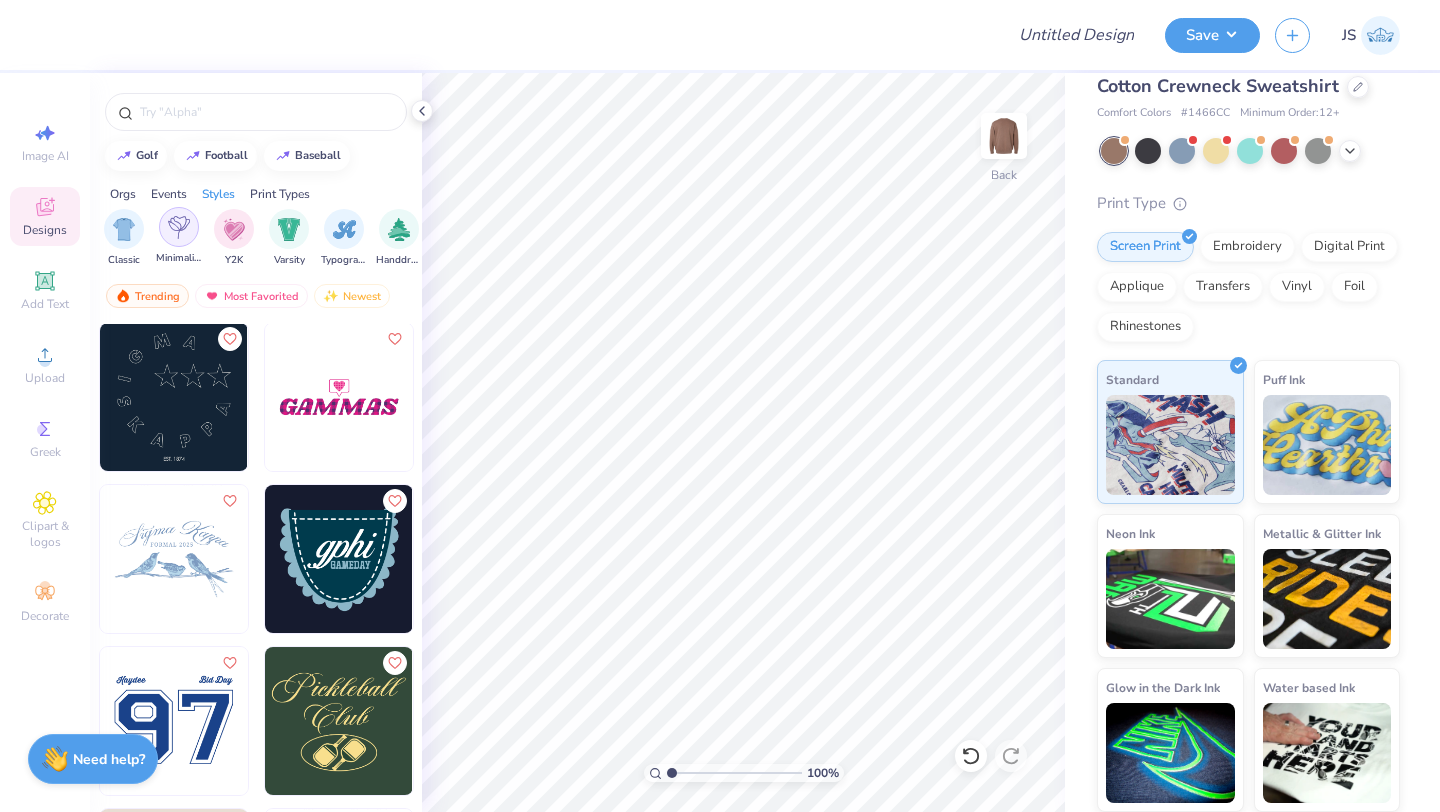 click at bounding box center (179, 227) 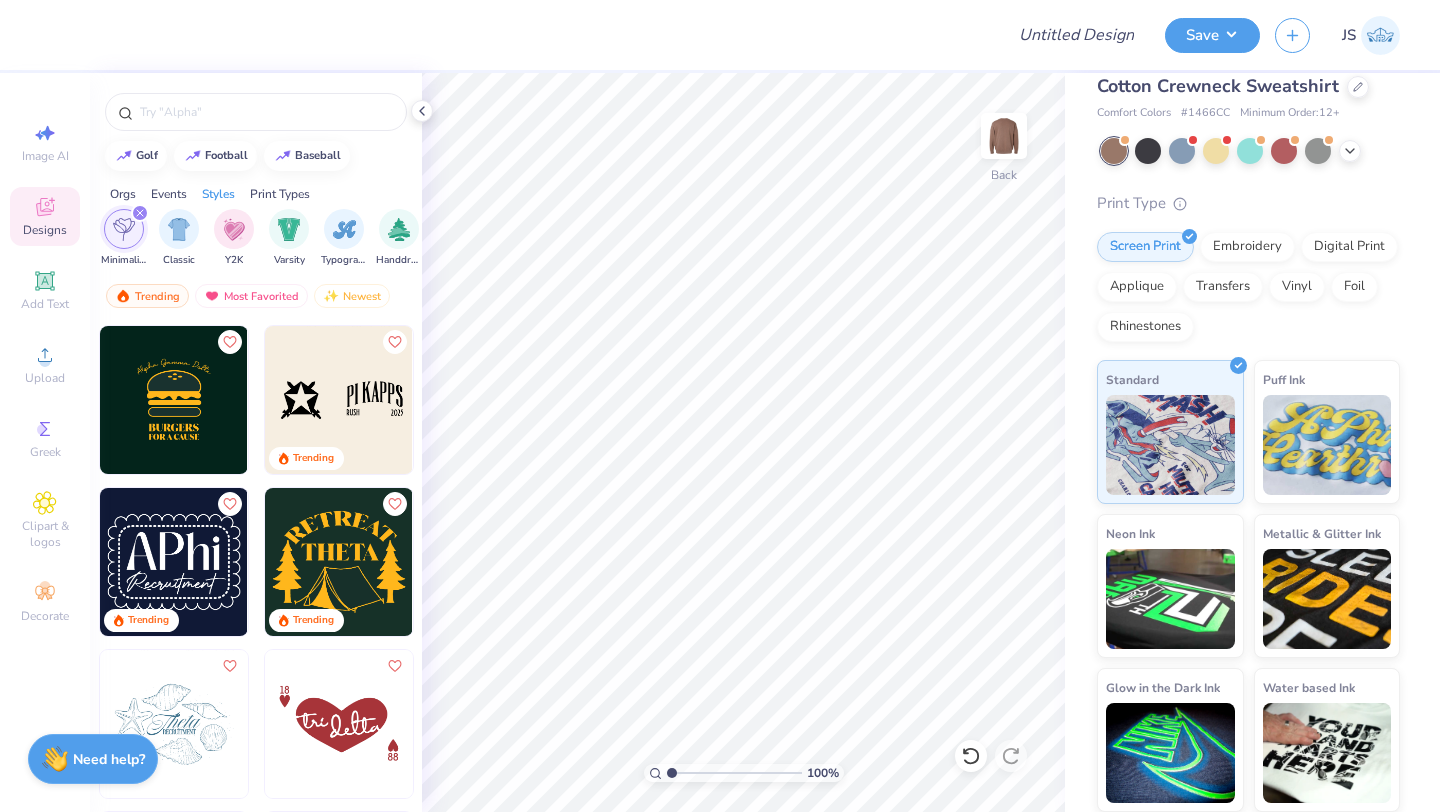 scroll, scrollTop: 651, scrollLeft: 0, axis: vertical 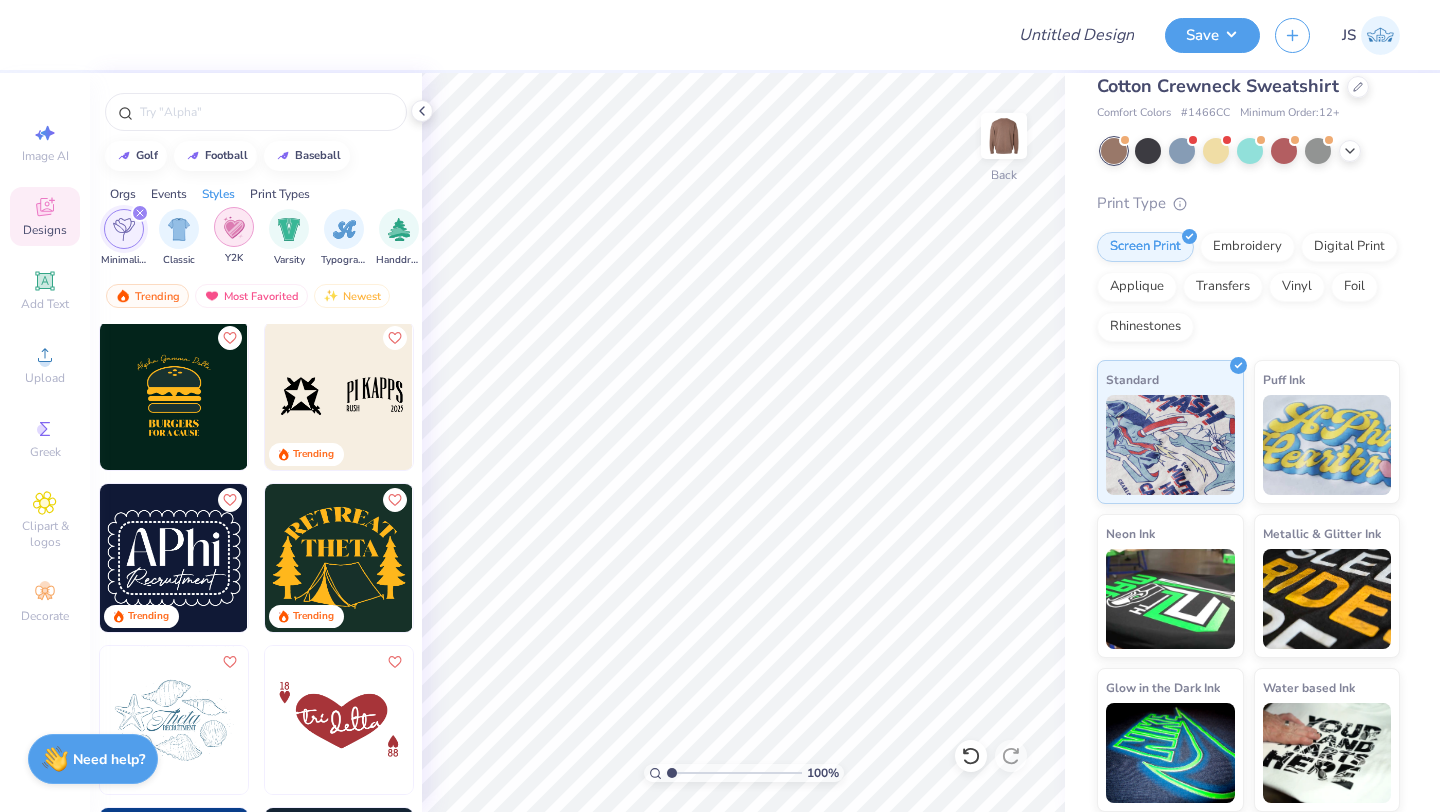 click at bounding box center (234, 227) 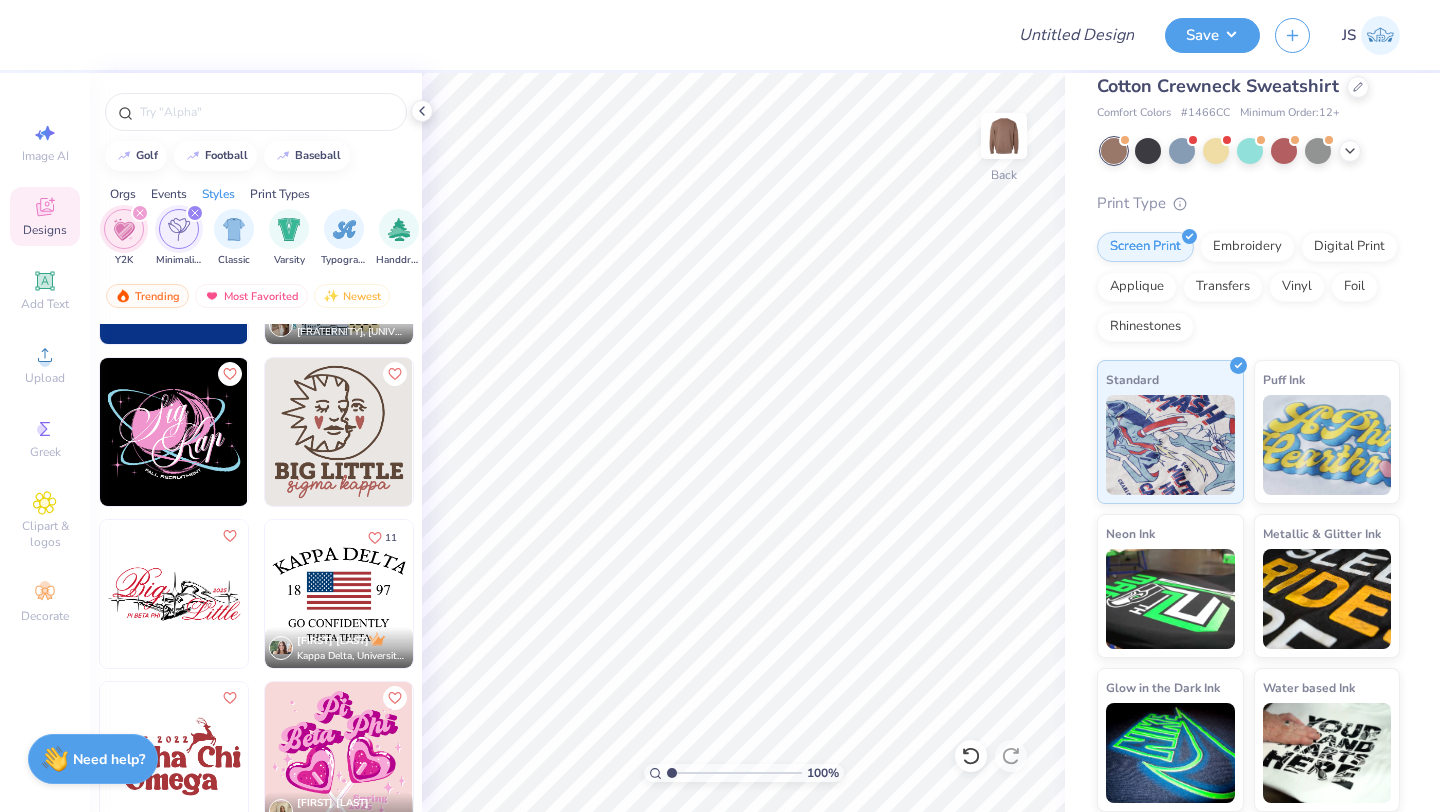 scroll, scrollTop: 2428, scrollLeft: 0, axis: vertical 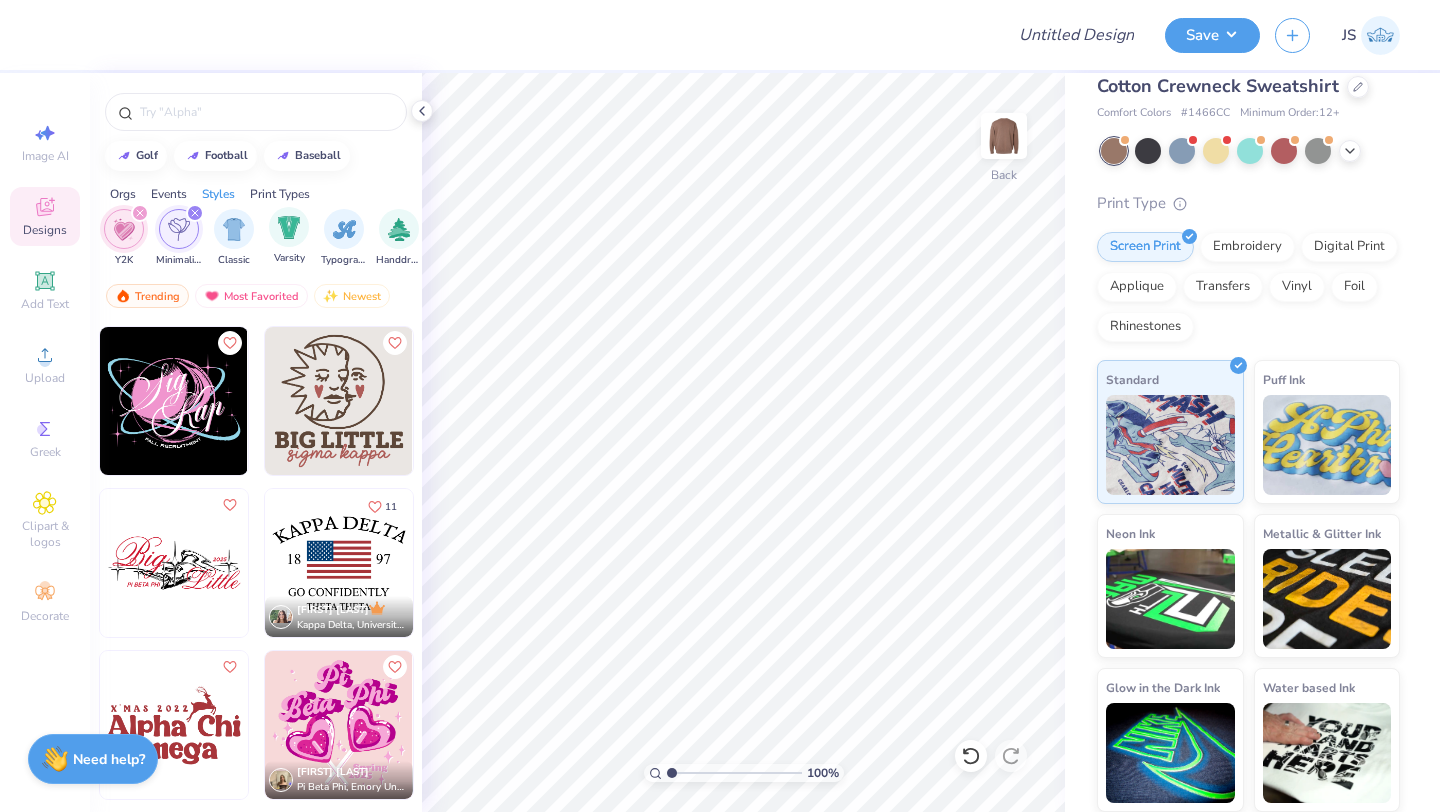 click on "Varsity" at bounding box center [289, 236] 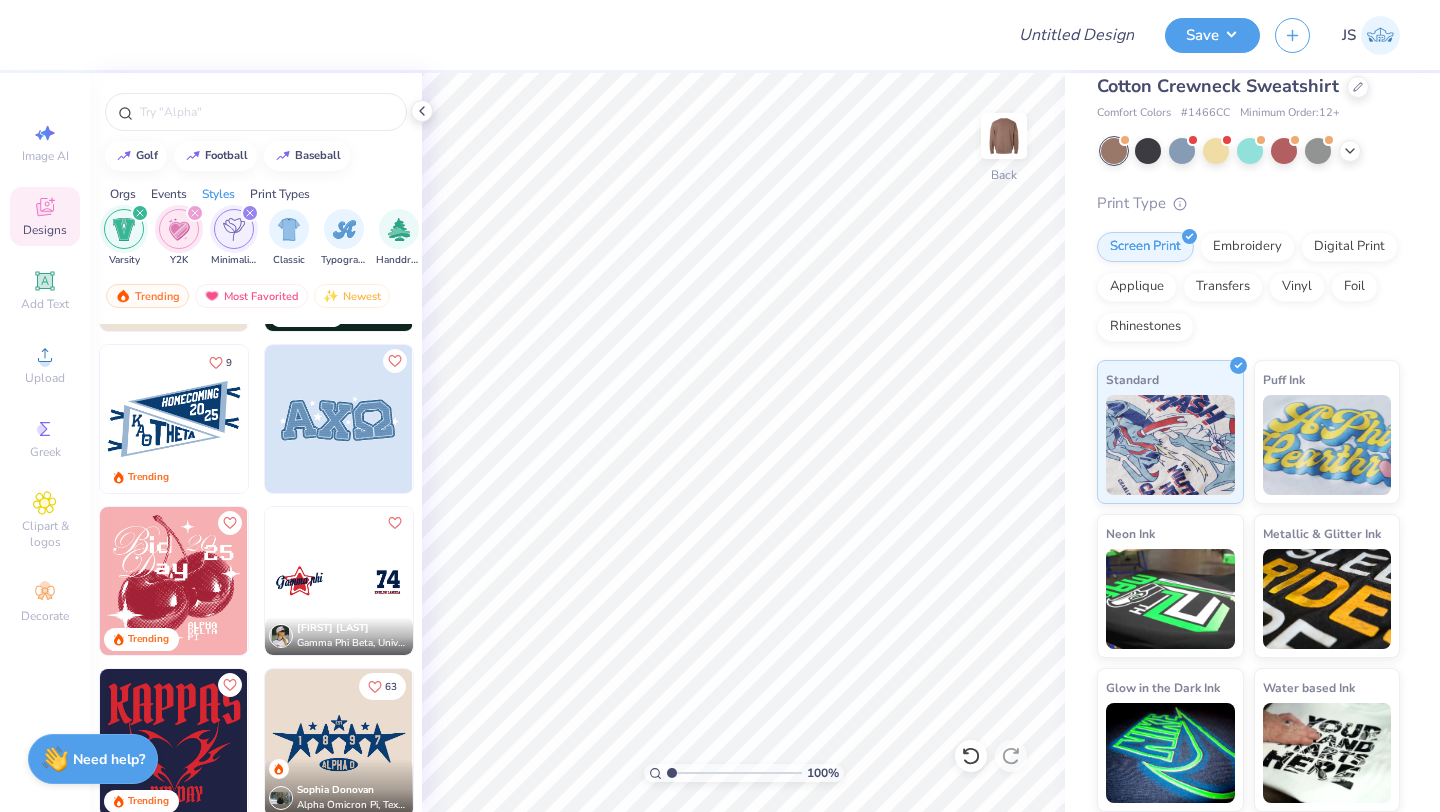 scroll, scrollTop: 482, scrollLeft: 0, axis: vertical 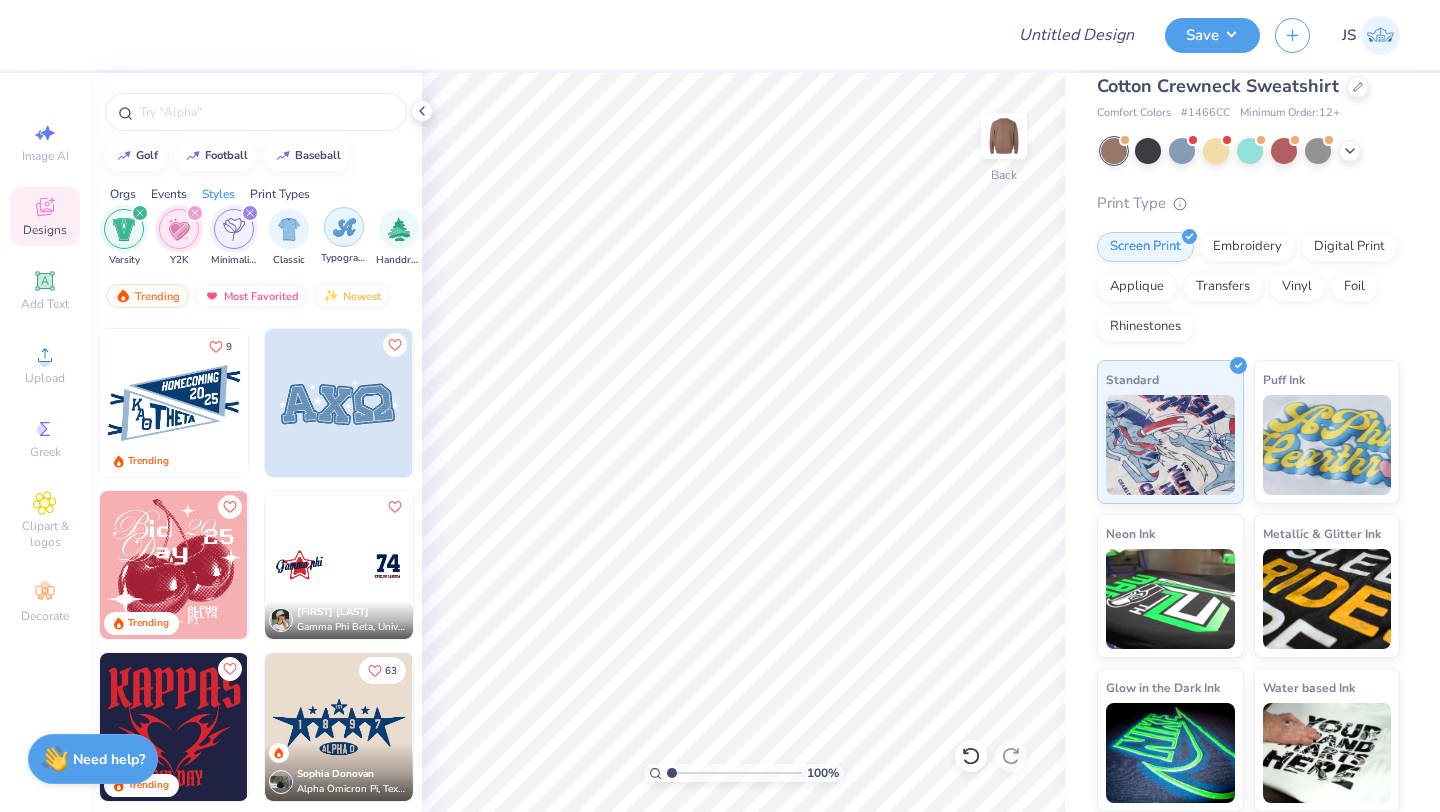 click at bounding box center (344, 227) 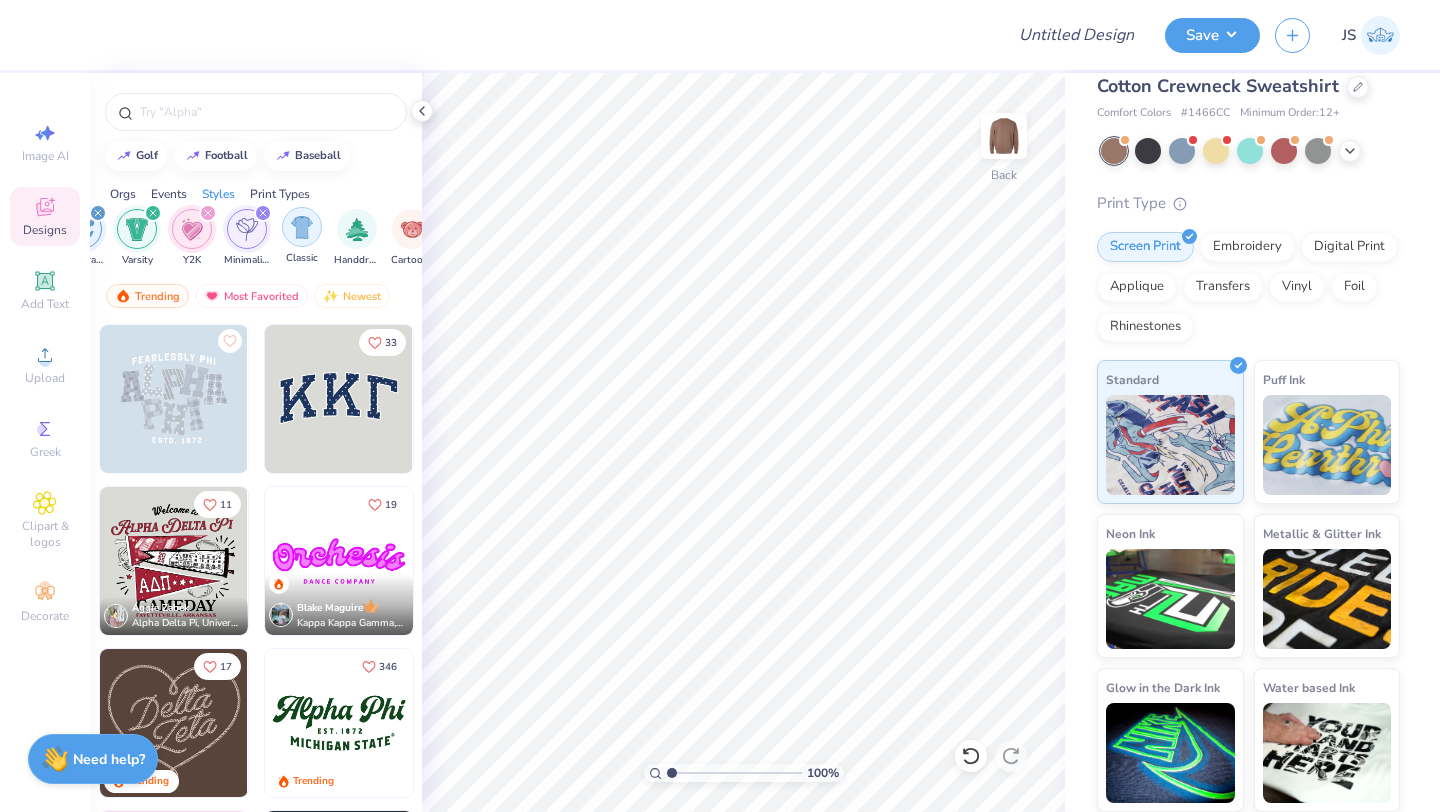 scroll, scrollTop: 0, scrollLeft: 1096, axis: horizontal 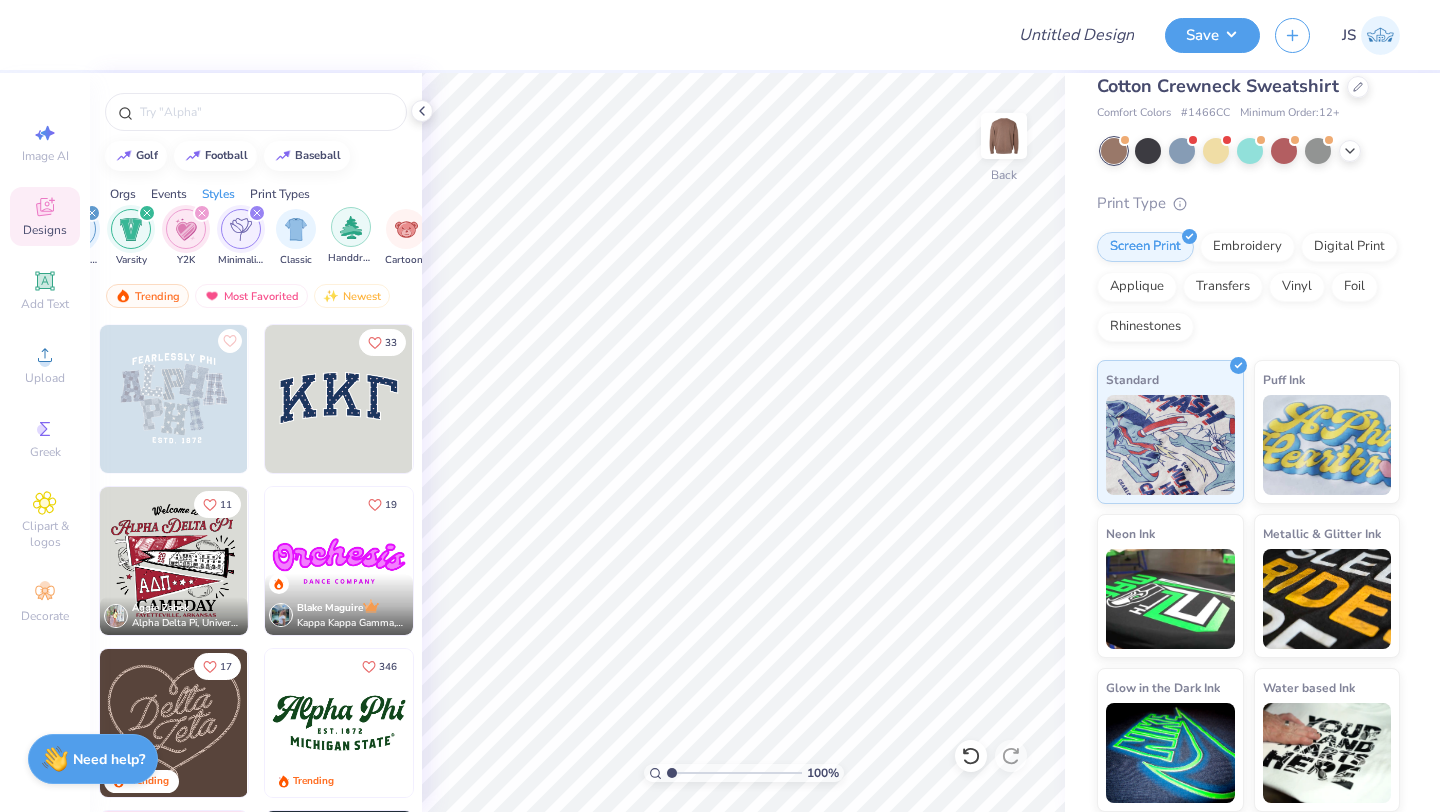 click at bounding box center (351, 227) 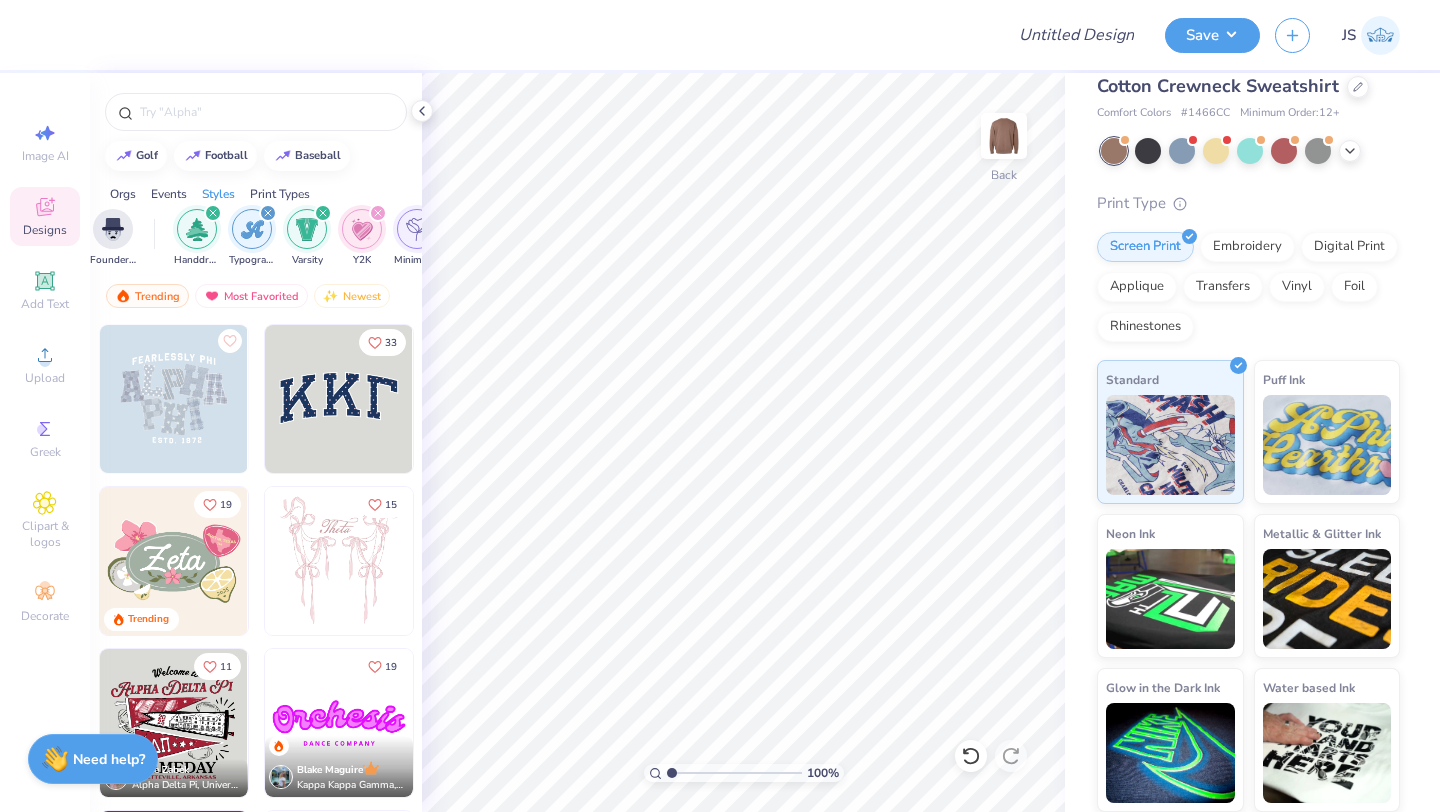 scroll, scrollTop: 0, scrollLeft: 977, axis: horizontal 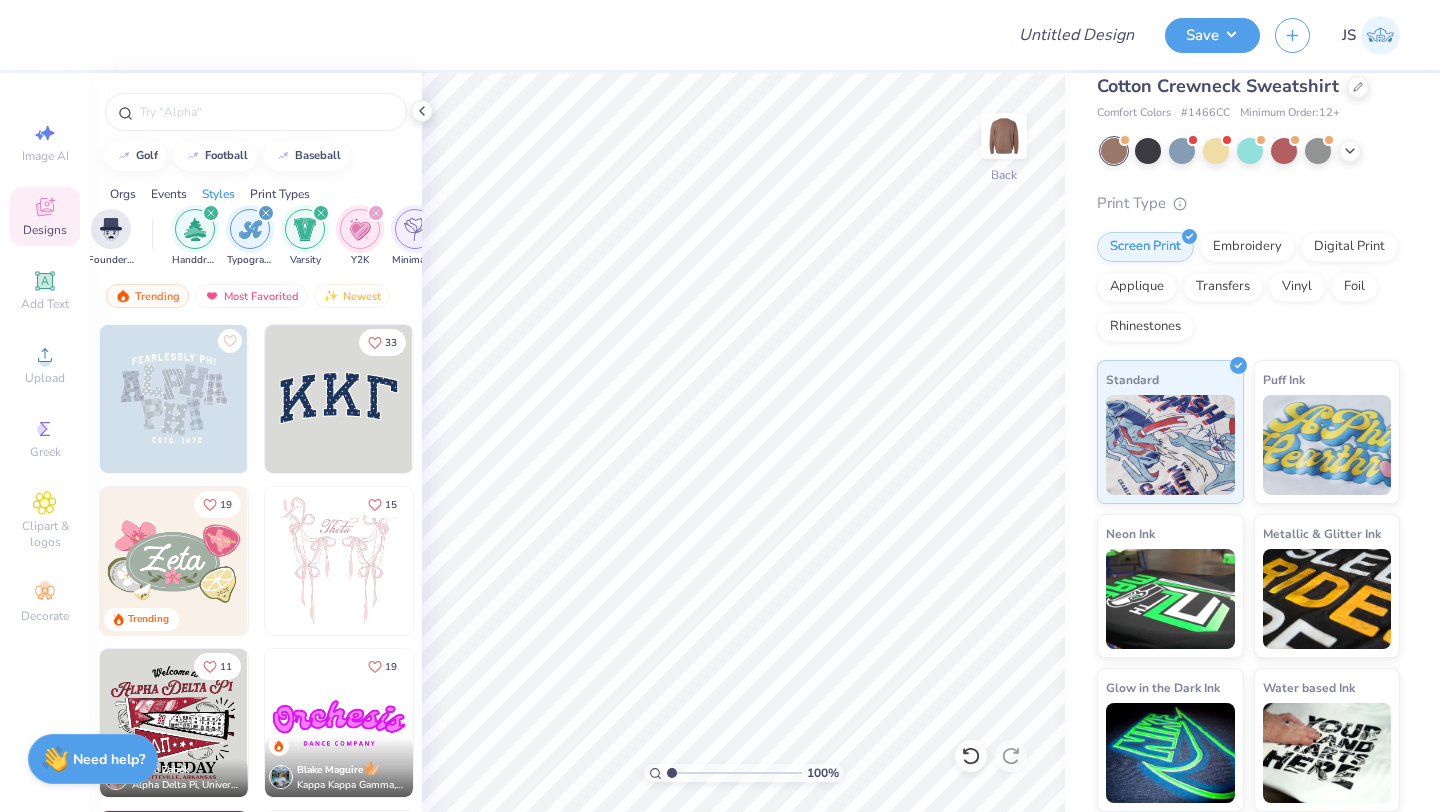 click at bounding box center (211, 213) 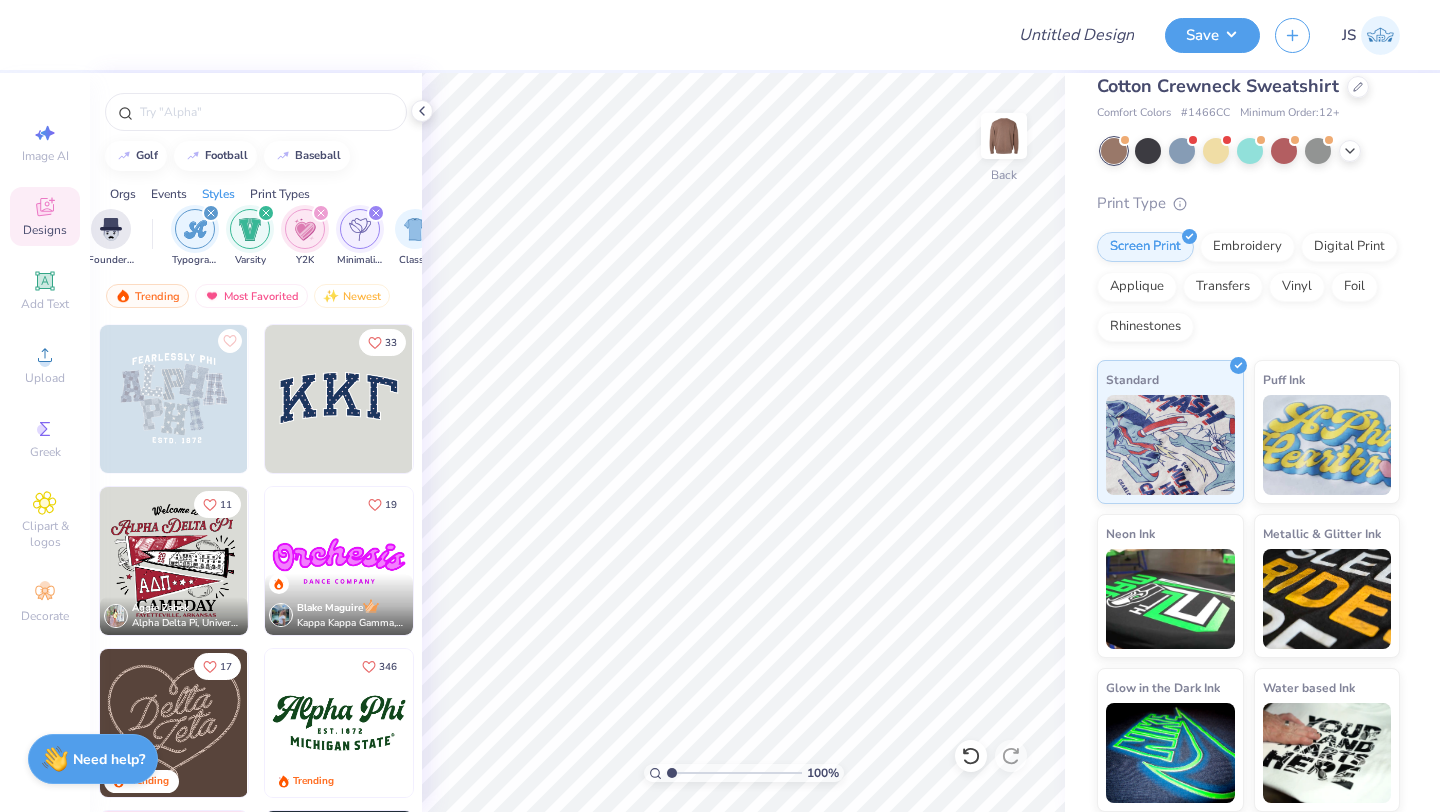 click 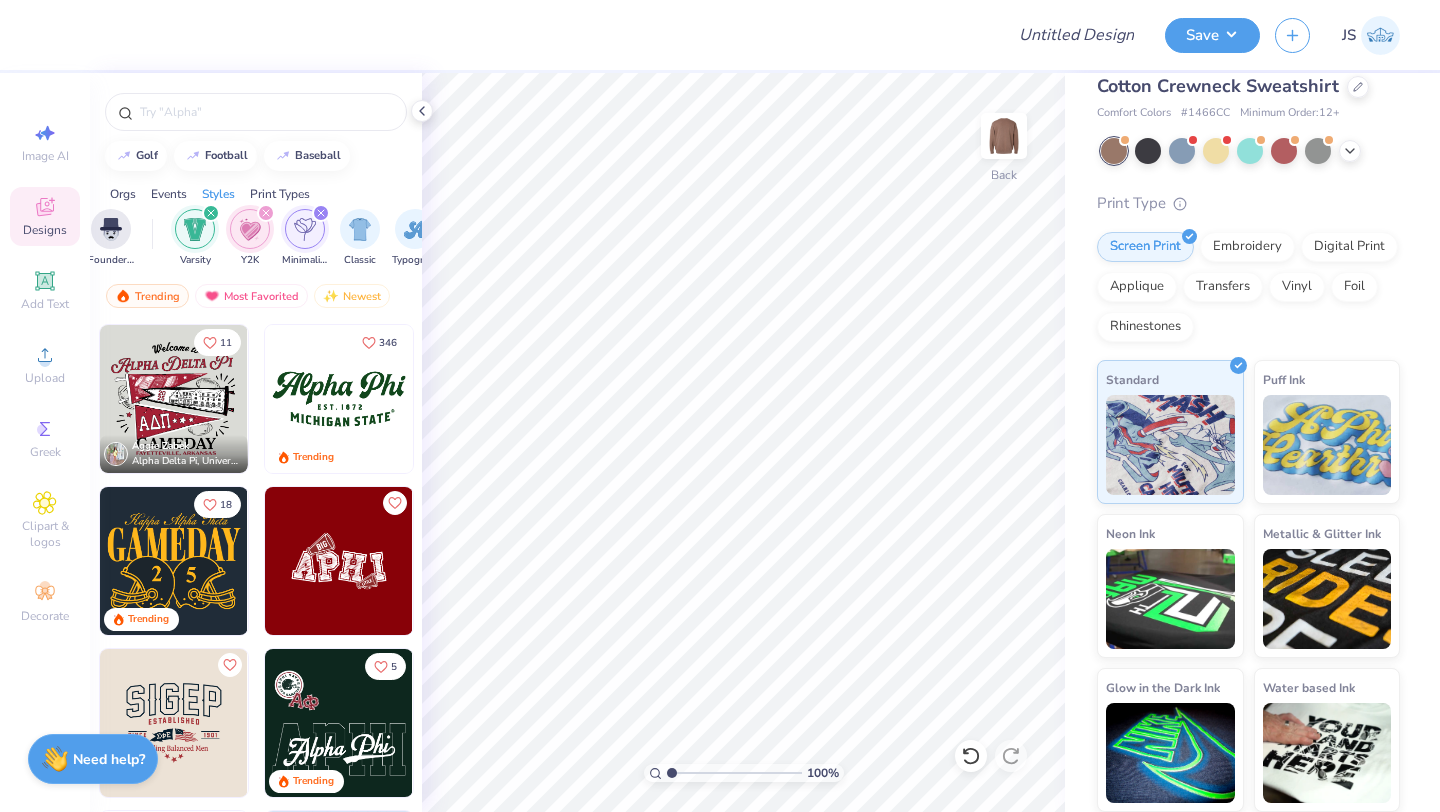 click 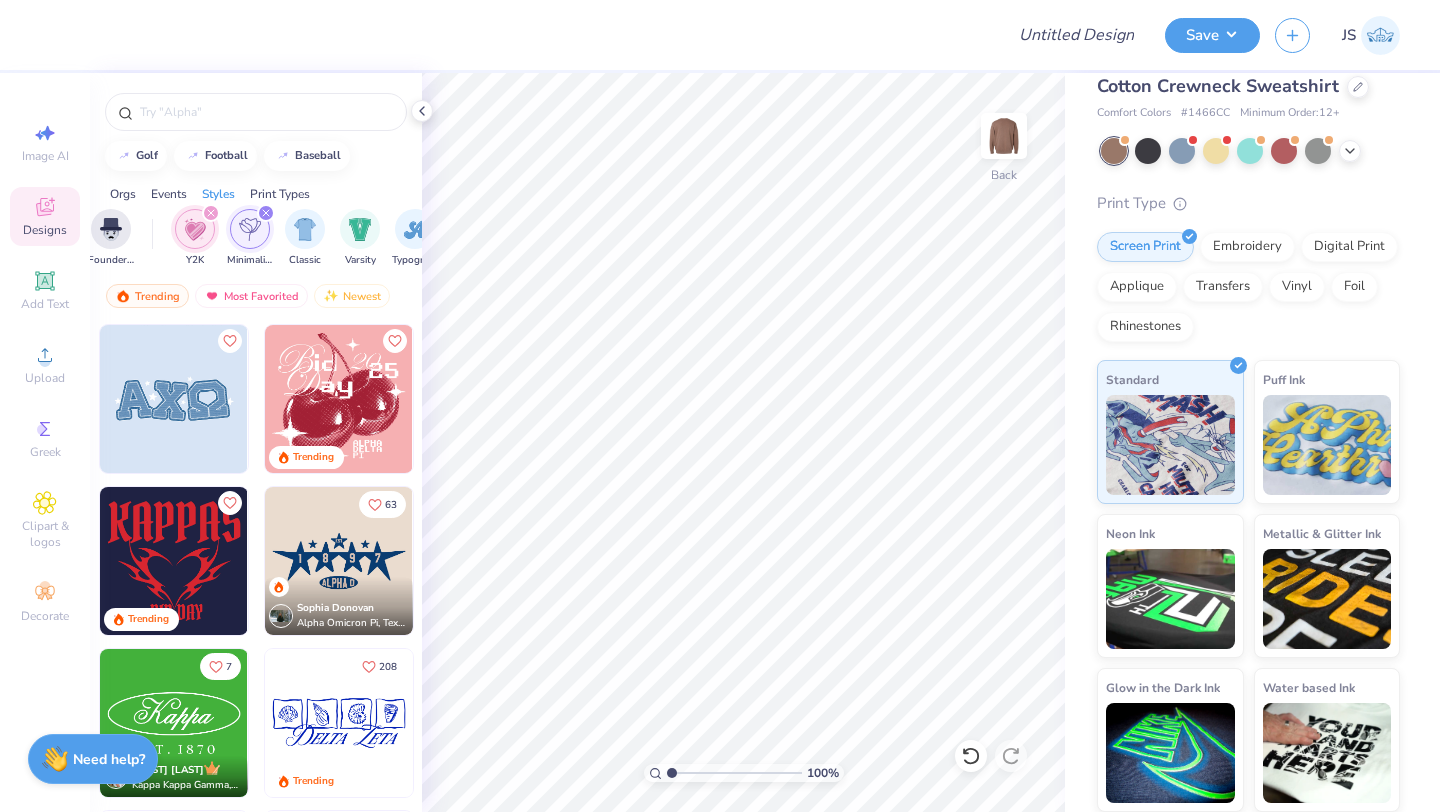 click 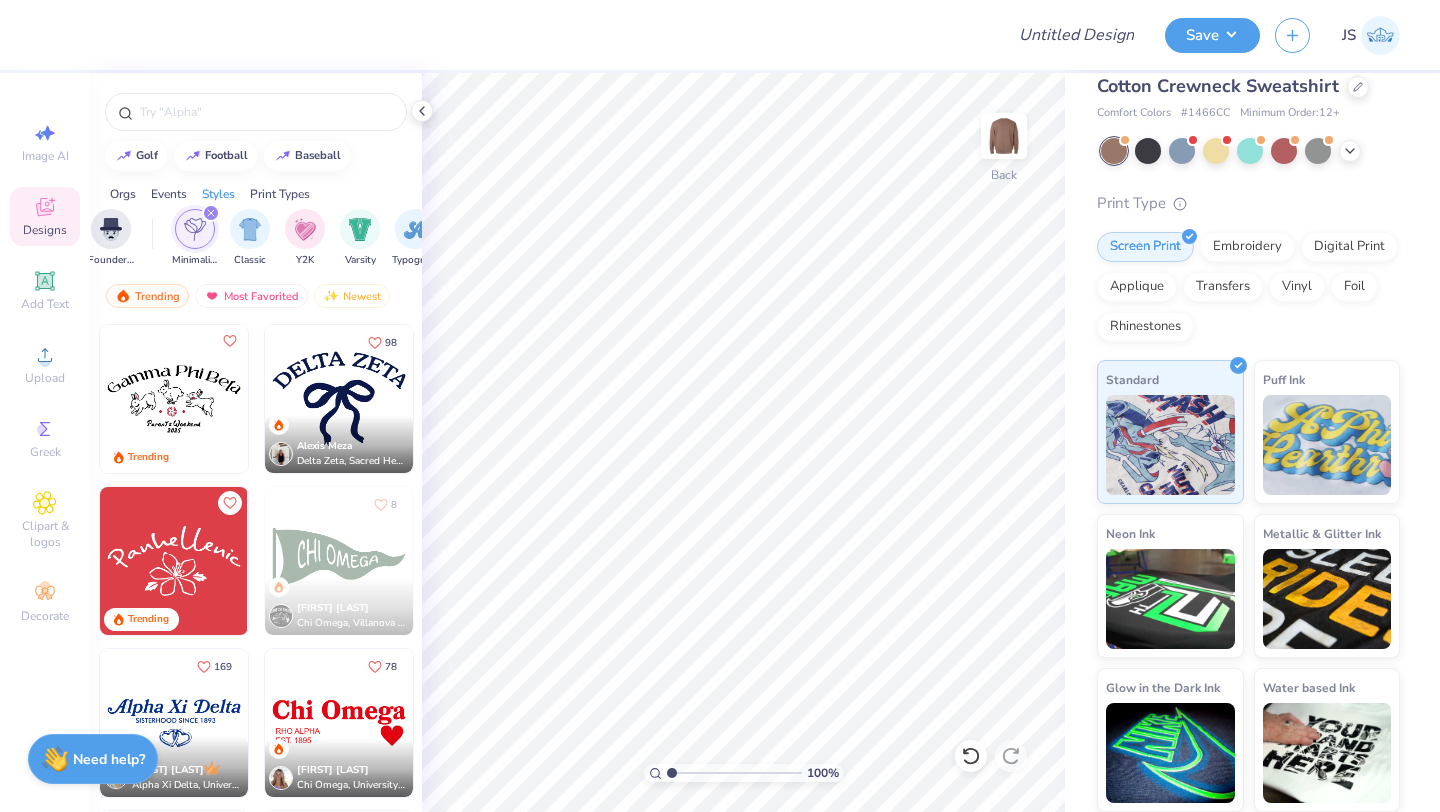 click 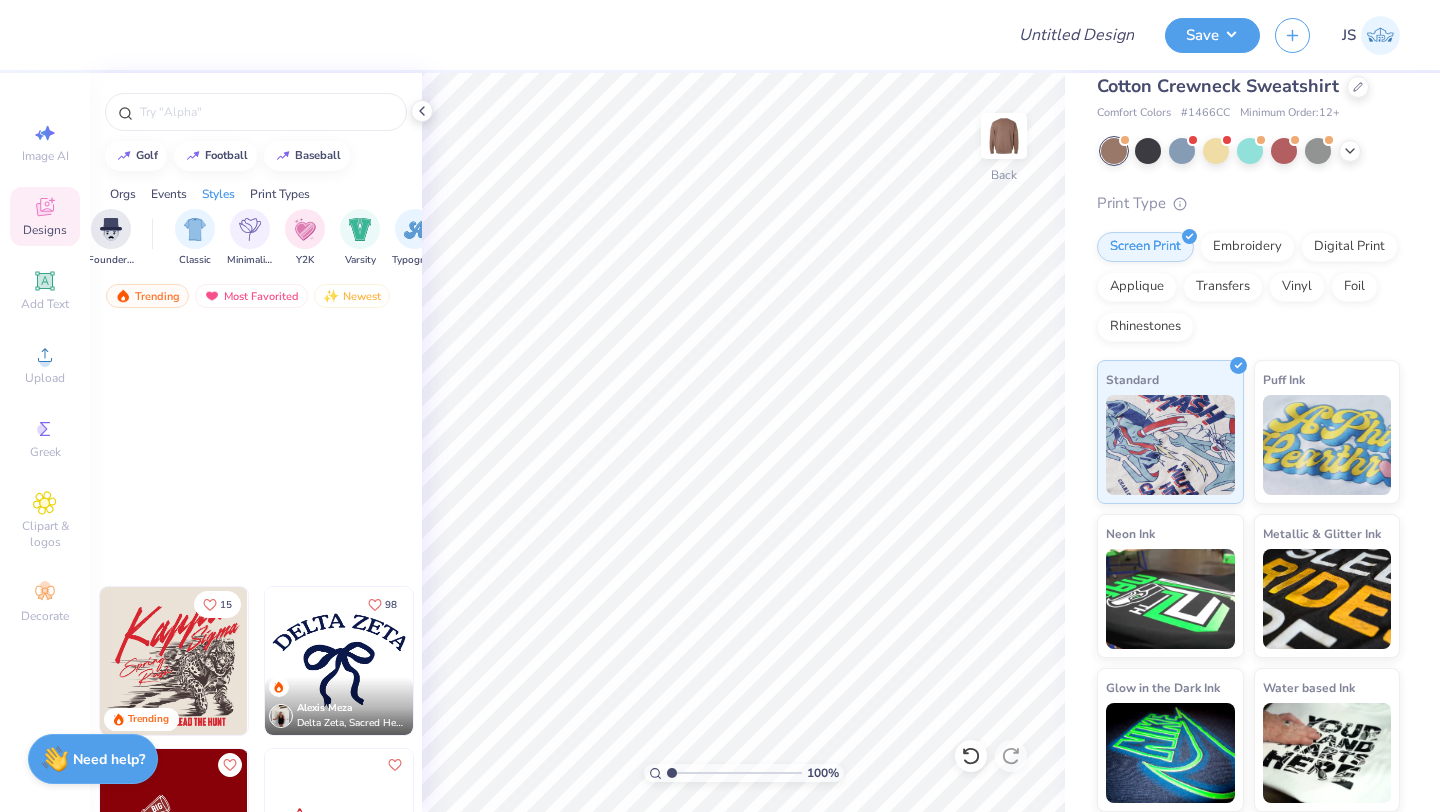 scroll, scrollTop: 2152, scrollLeft: 0, axis: vertical 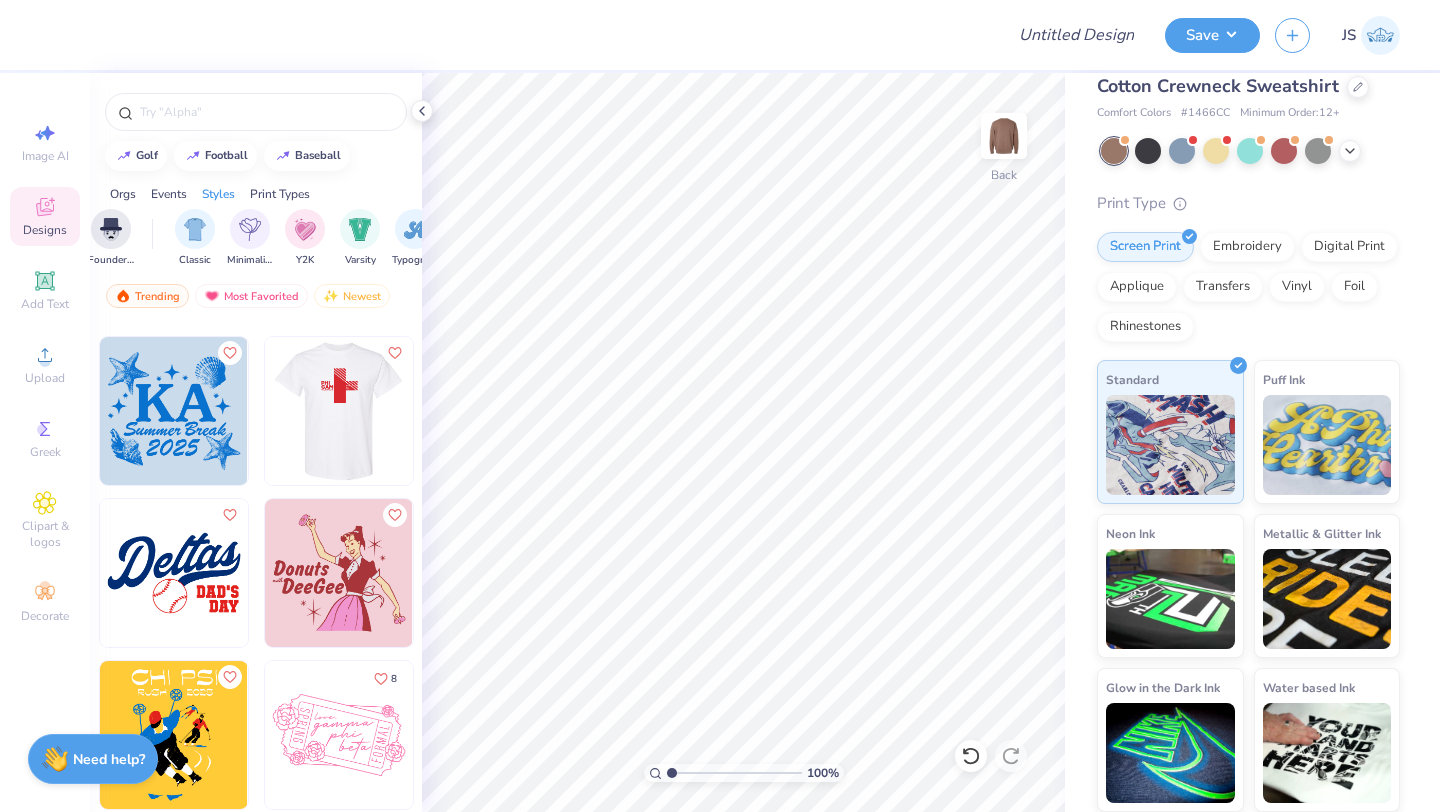click at bounding box center (191, 411) 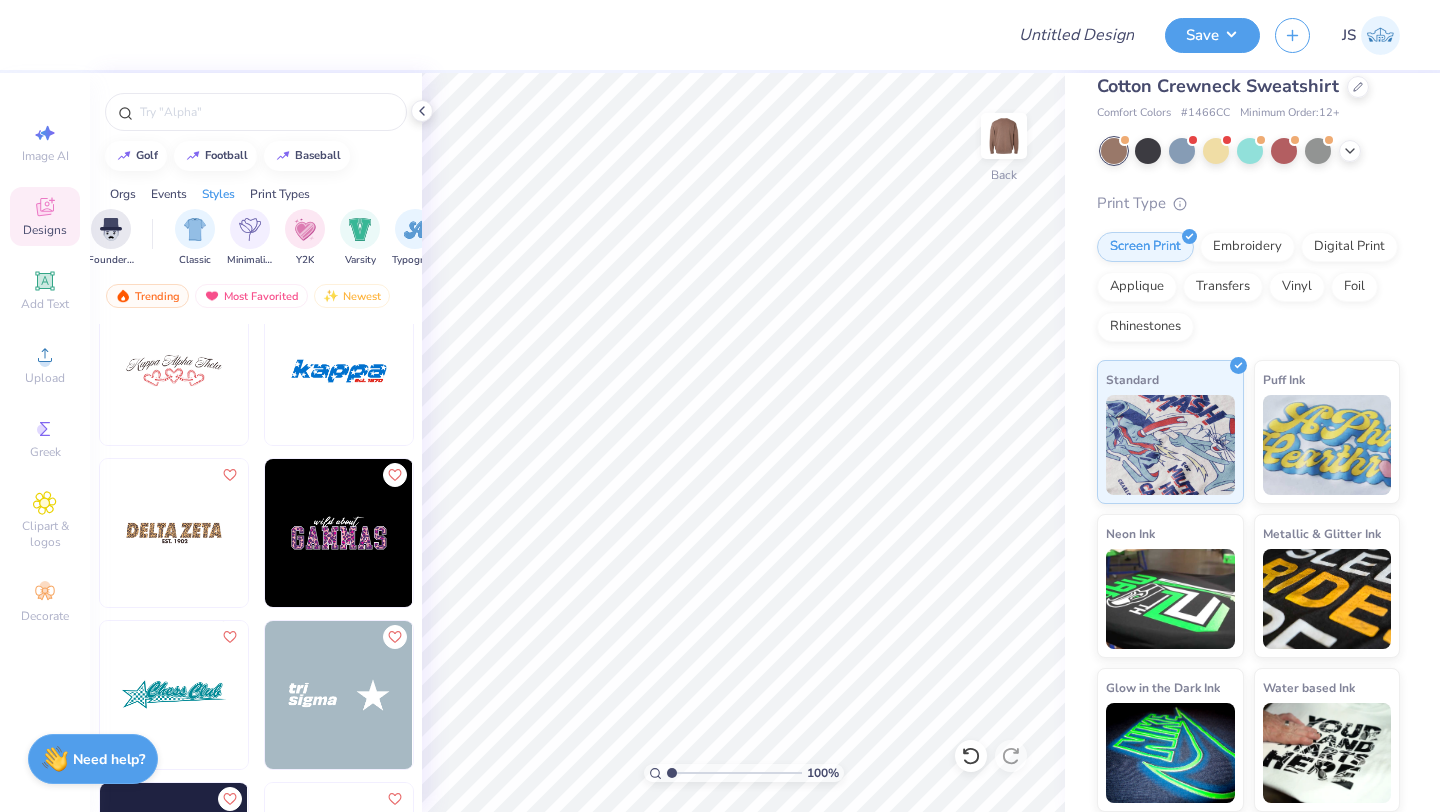 scroll, scrollTop: 59762, scrollLeft: 0, axis: vertical 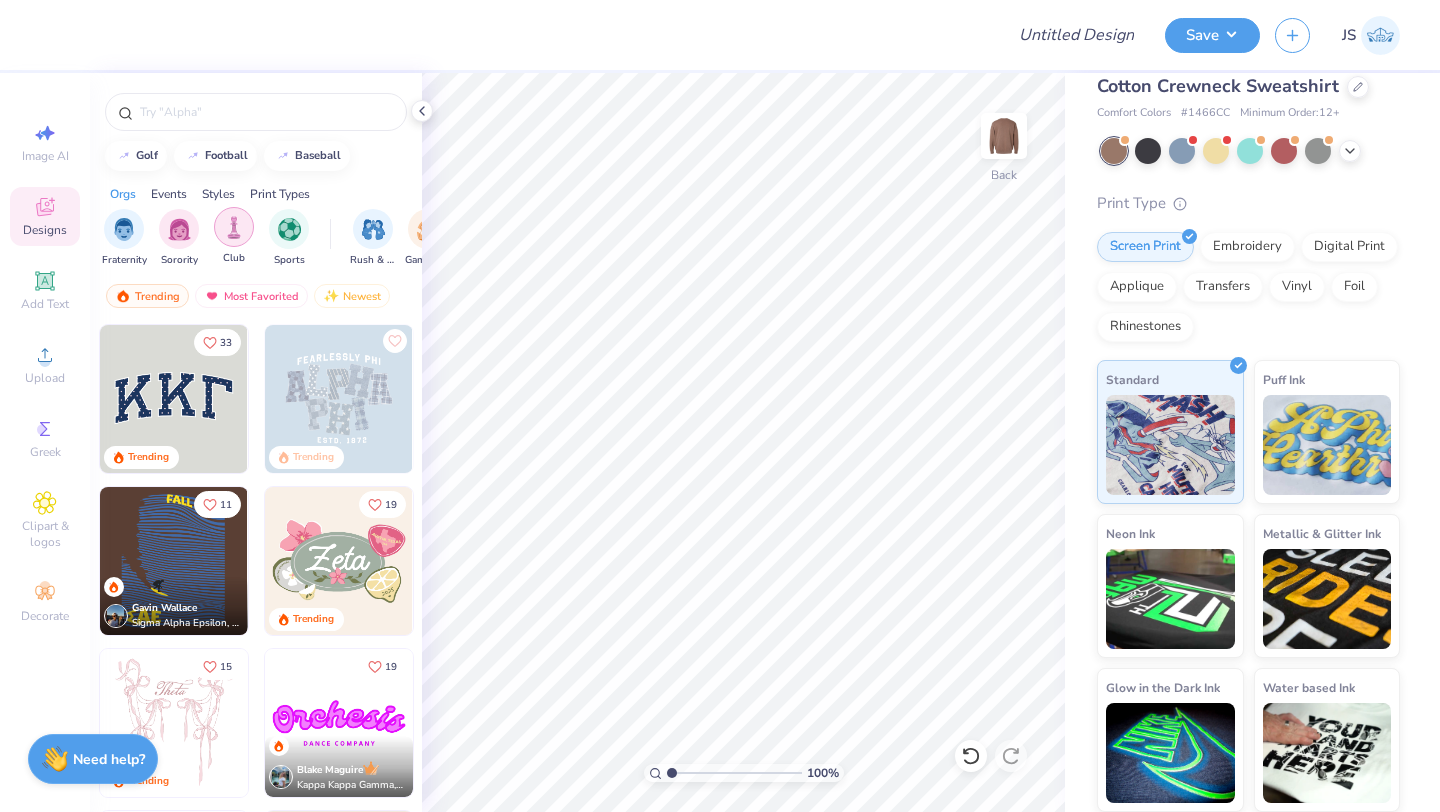 click at bounding box center (234, 227) 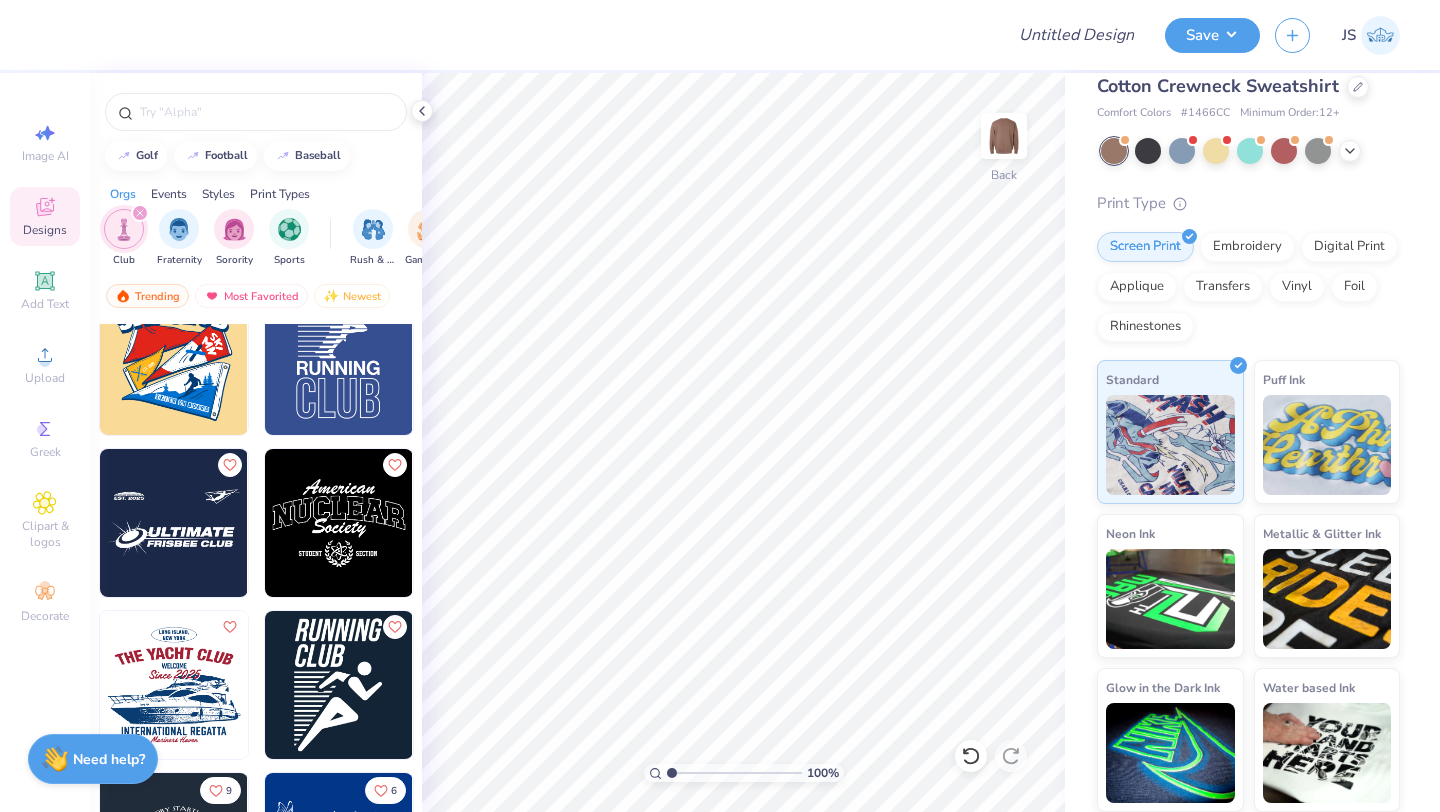 scroll, scrollTop: 11056, scrollLeft: 0, axis: vertical 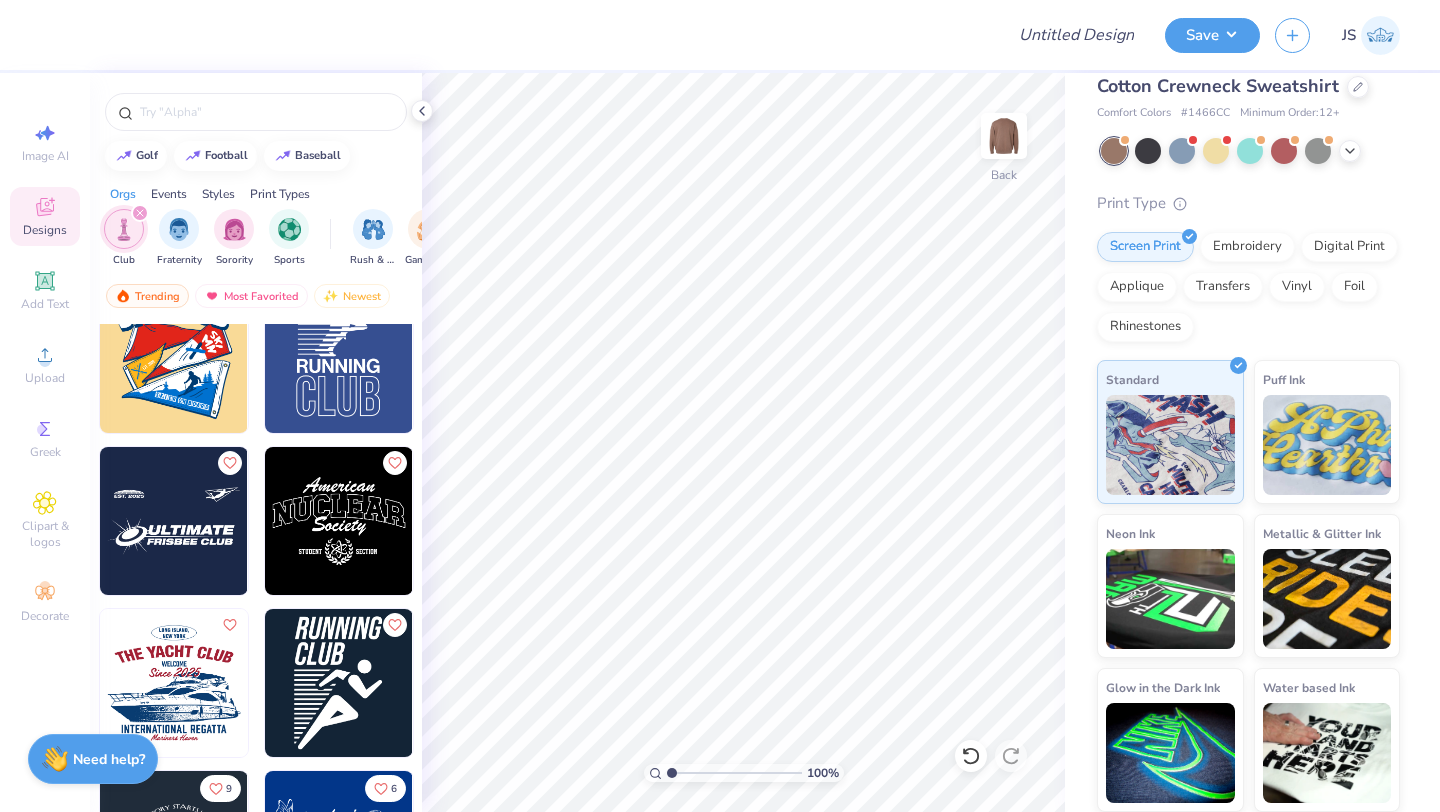 click at bounding box center [339, 521] 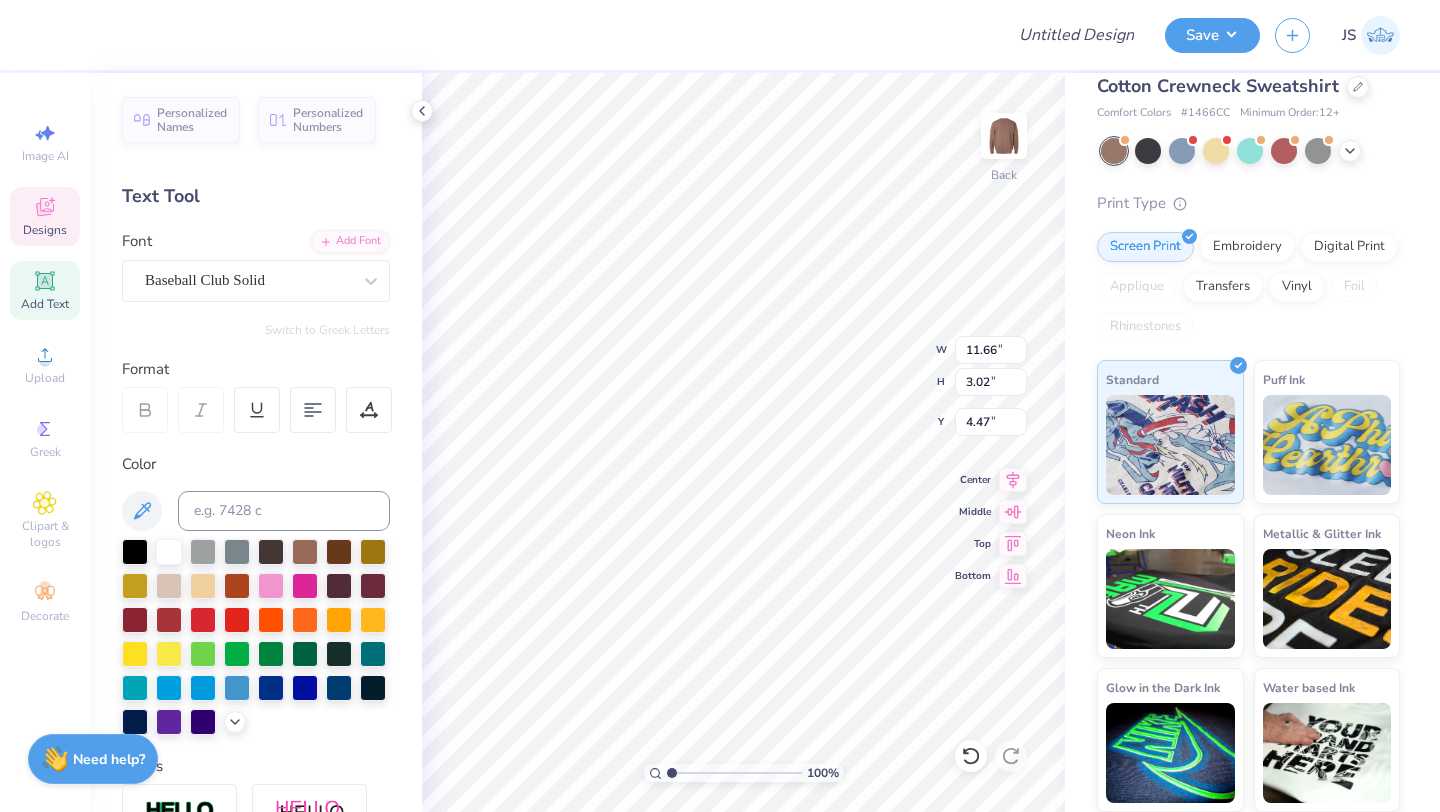 scroll, scrollTop: 1, scrollLeft: 2, axis: both 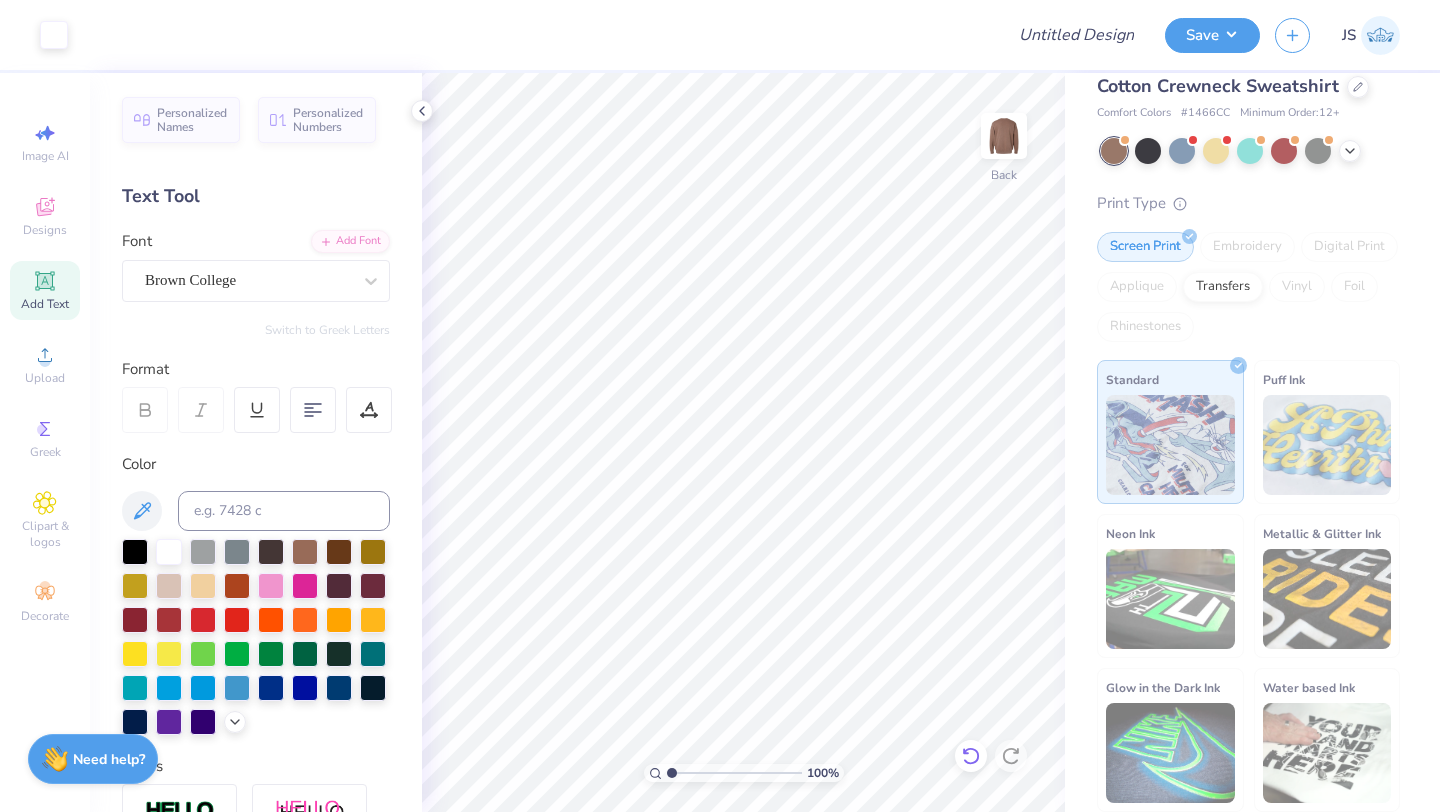 click 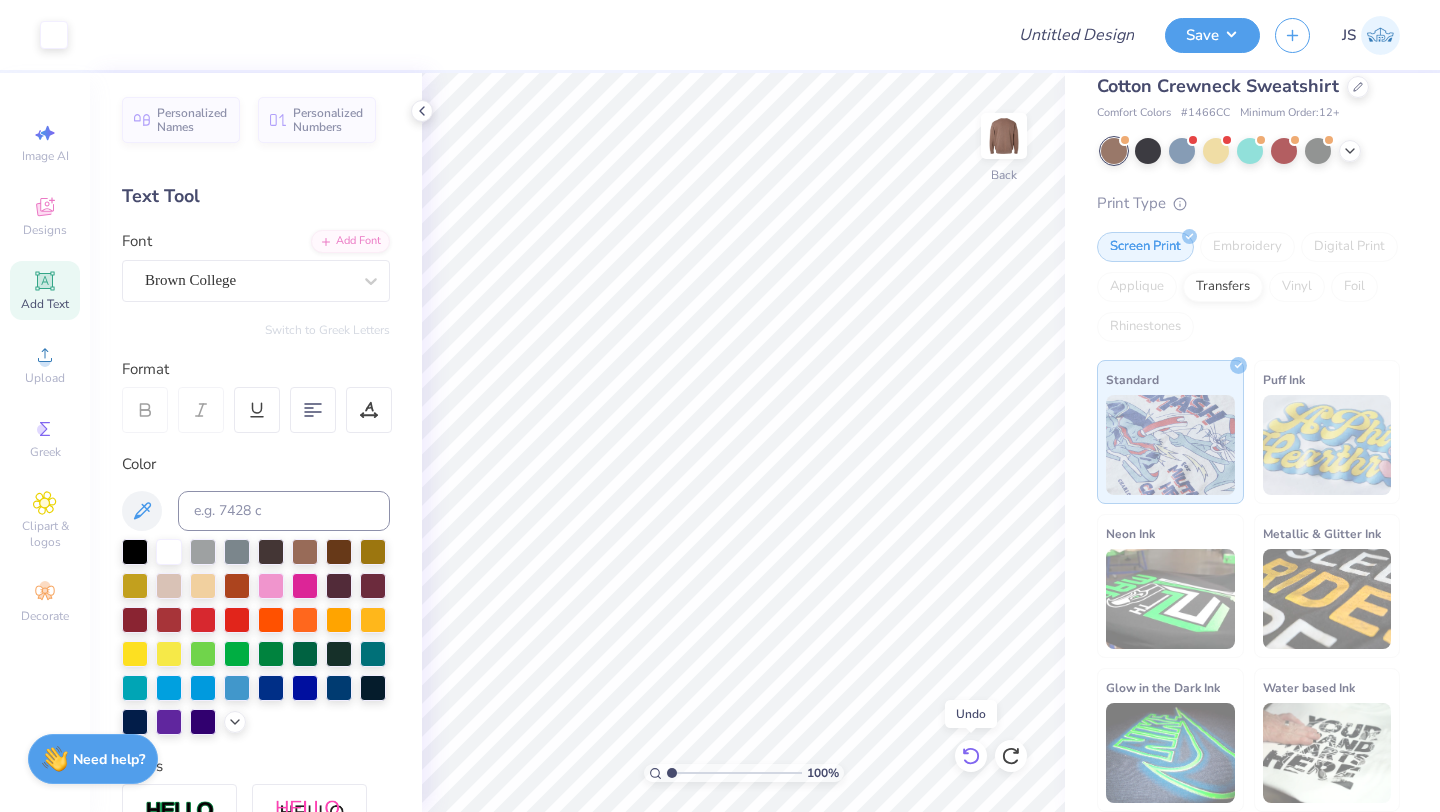 click 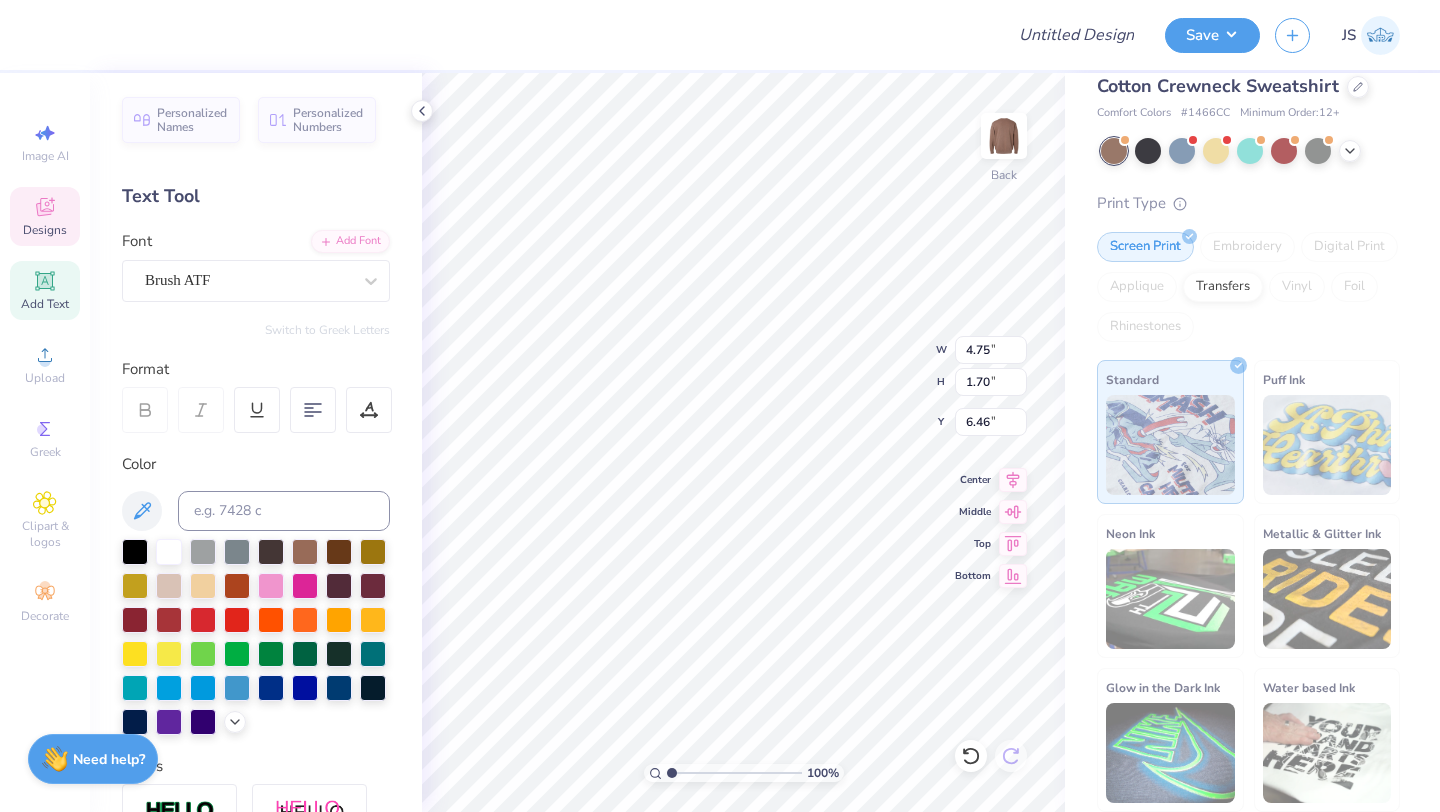 scroll, scrollTop: 0, scrollLeft: 3, axis: horizontal 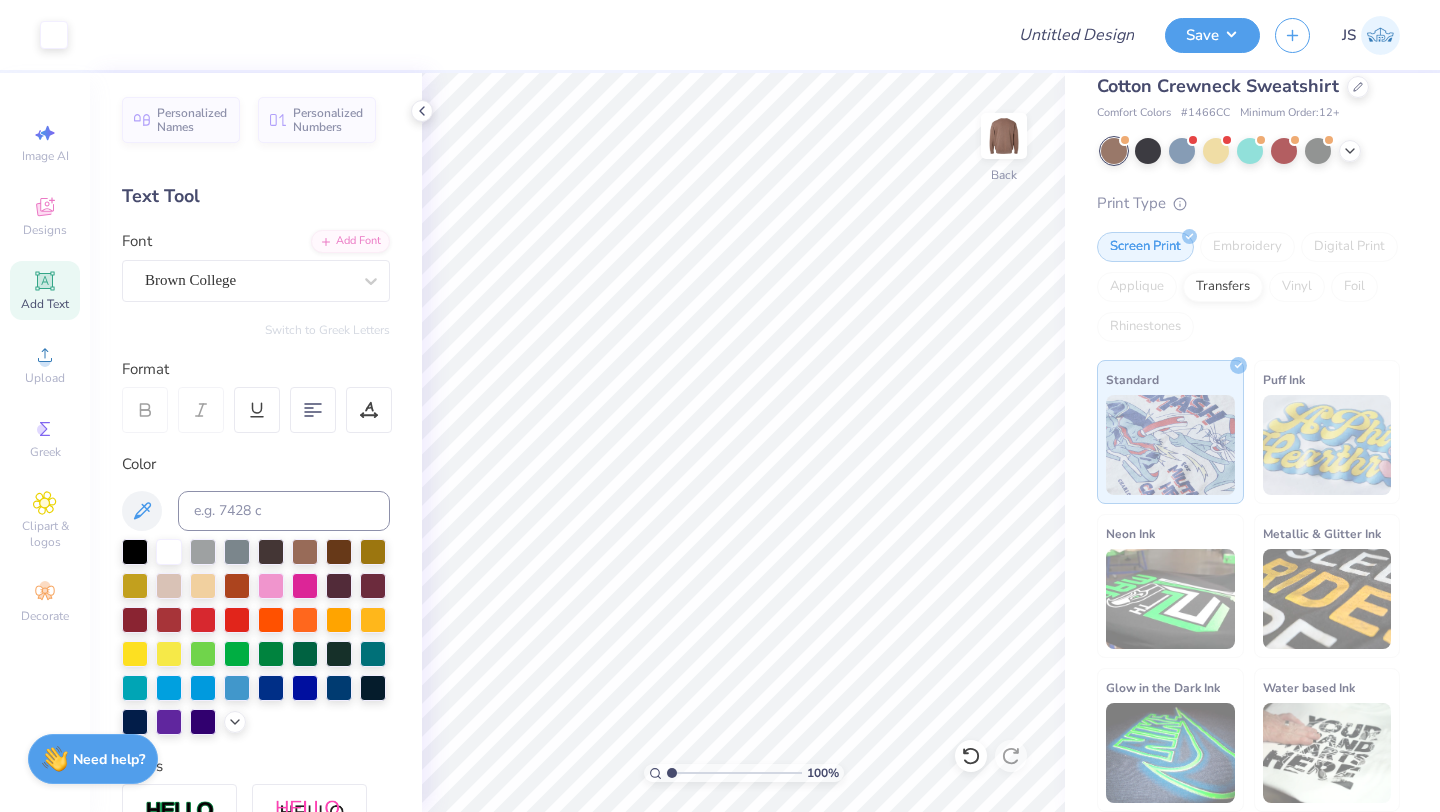 click 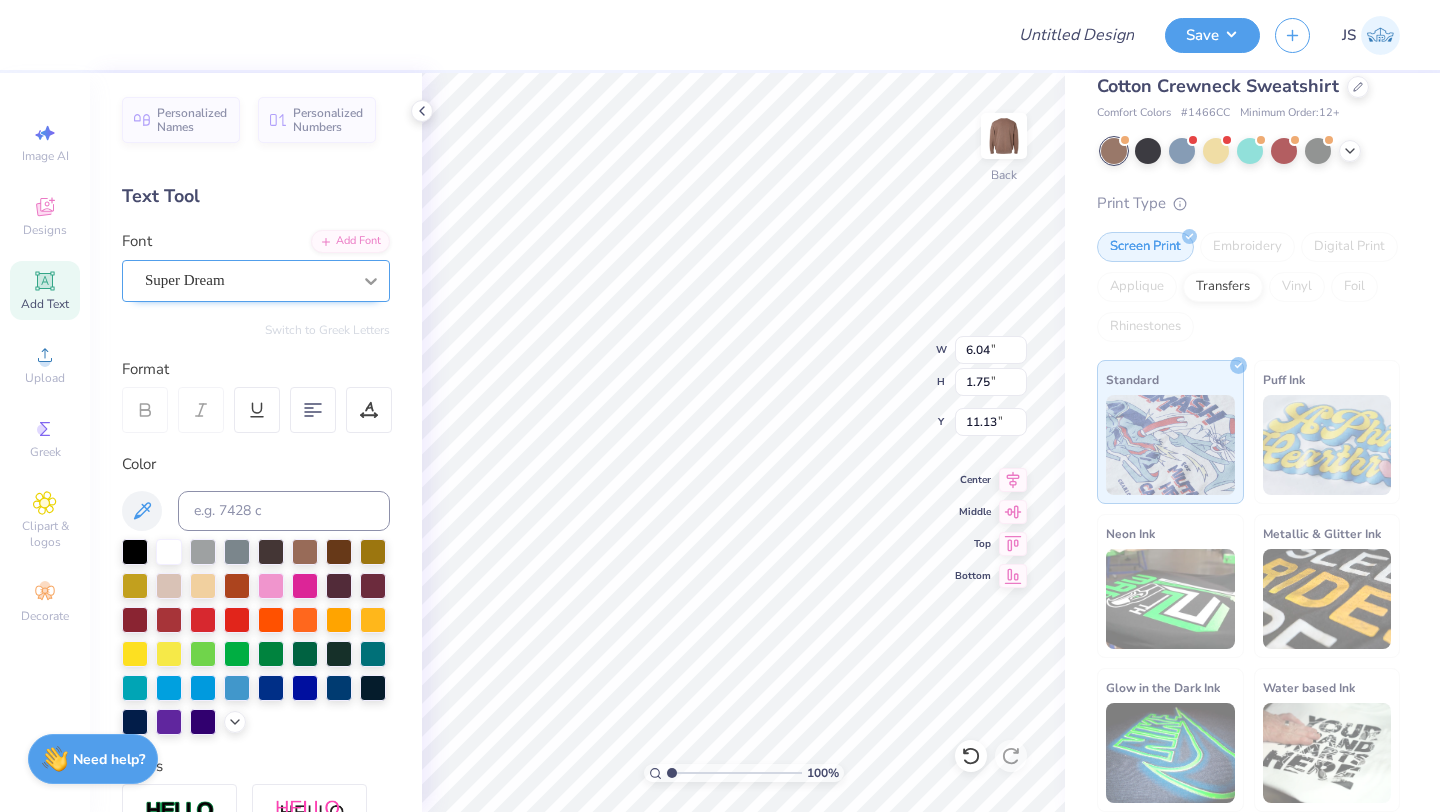 click 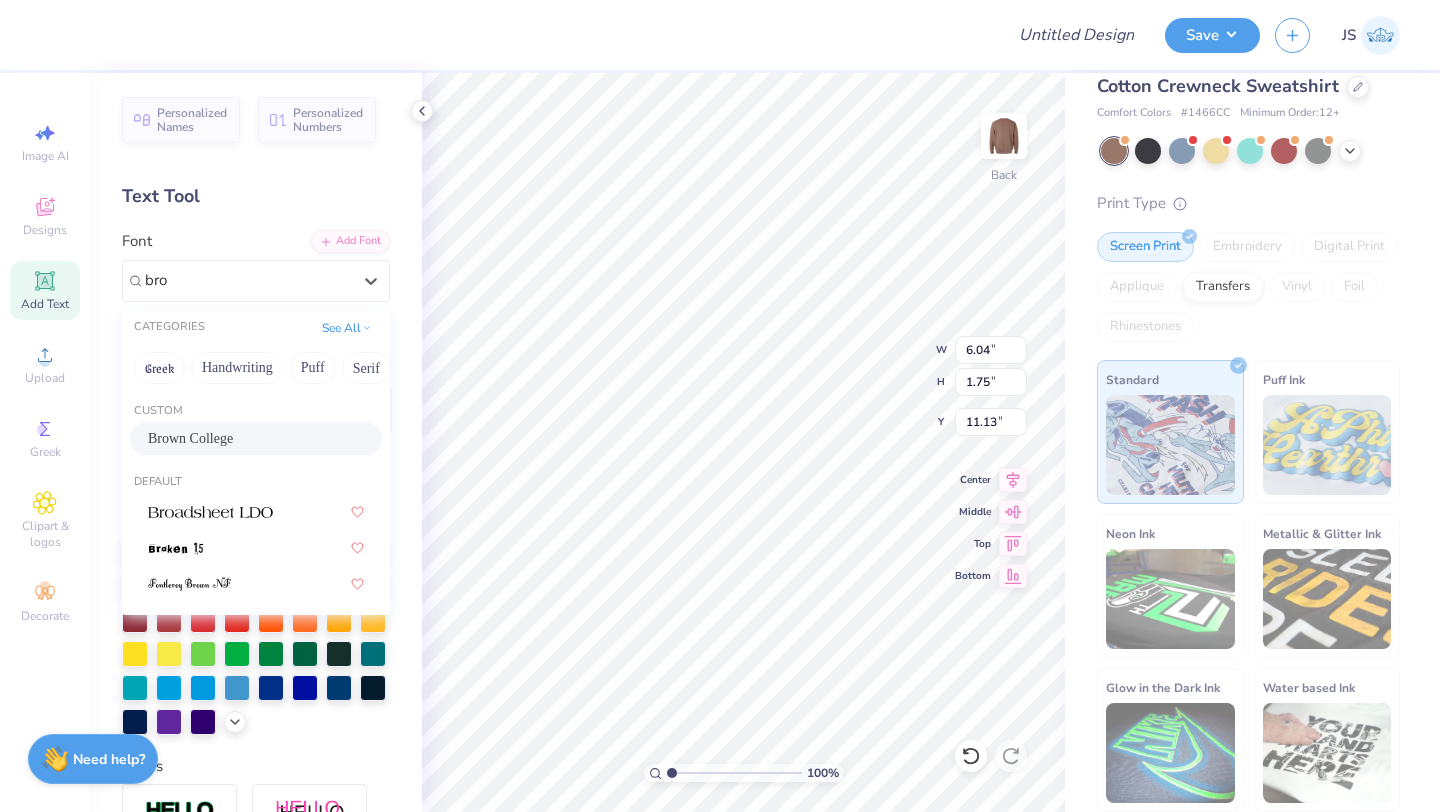 click on "Brown College" at bounding box center (256, 438) 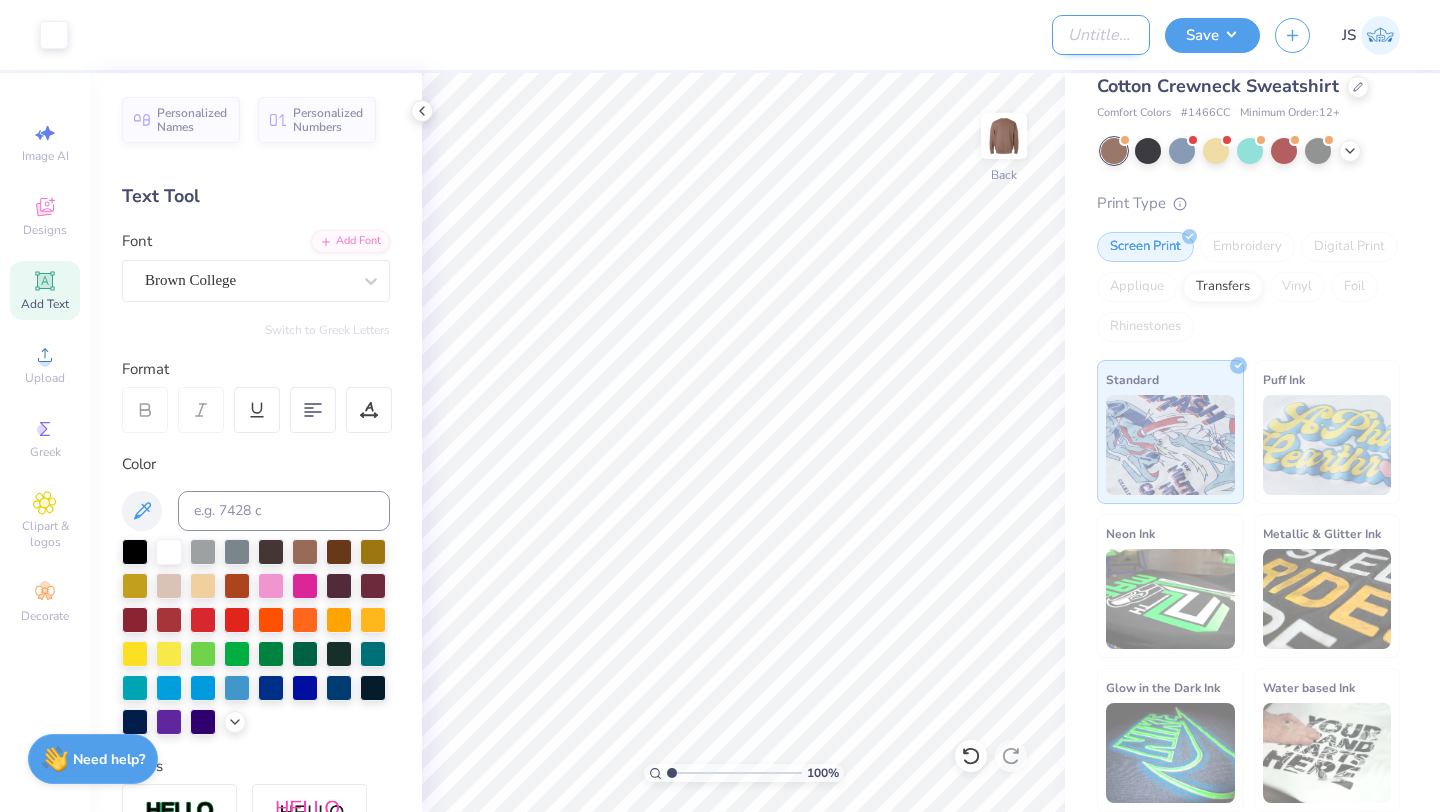 click on "Design Title" at bounding box center [1101, 35] 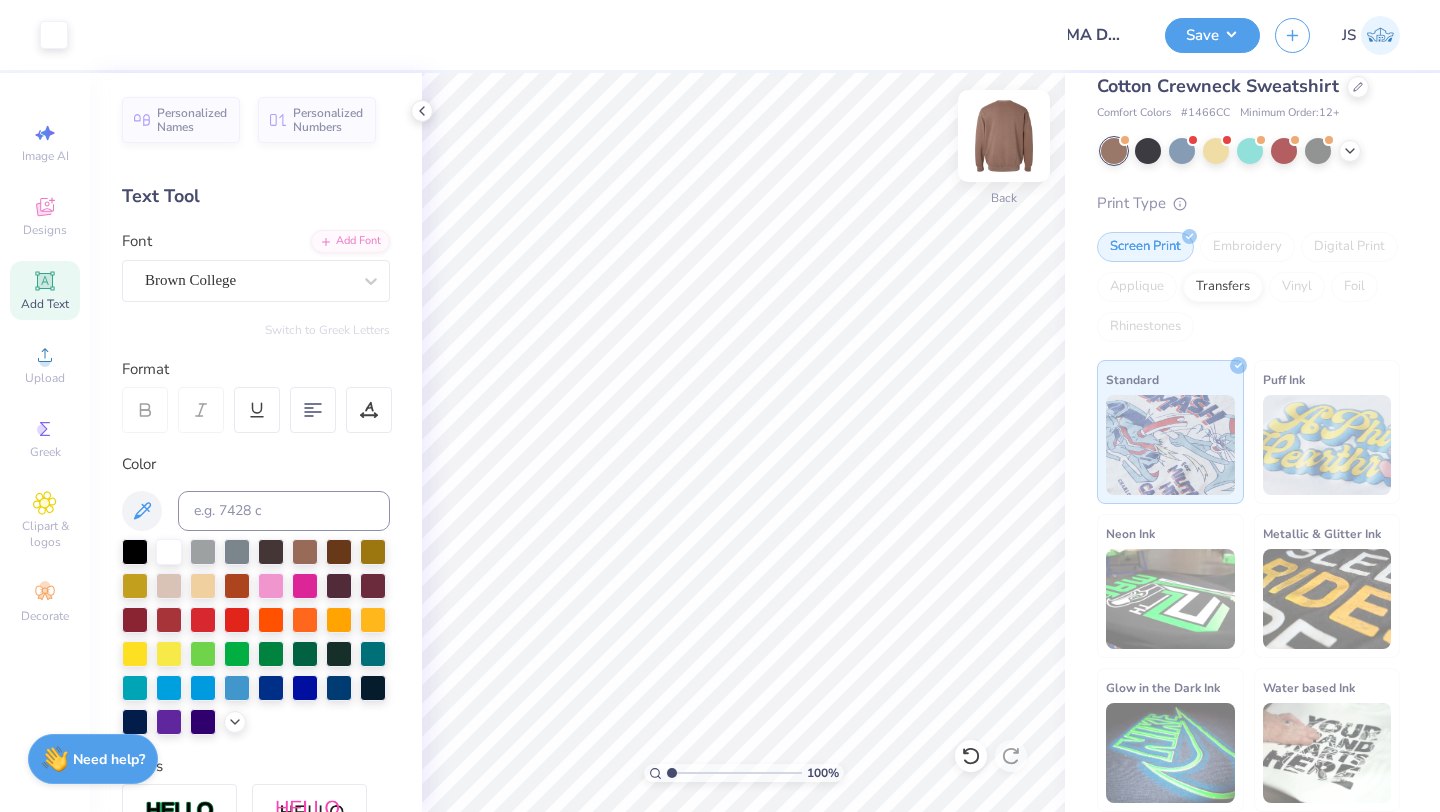 scroll, scrollTop: 0, scrollLeft: 0, axis: both 